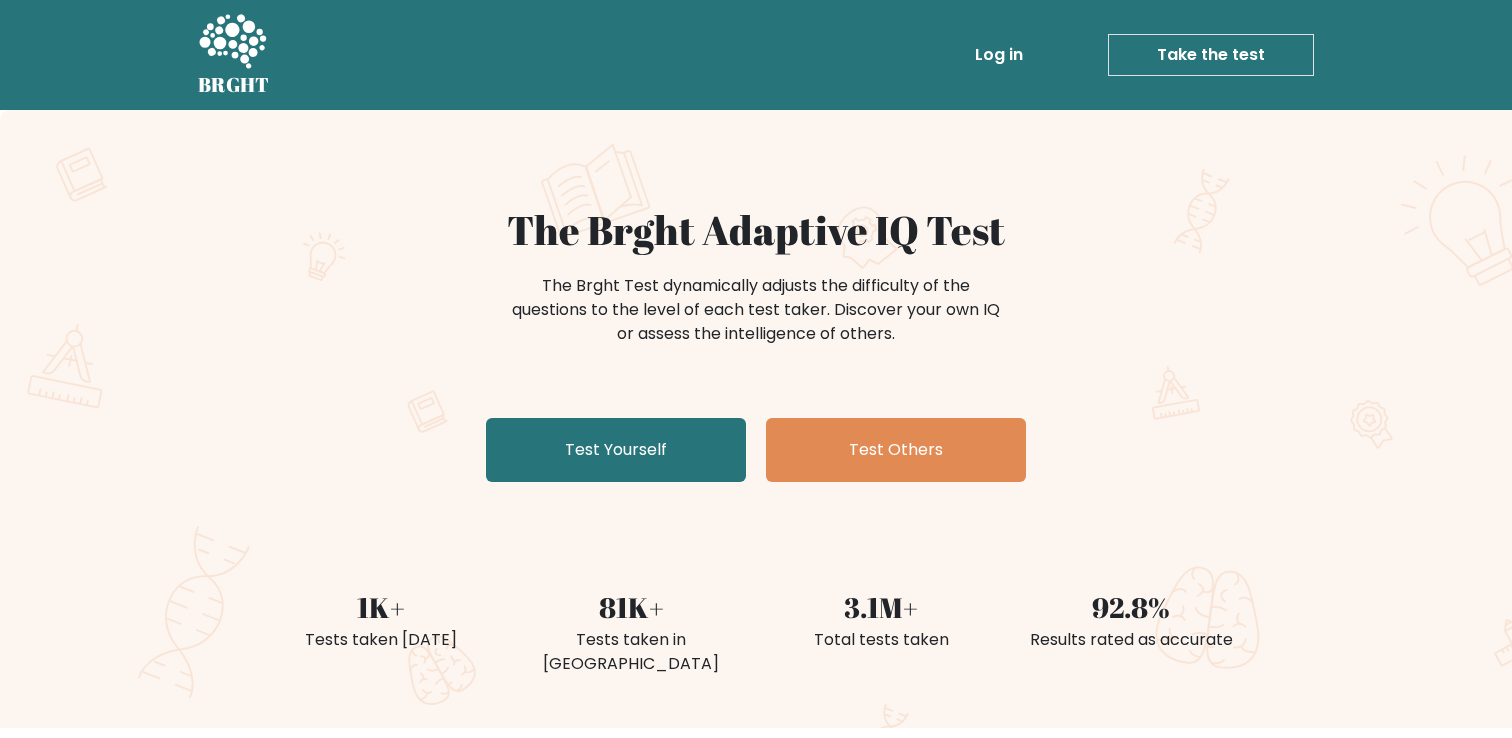 scroll, scrollTop: 0, scrollLeft: 0, axis: both 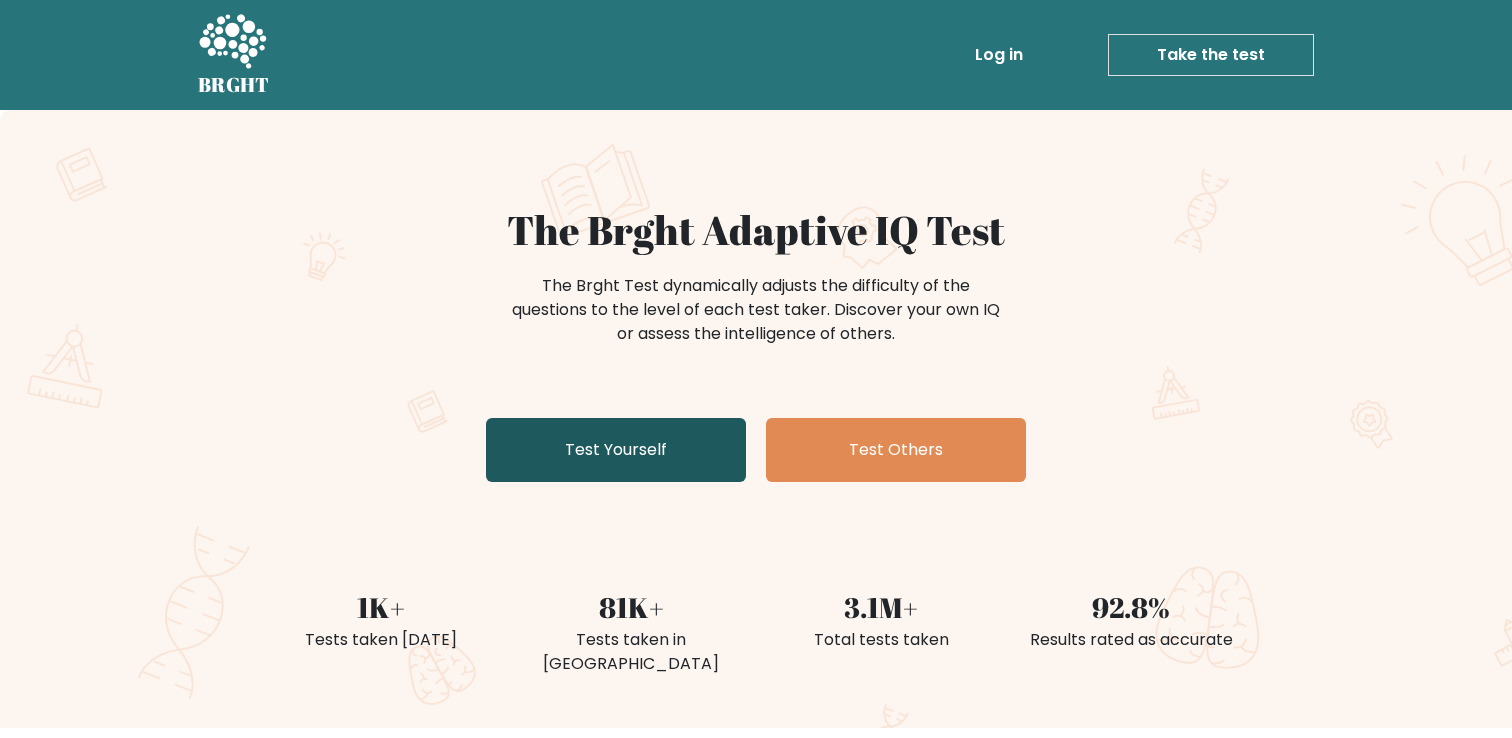 click on "Test Yourself" at bounding box center [616, 450] 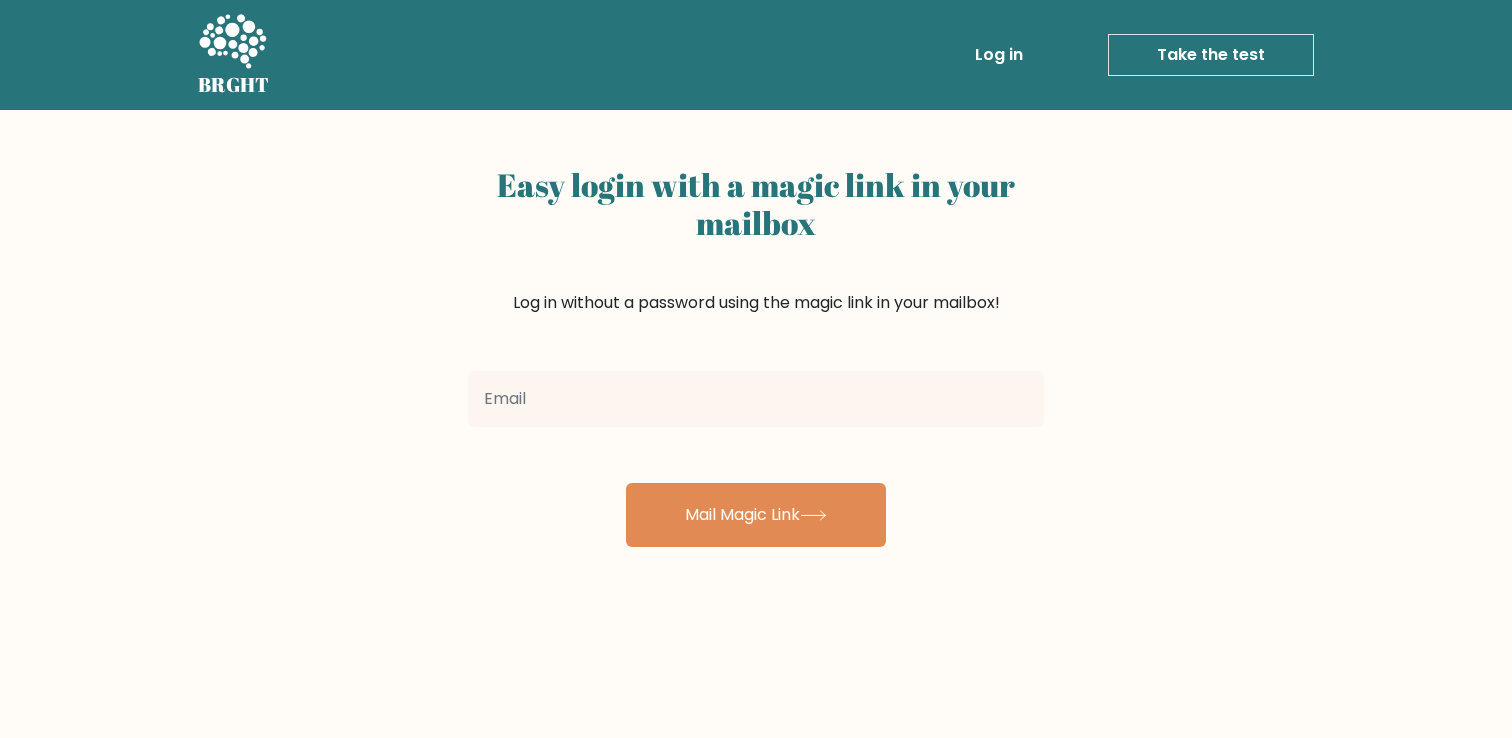 scroll, scrollTop: 0, scrollLeft: 0, axis: both 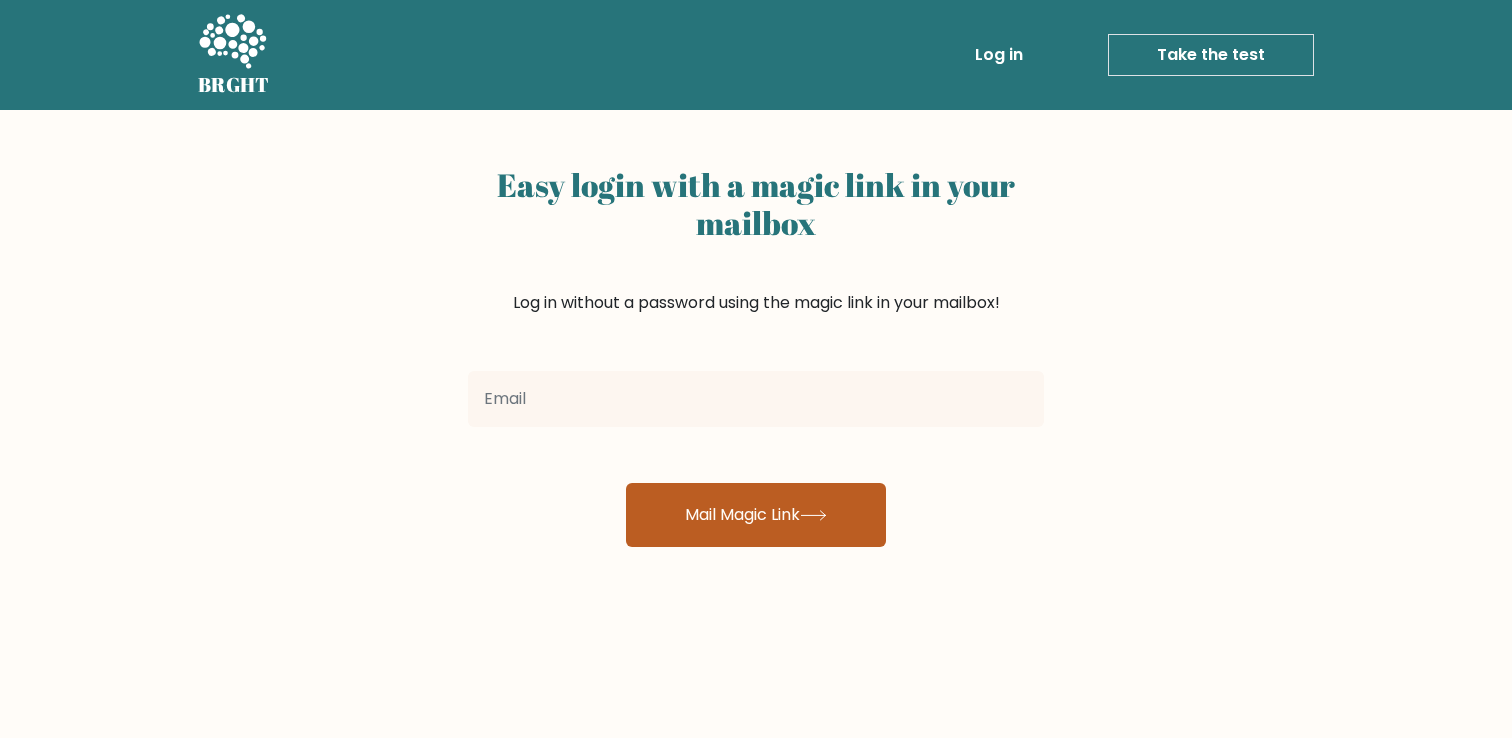 click on "Mail Magic Link" at bounding box center [756, 515] 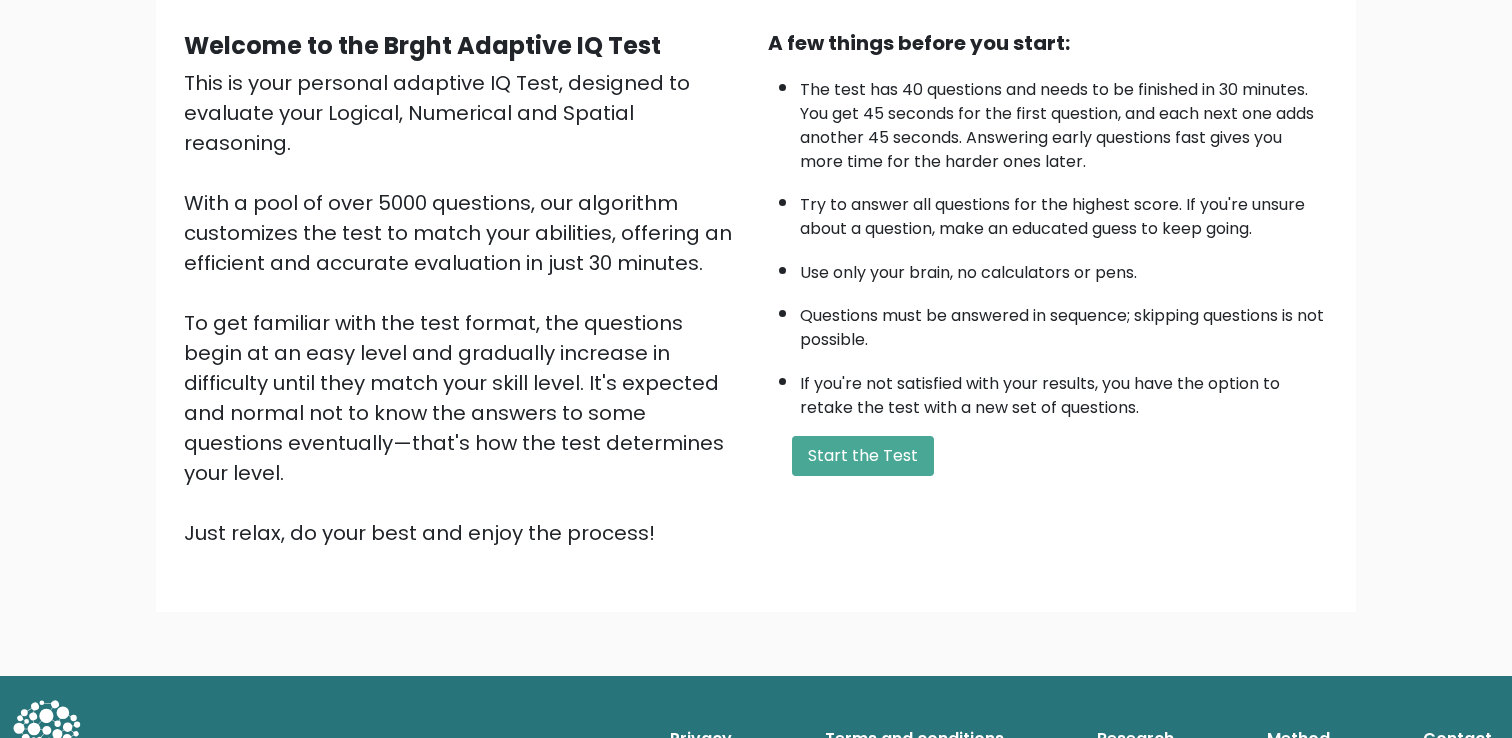 scroll, scrollTop: 0, scrollLeft: 0, axis: both 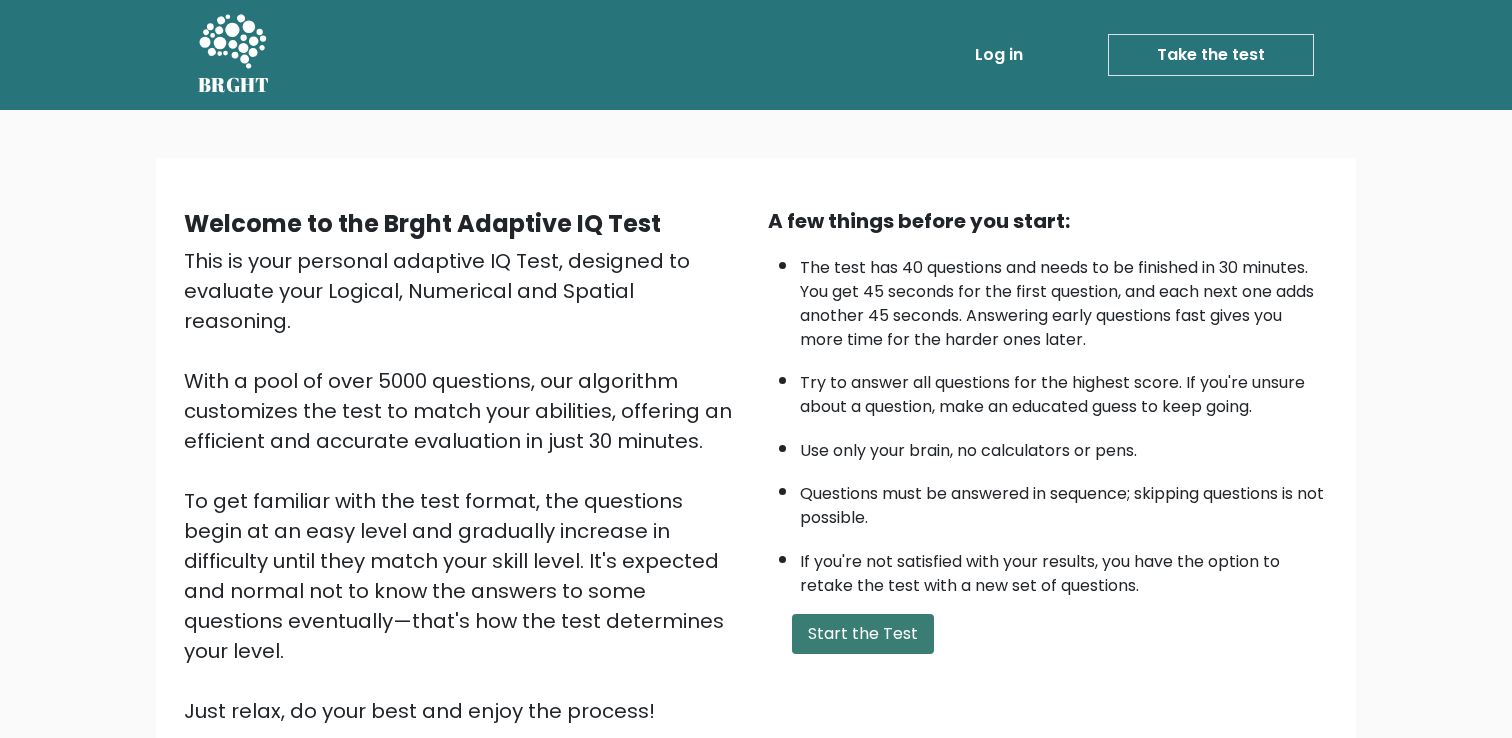 click on "Start the Test" at bounding box center (863, 634) 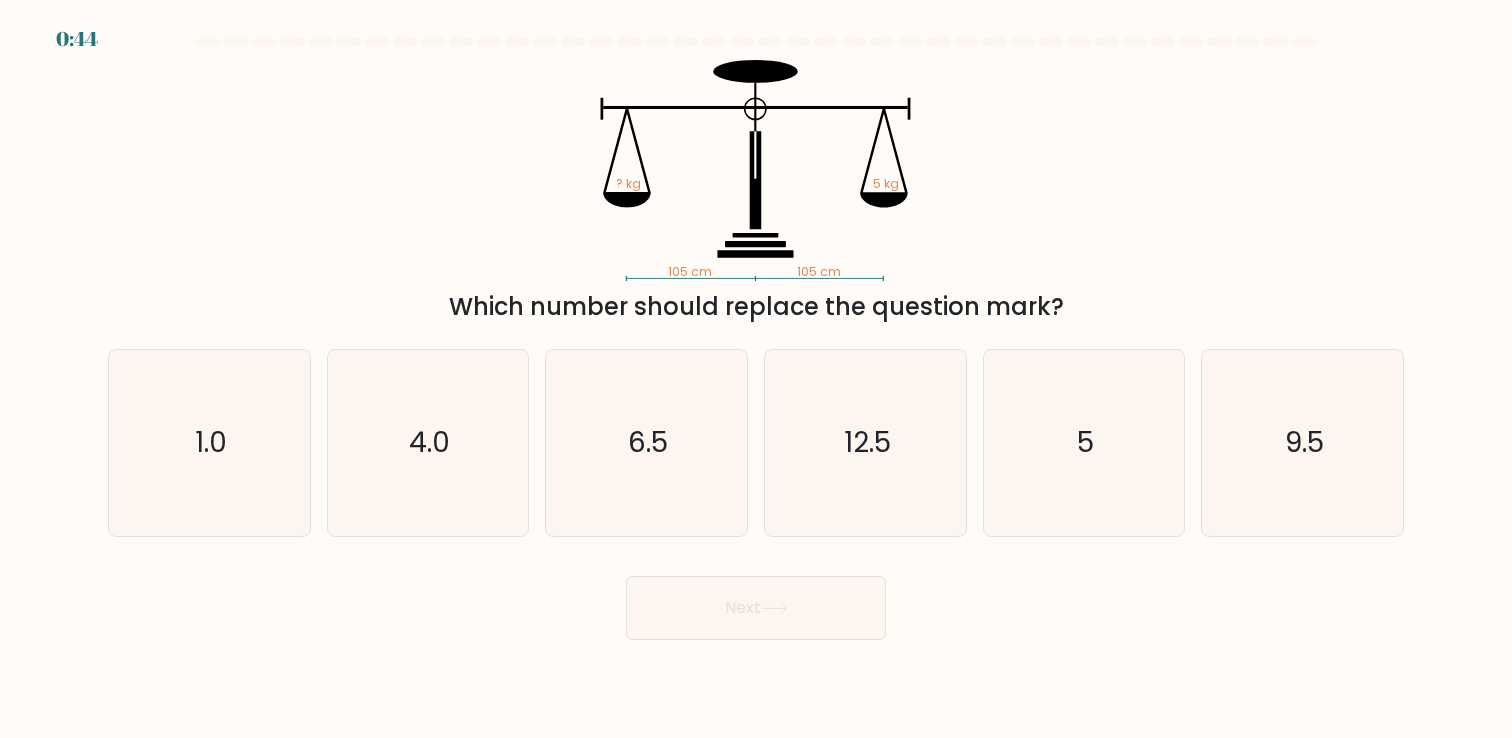 scroll, scrollTop: 0, scrollLeft: 0, axis: both 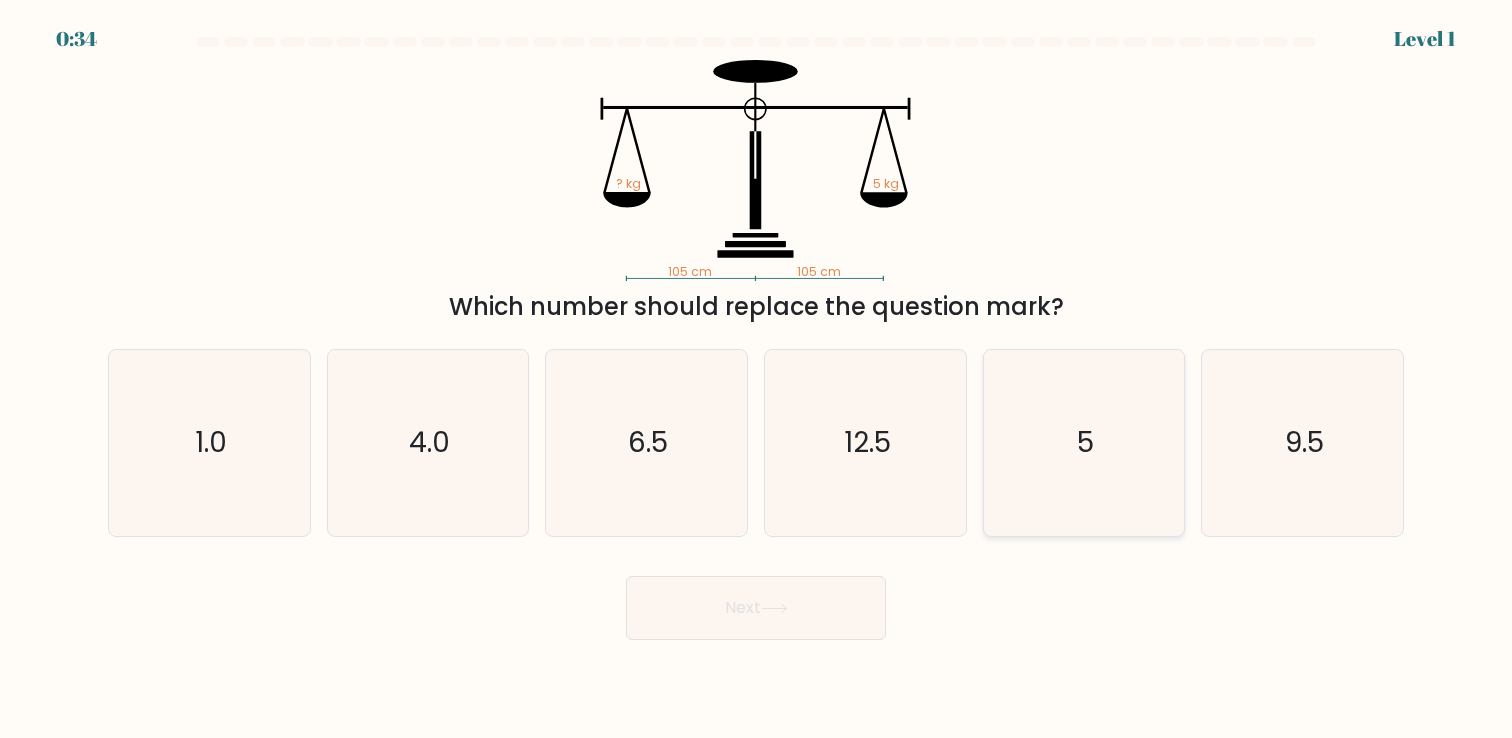 click on "5" 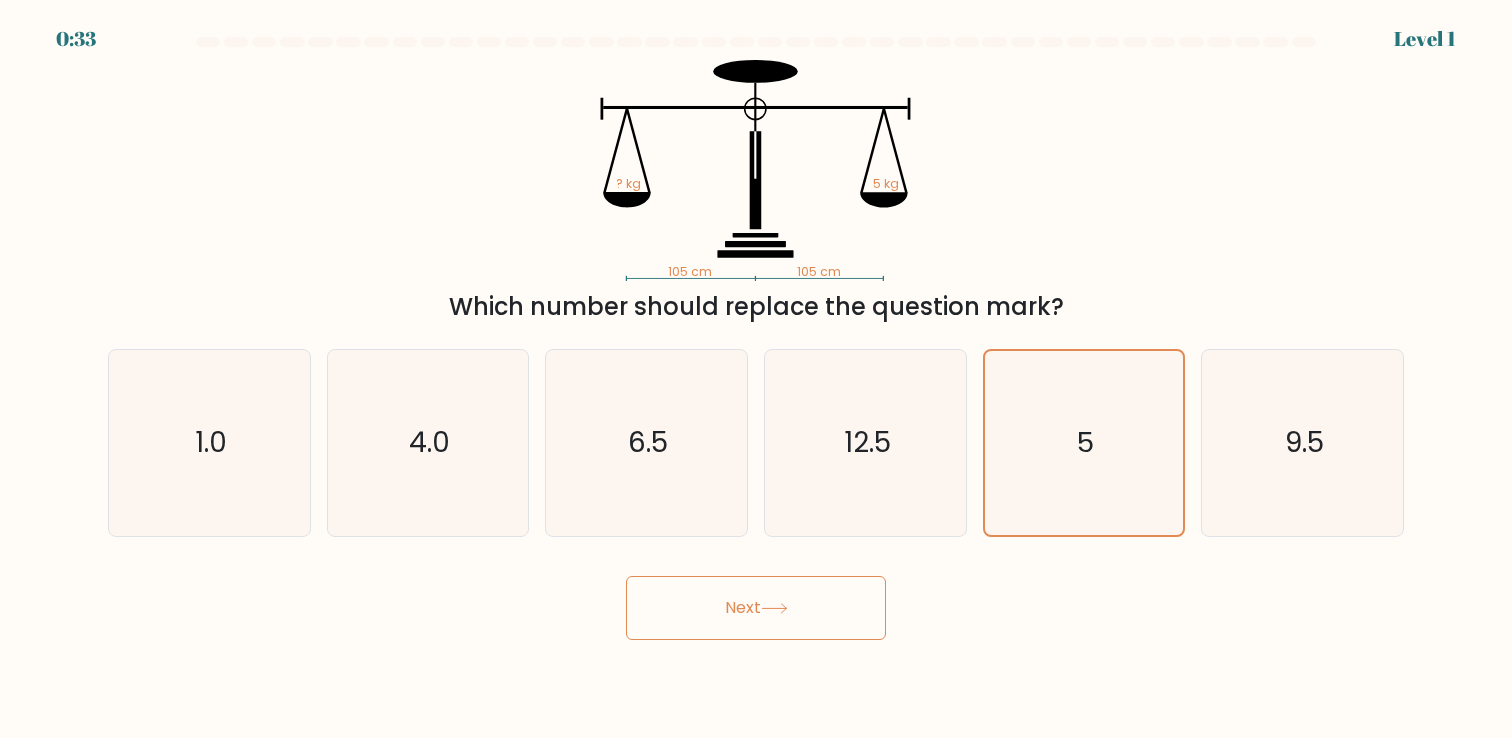 click on "Next" at bounding box center [756, 608] 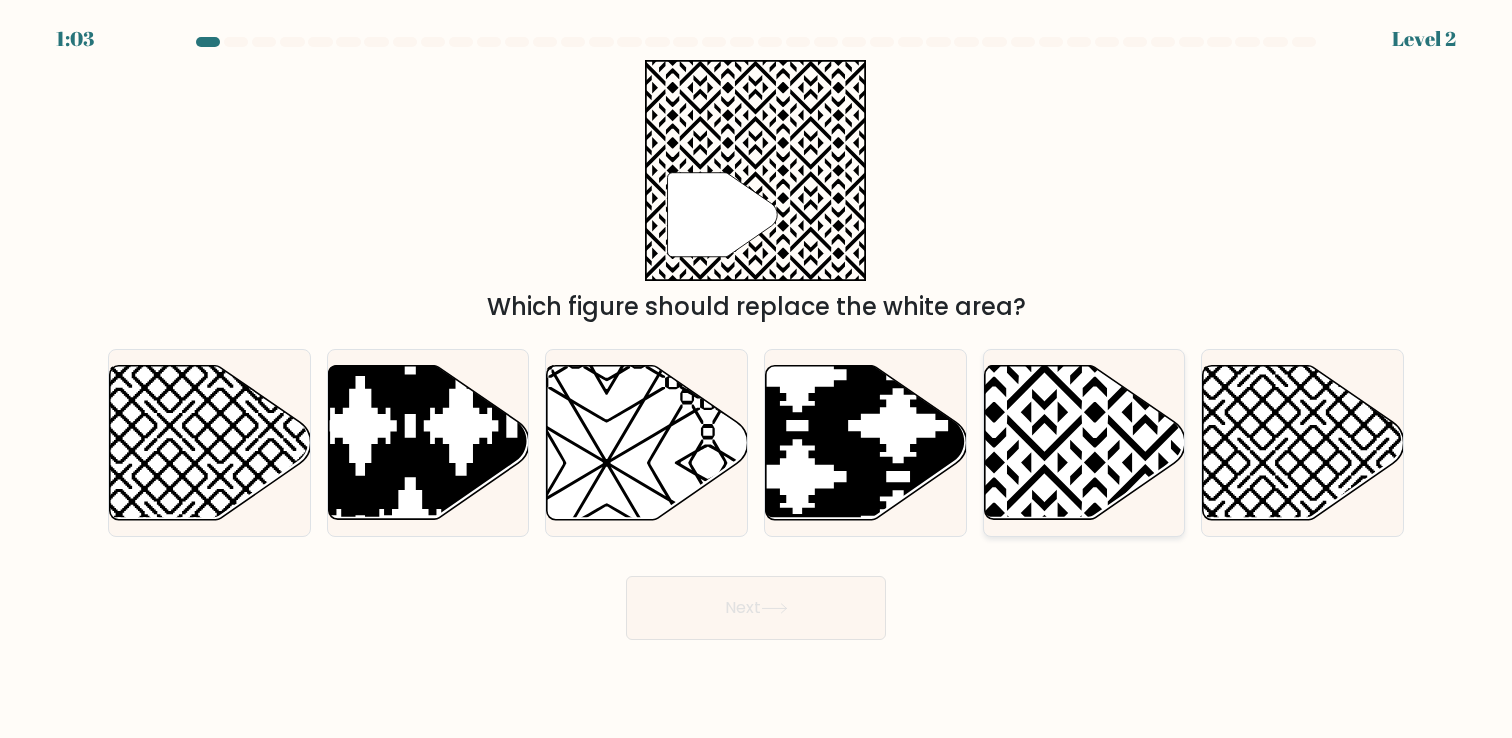 click 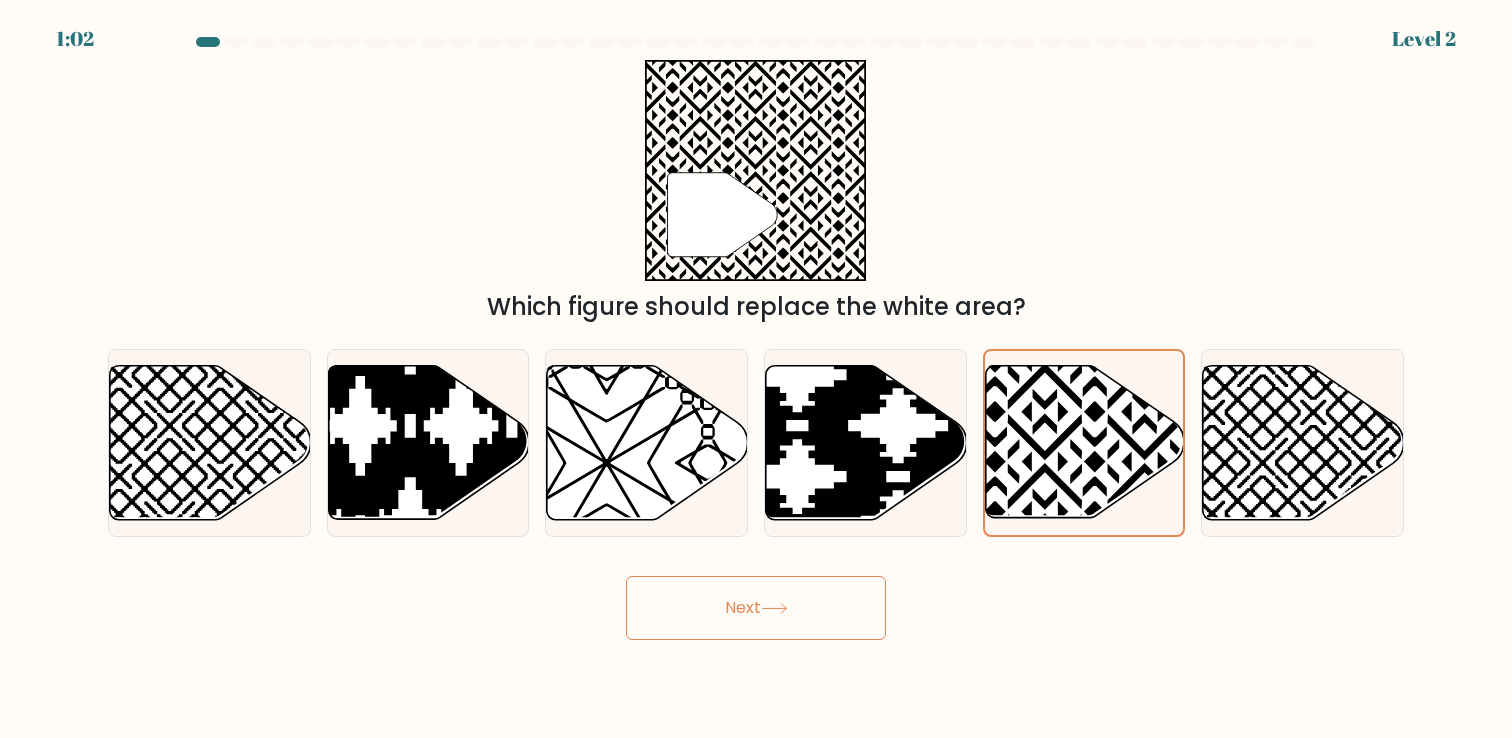 click on "Next" at bounding box center (756, 608) 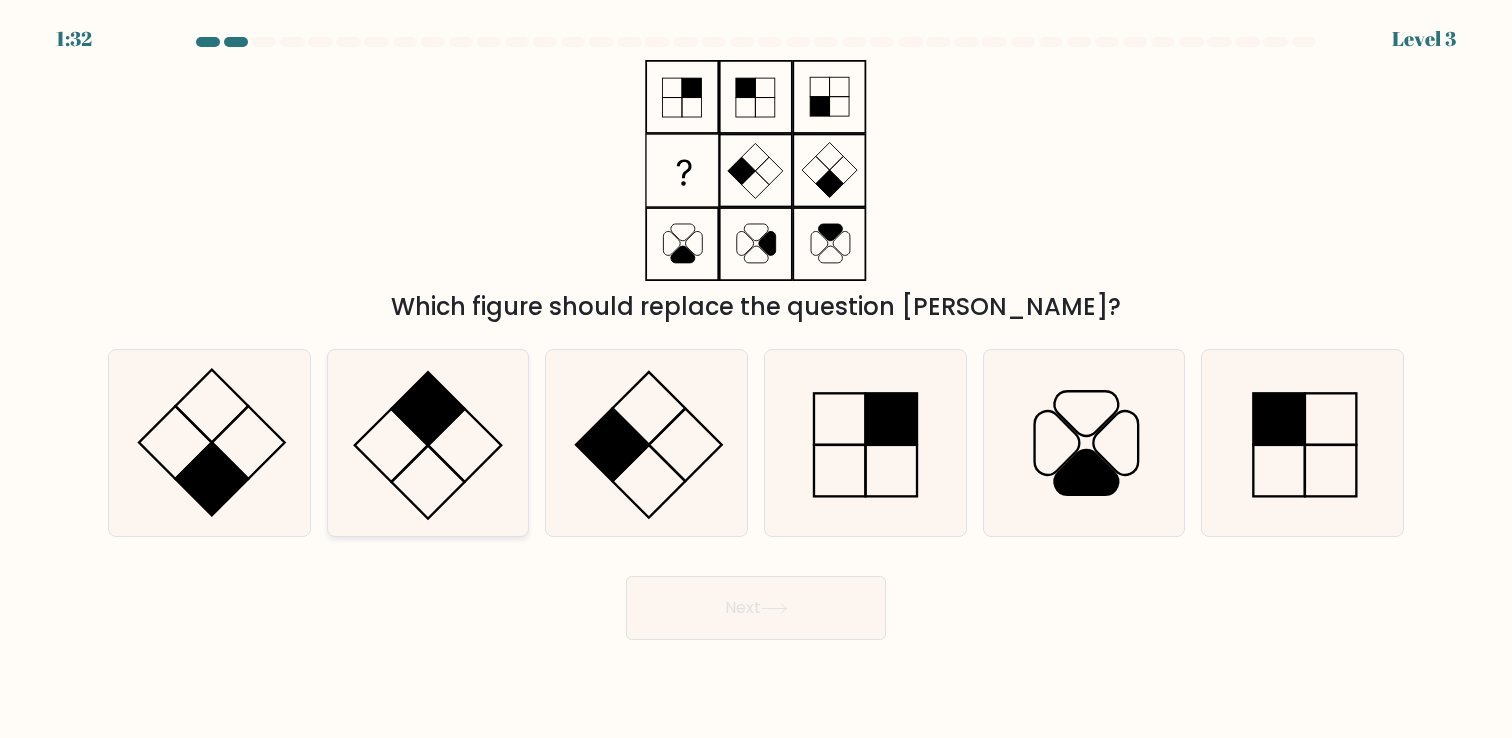 click 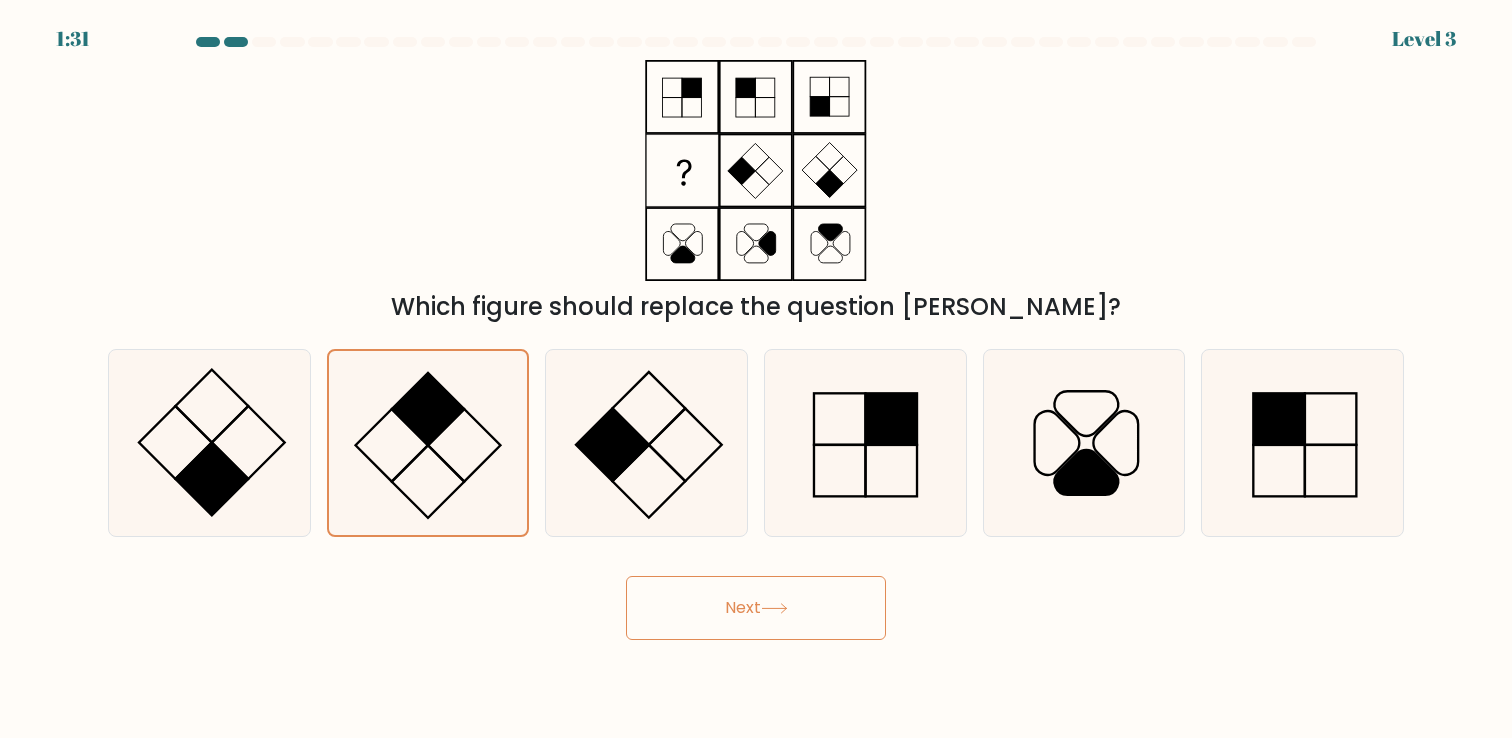 click on "Next" at bounding box center (756, 608) 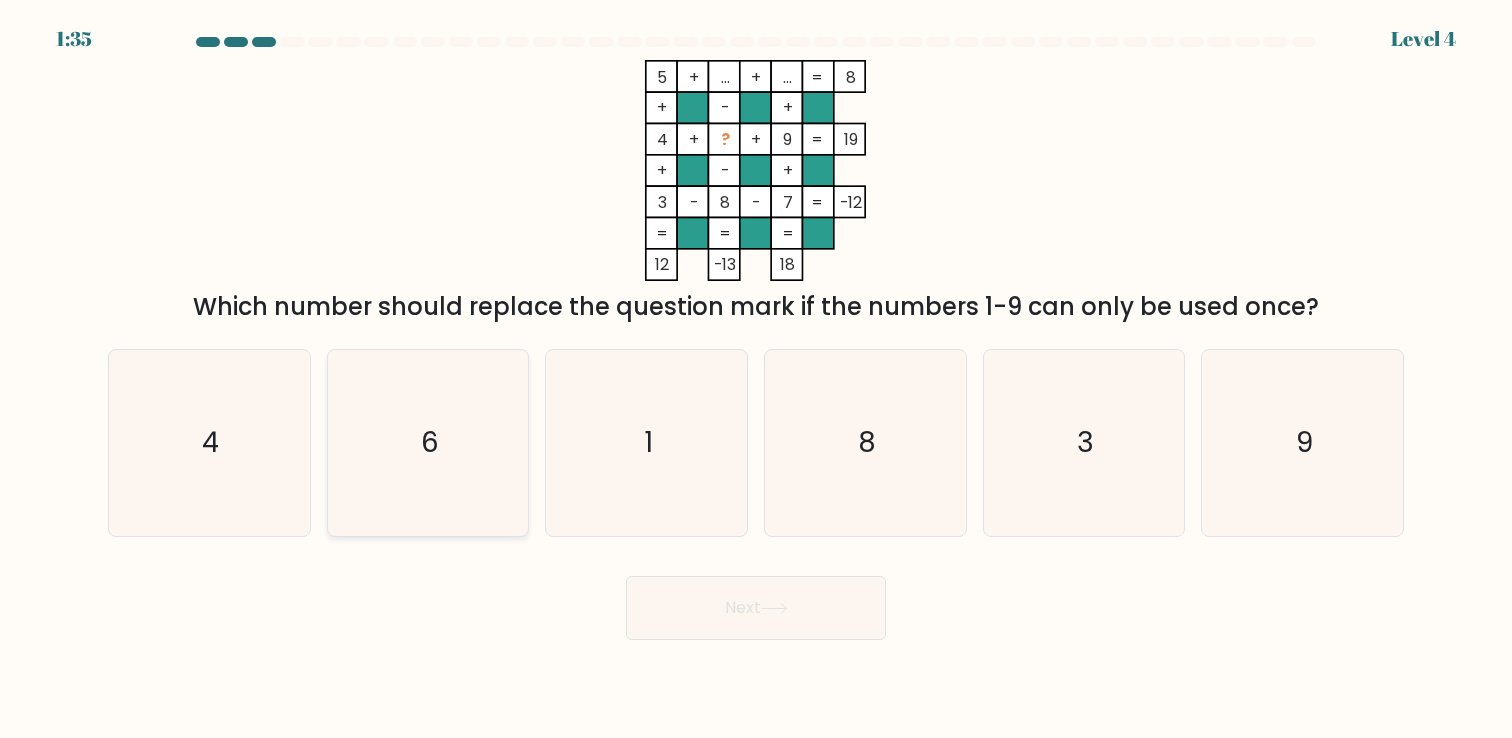 click on "6" 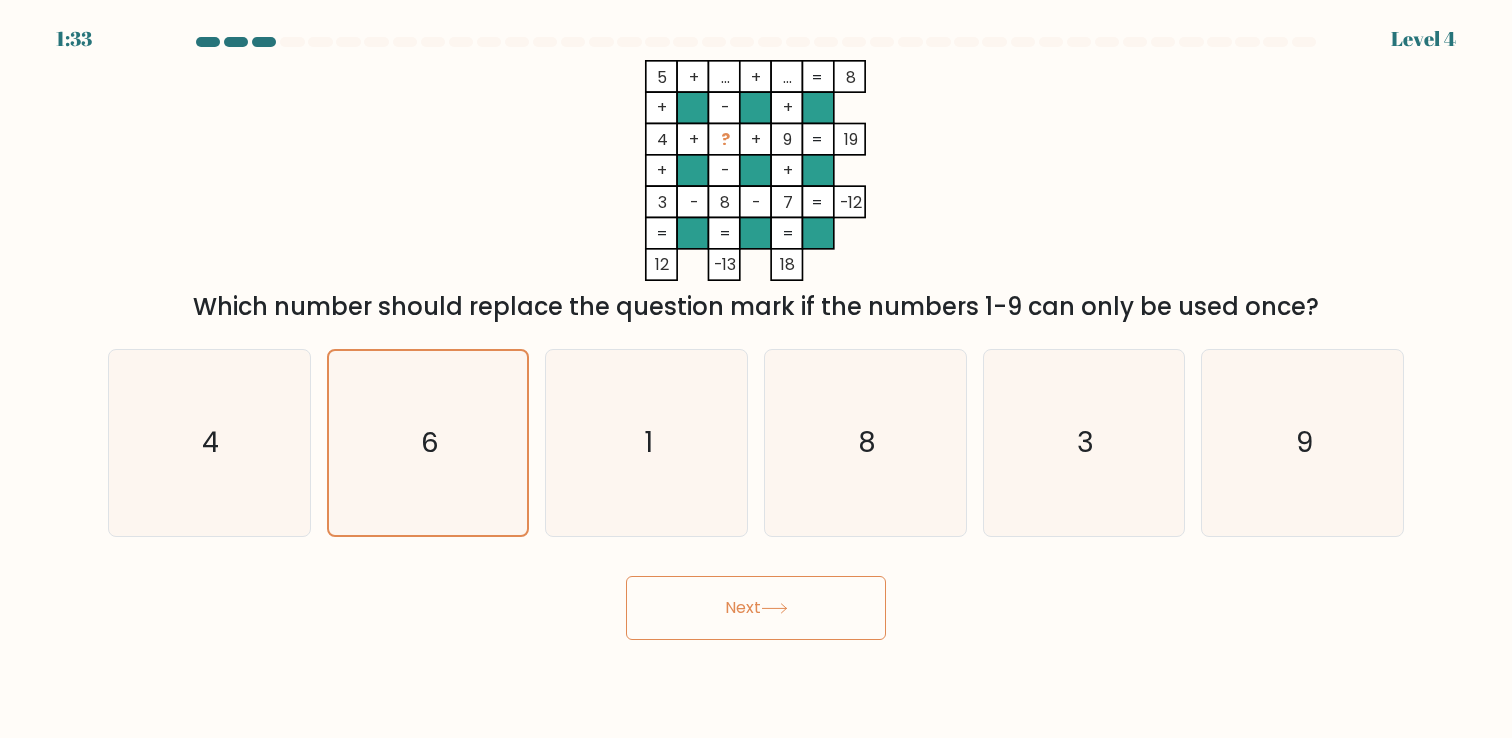 click on "Next" at bounding box center [756, 608] 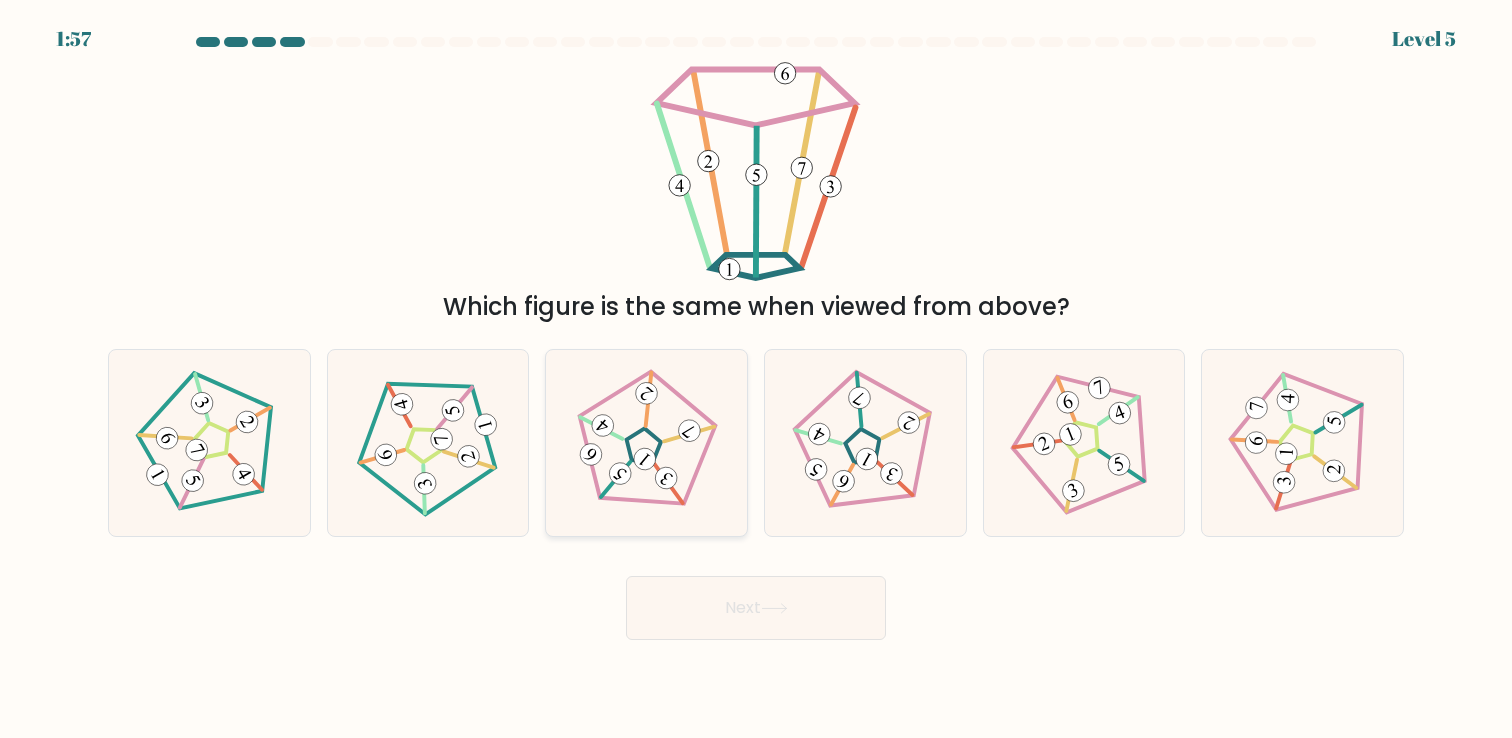click 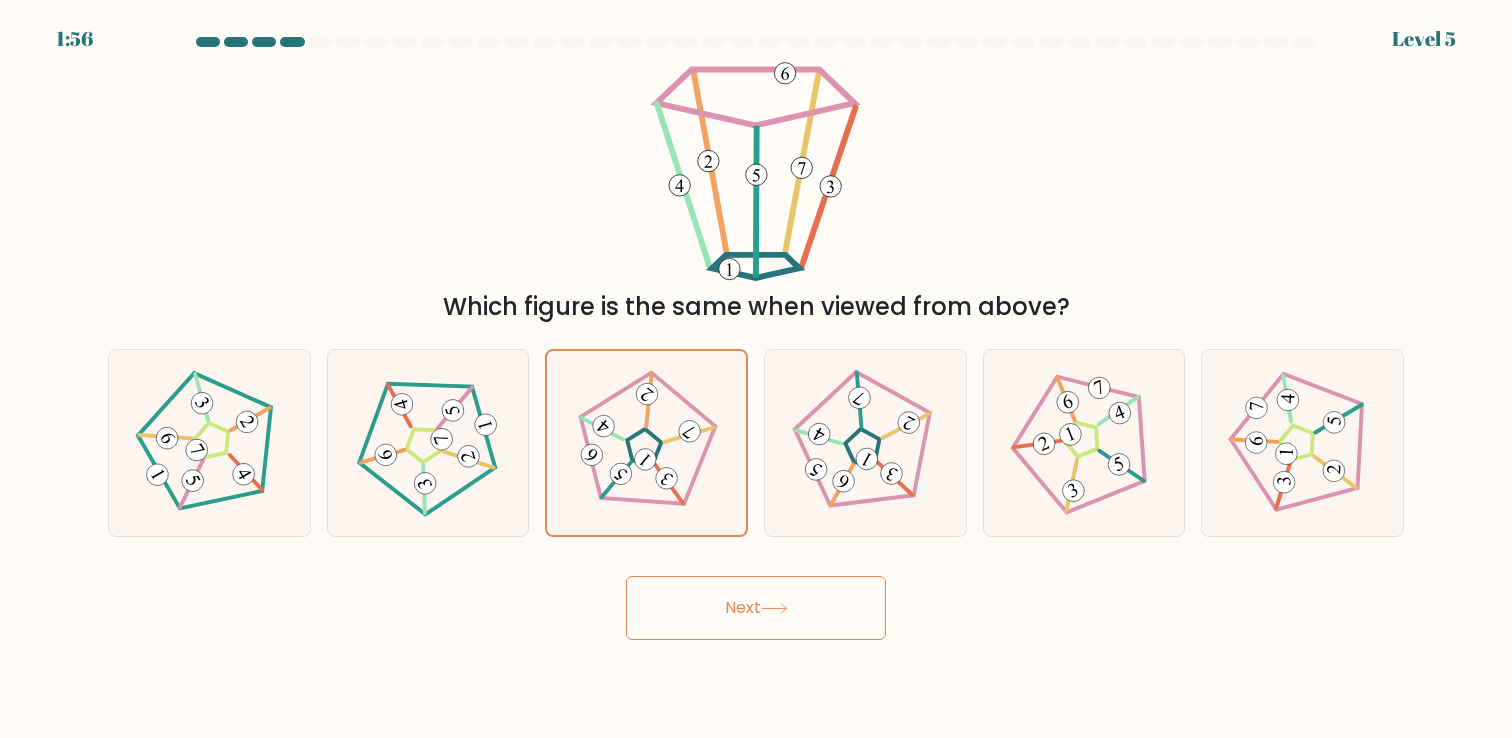 click on "Next" at bounding box center [756, 608] 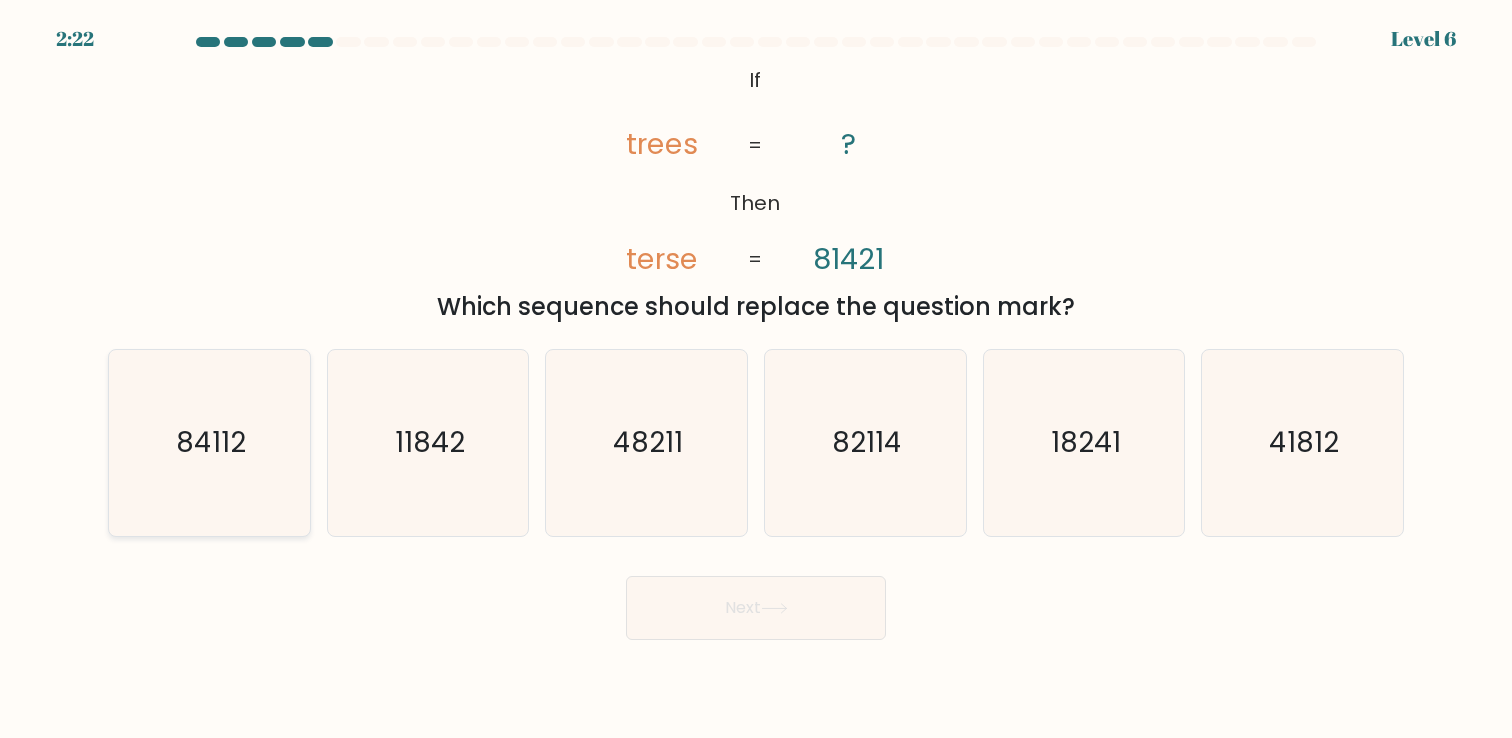 click on "84112" 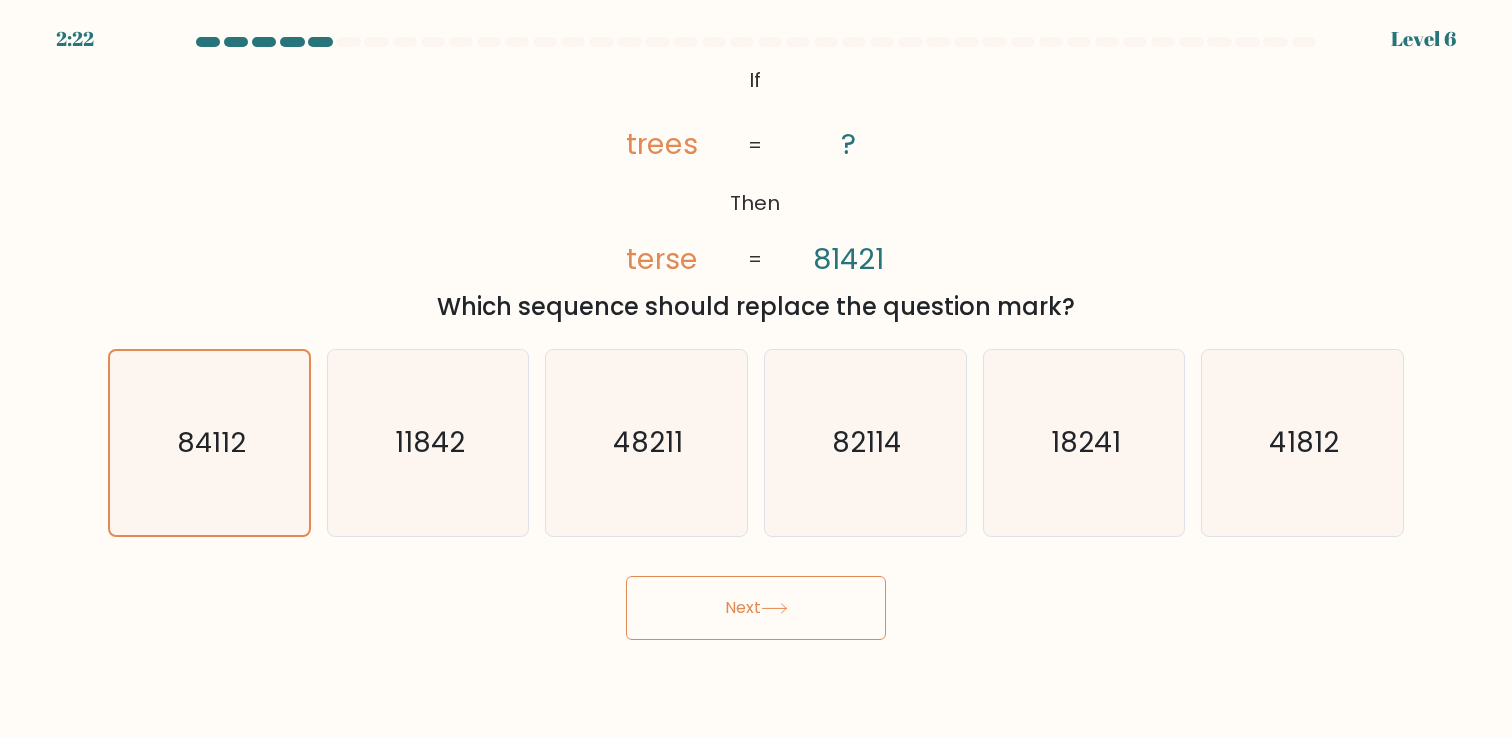 click on "Next" at bounding box center (756, 608) 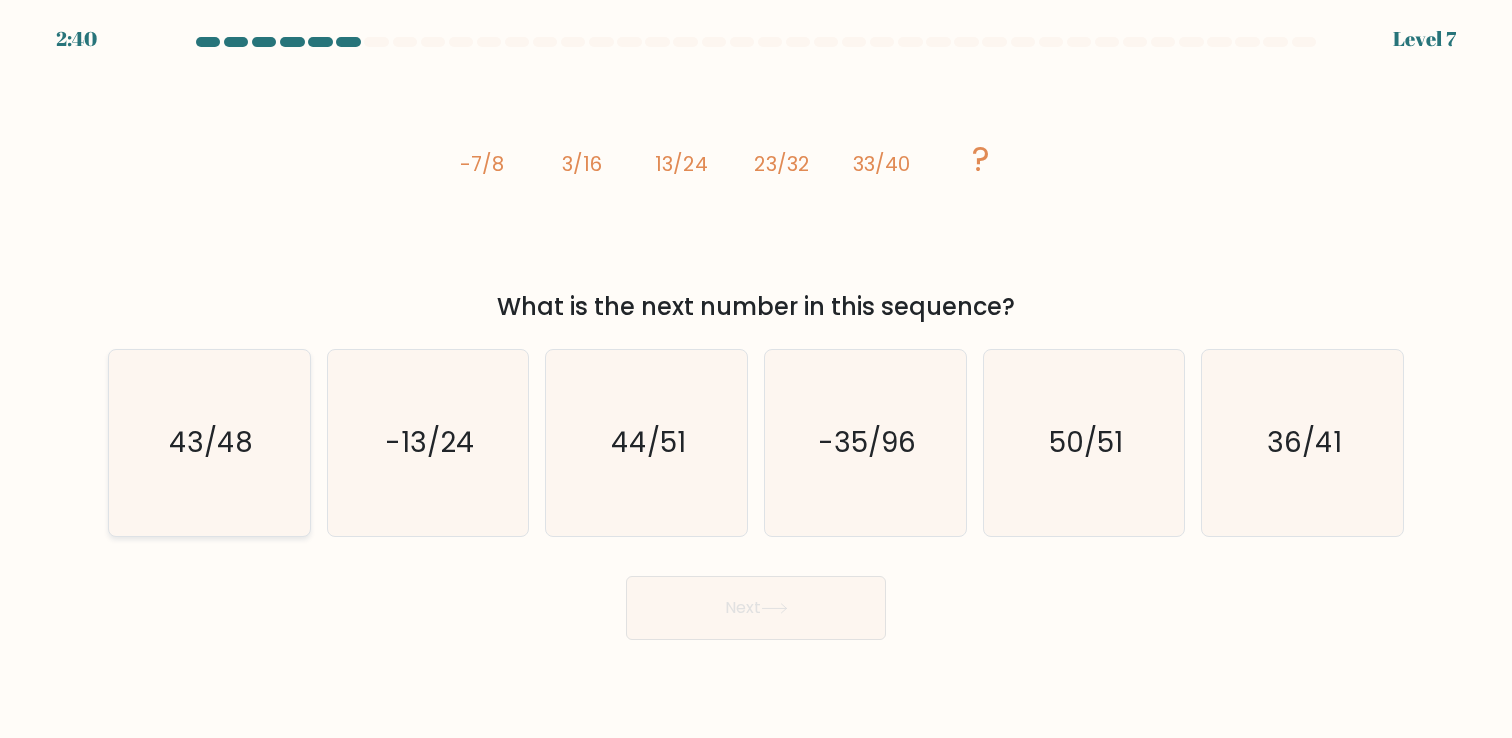 click on "43/48" 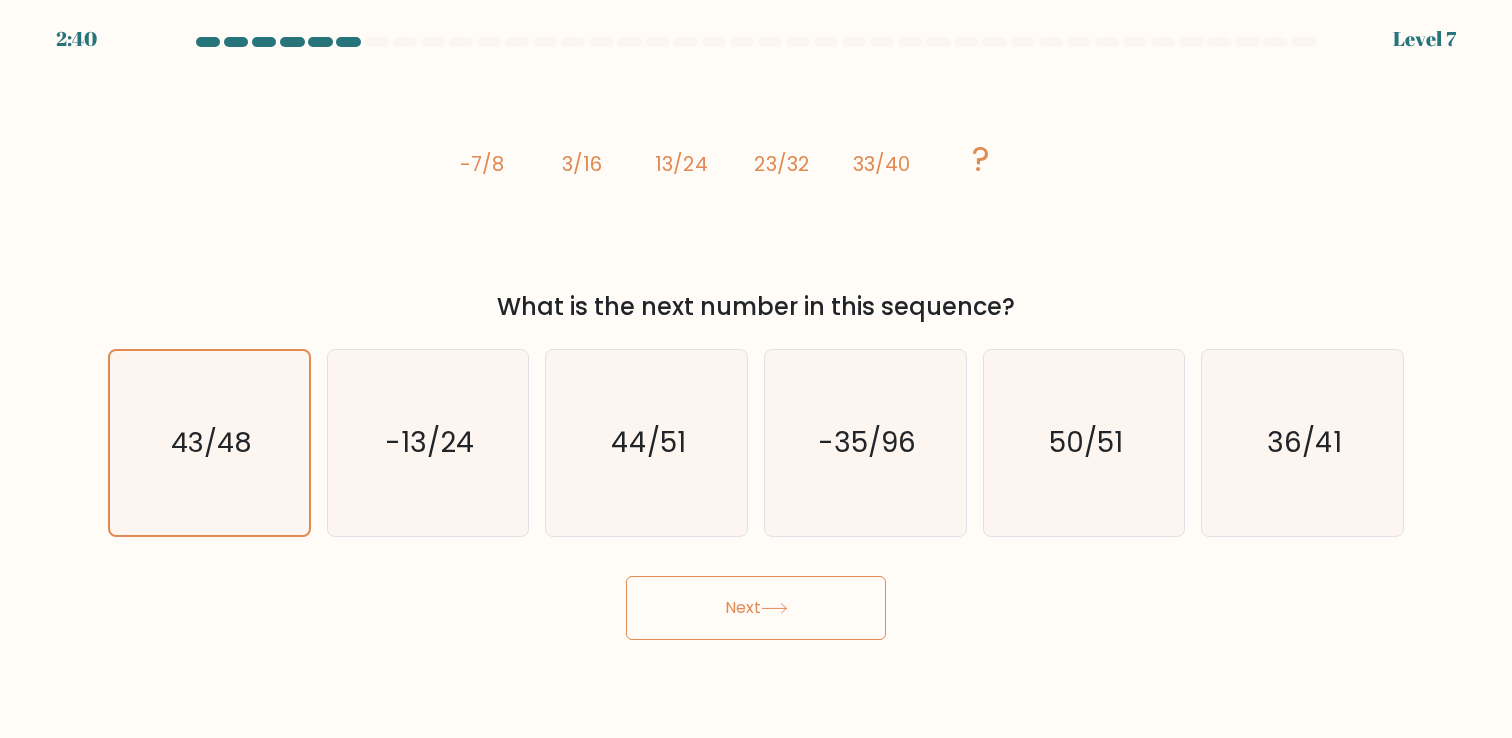 click 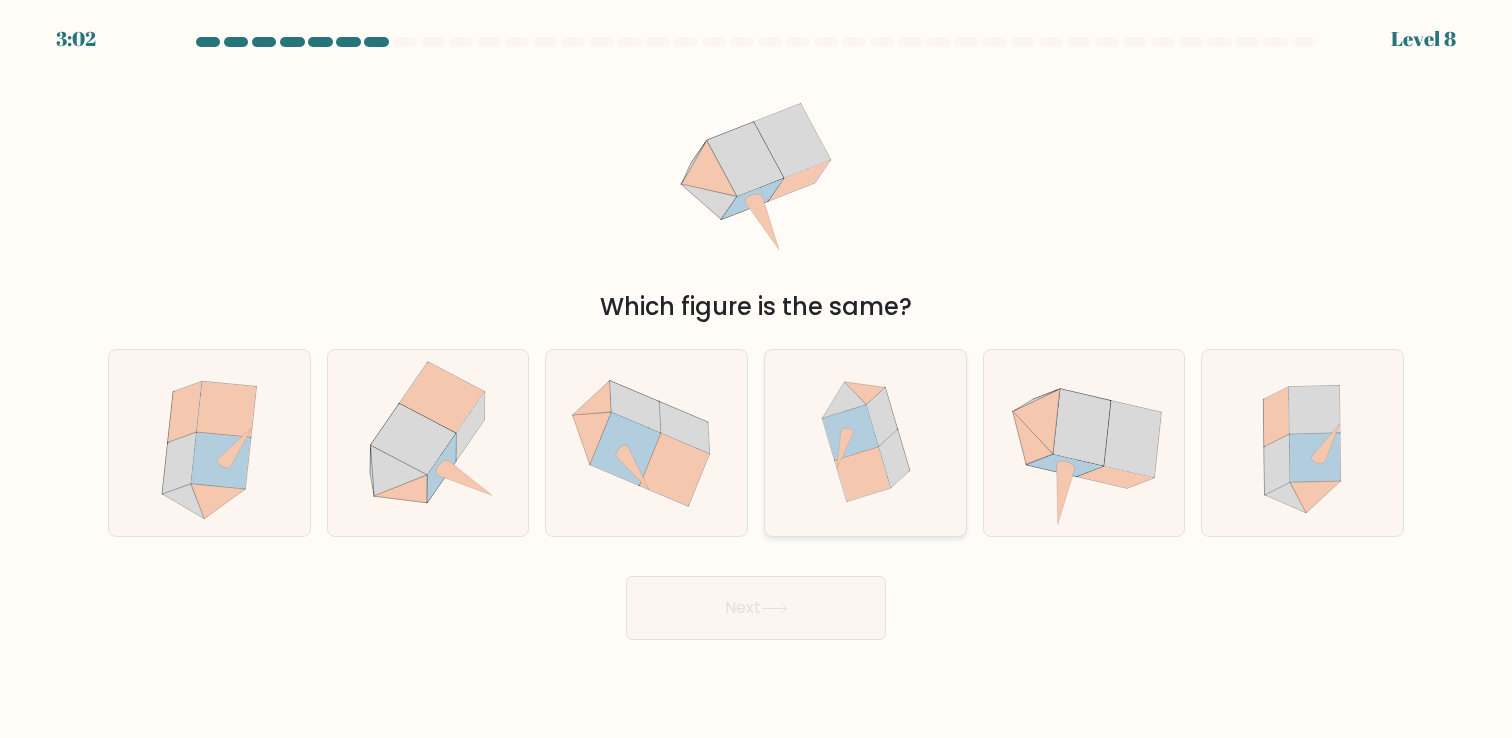 click 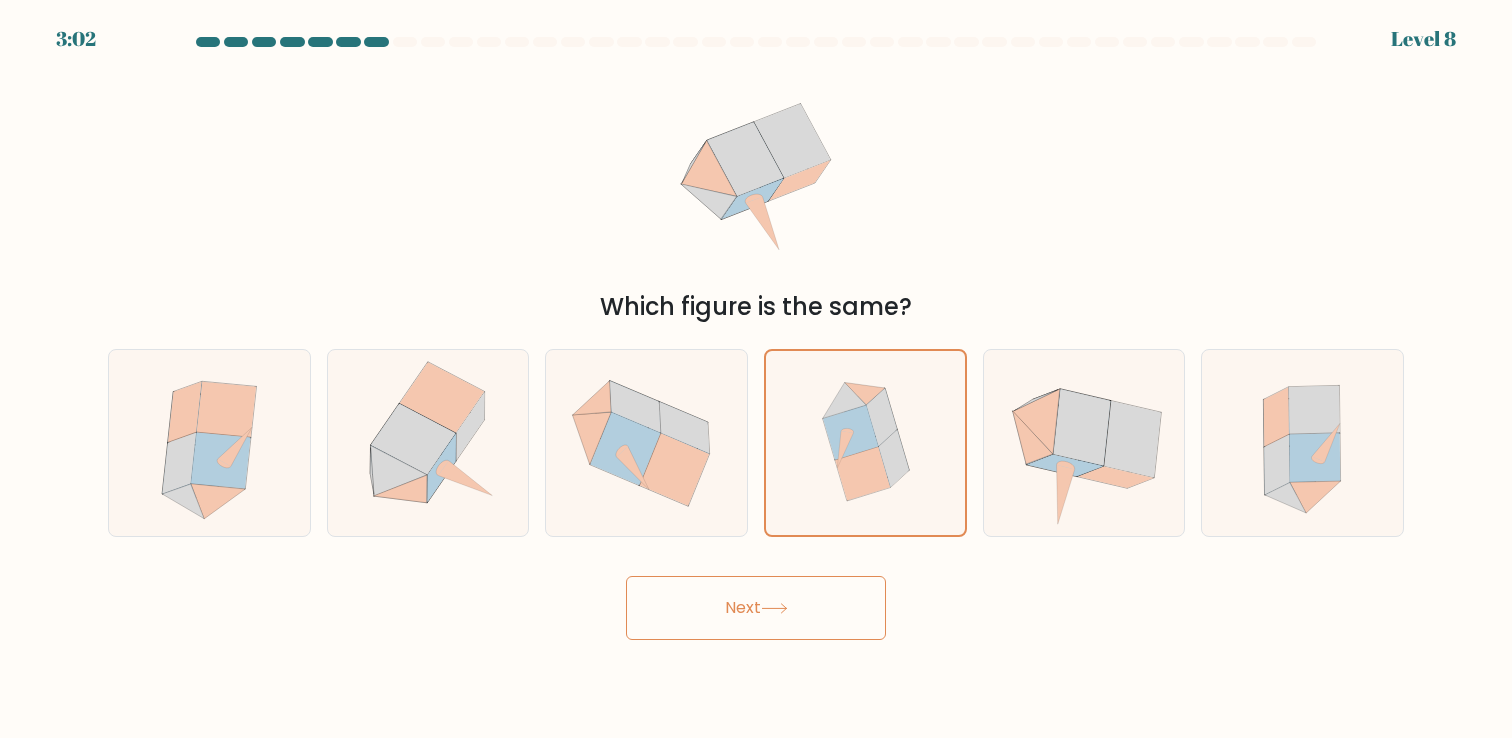 click on "Next" at bounding box center [756, 608] 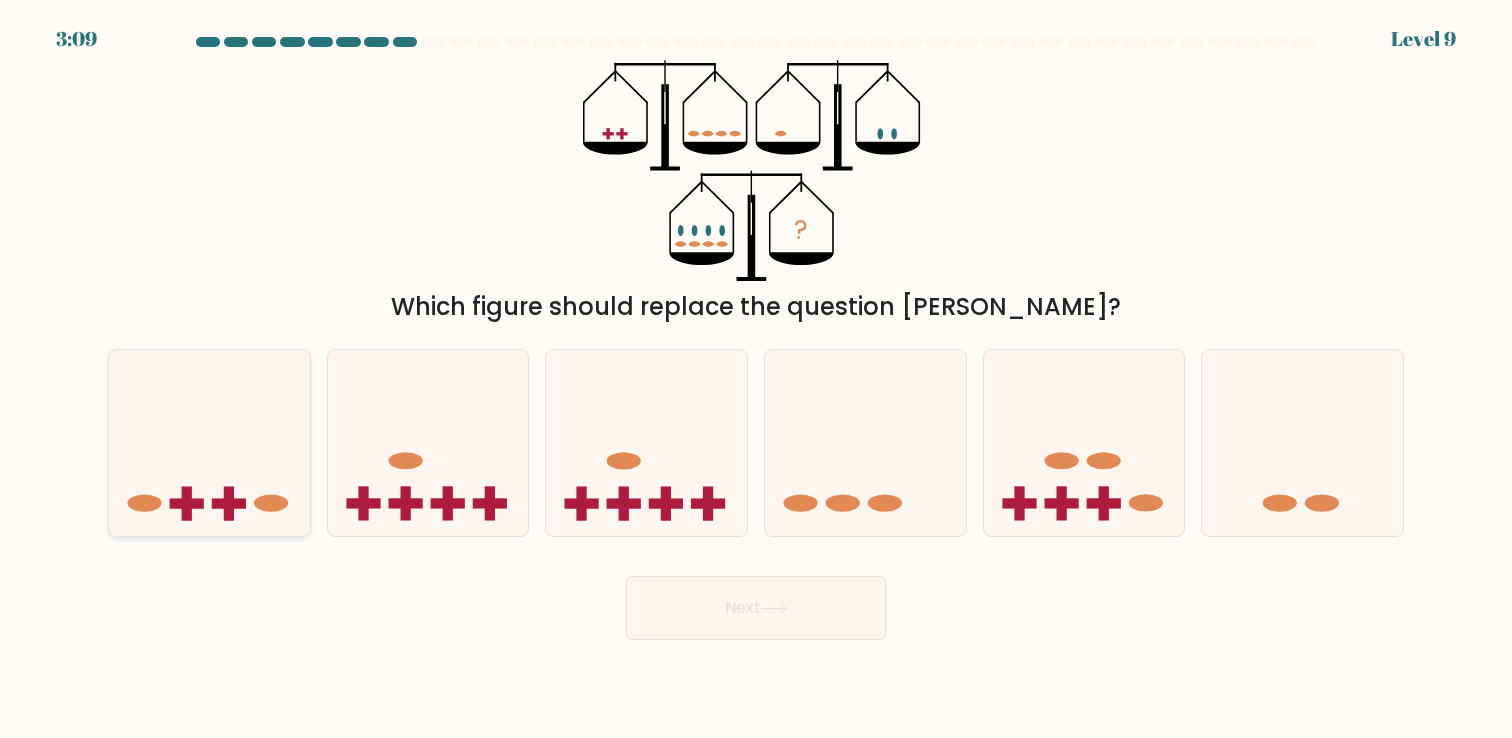 click 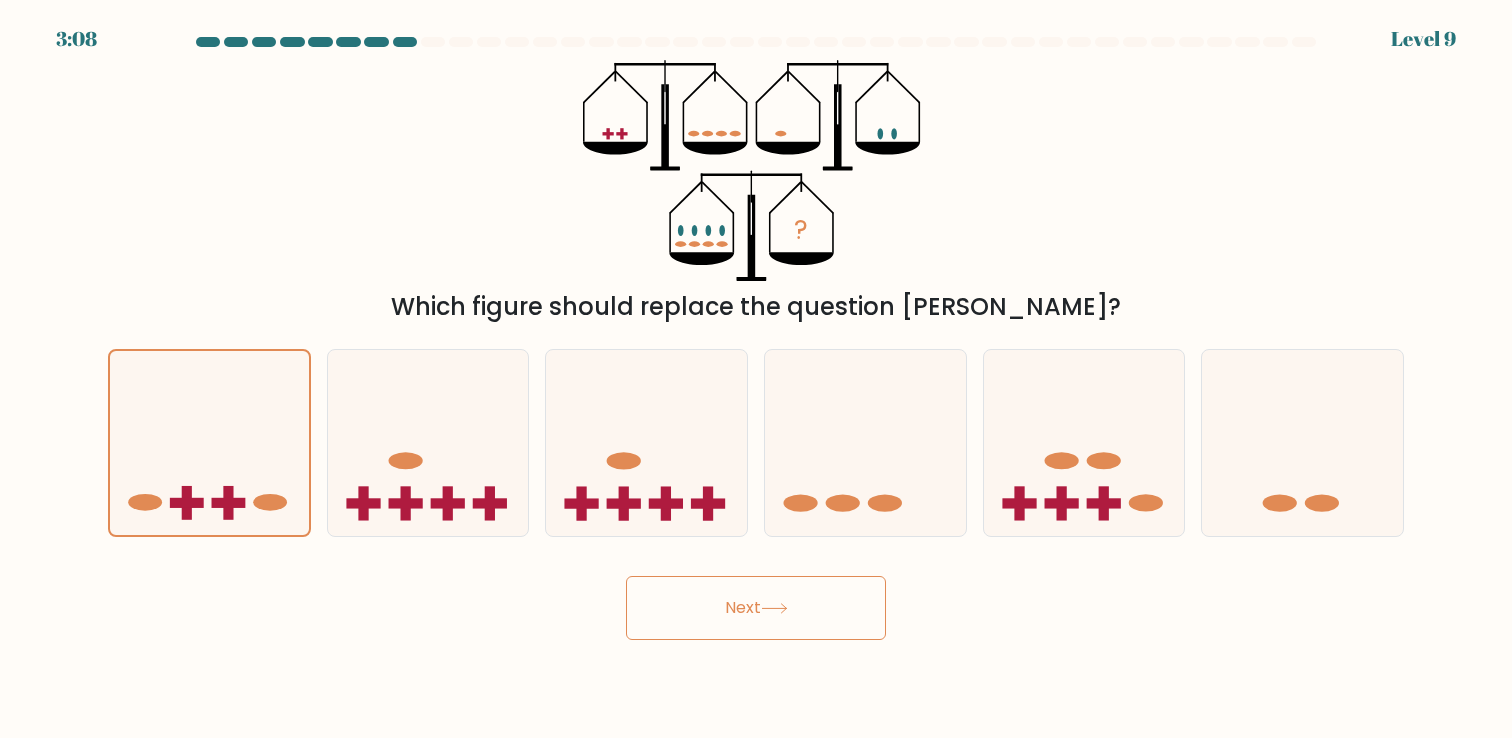 click on "Next" at bounding box center [756, 608] 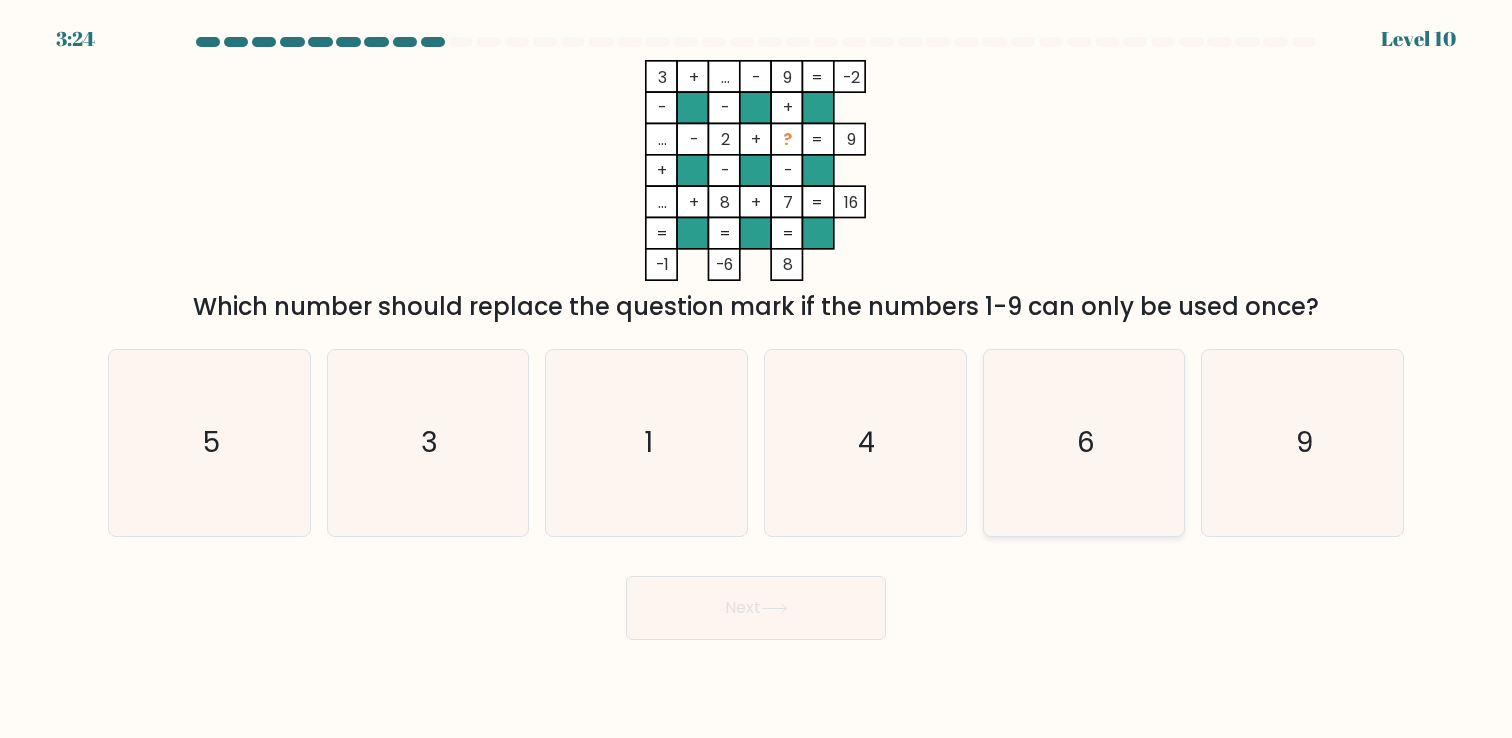 click on "6" 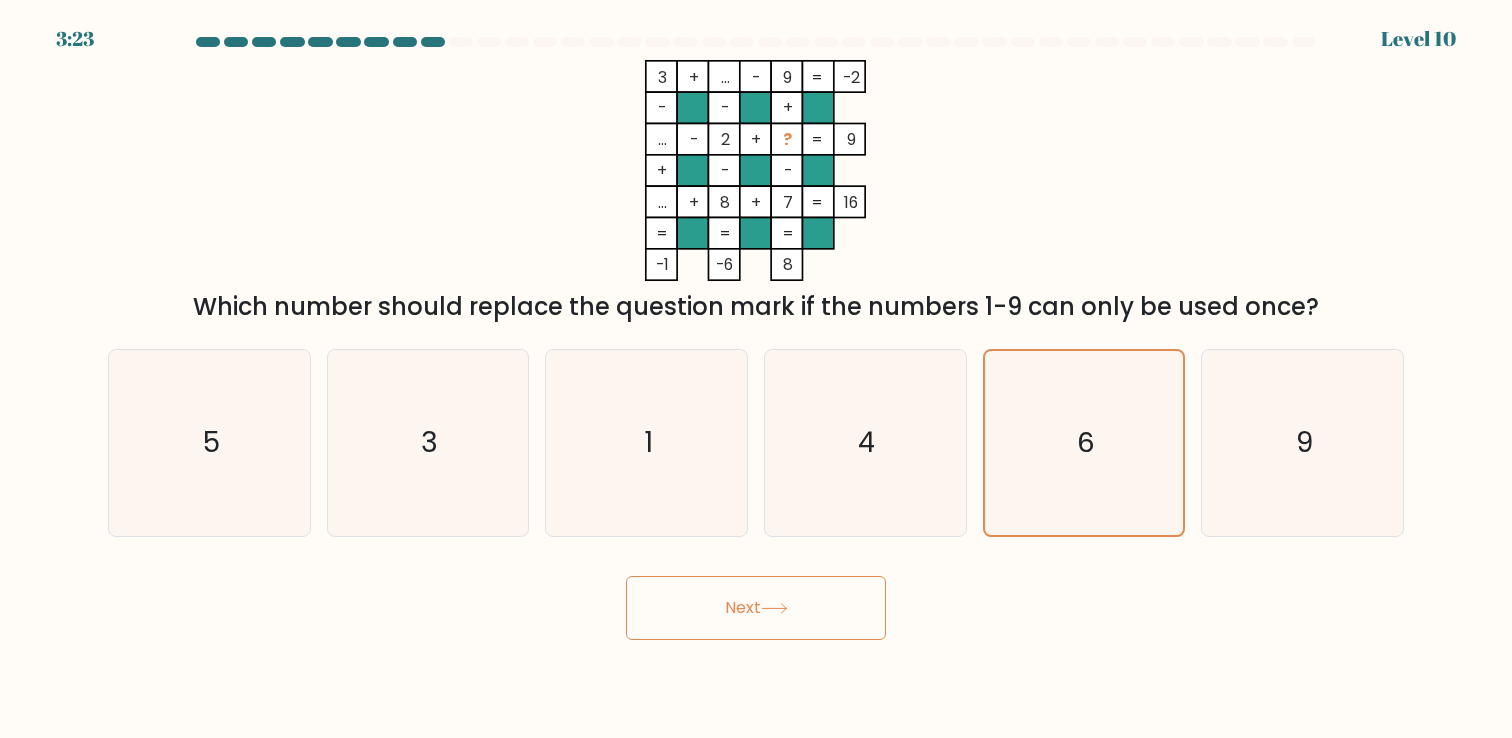 click on "Next" at bounding box center (756, 608) 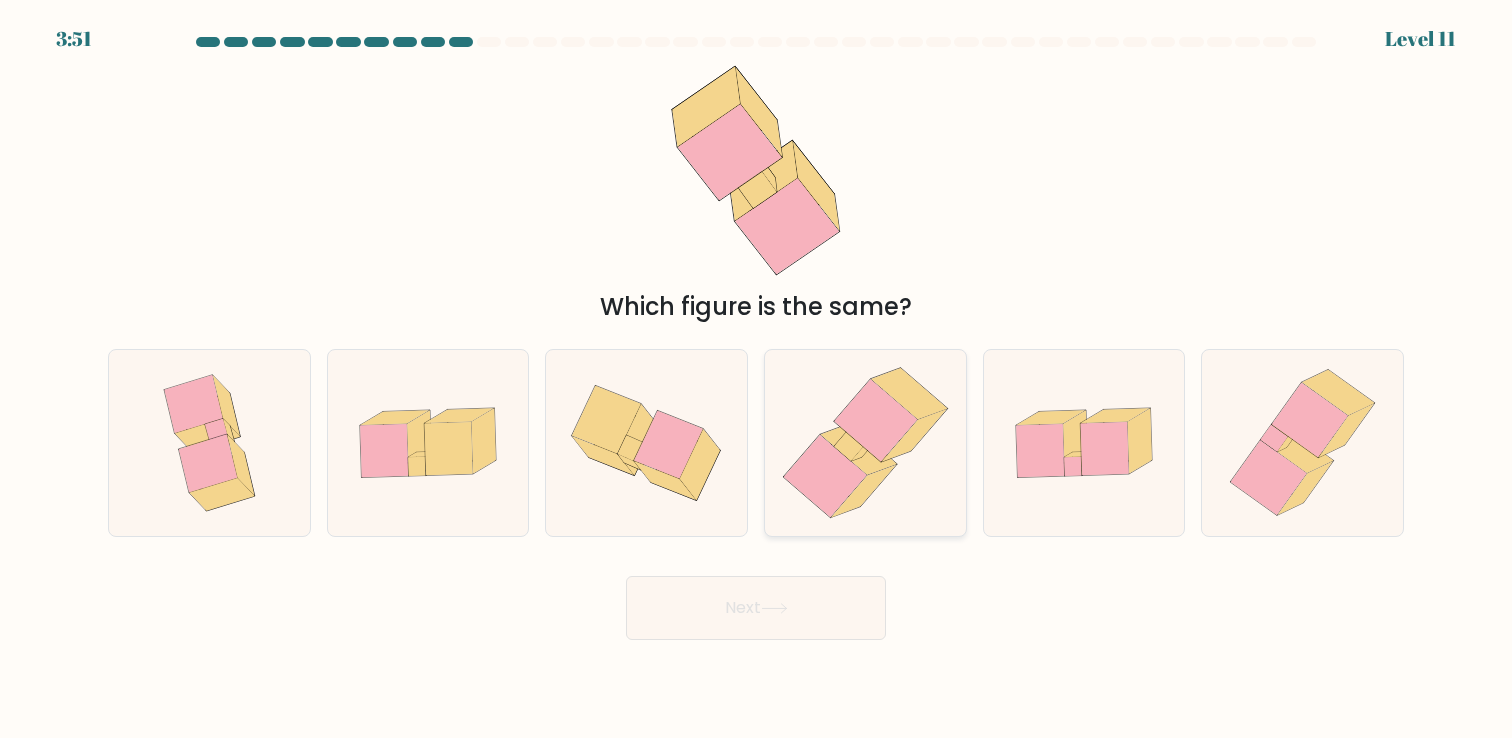 click 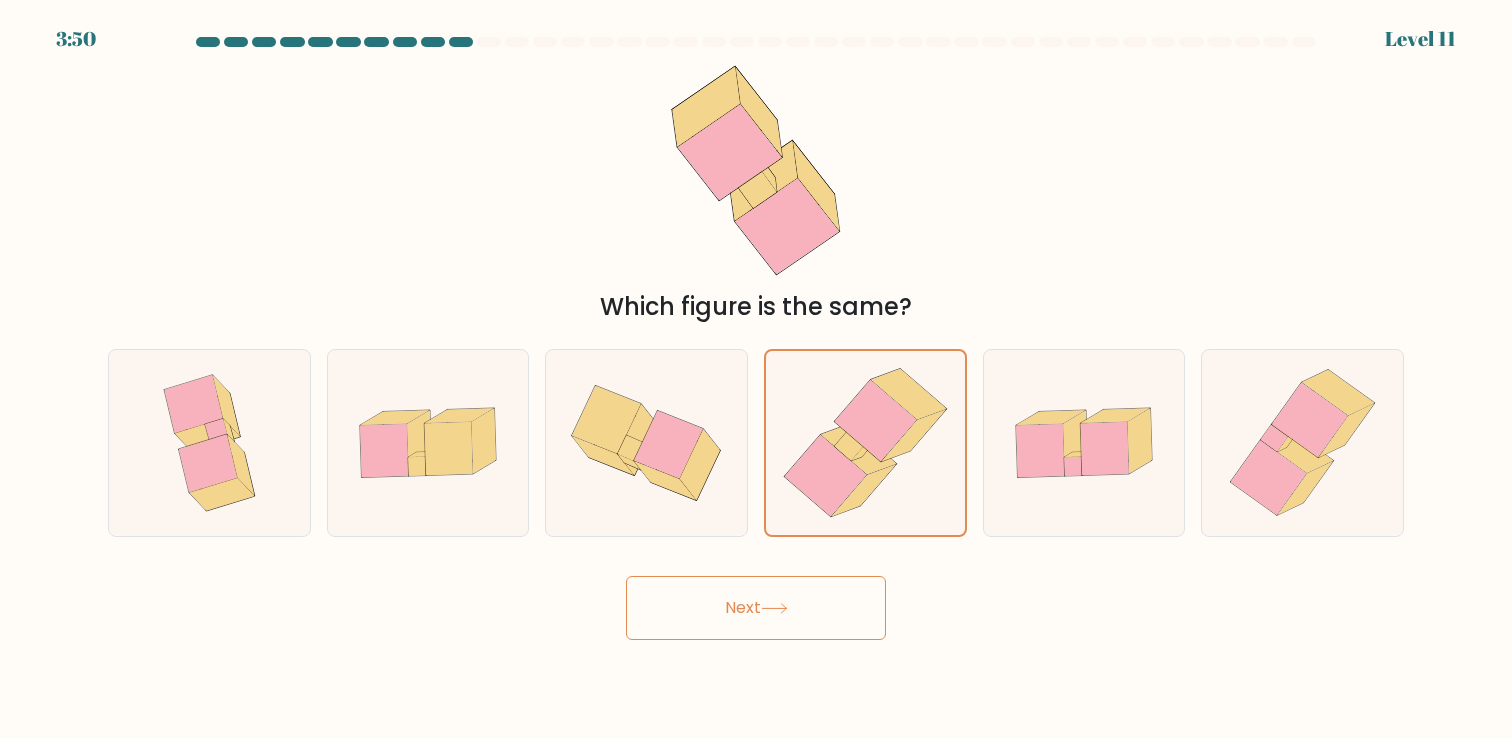 click on "Next" at bounding box center [756, 608] 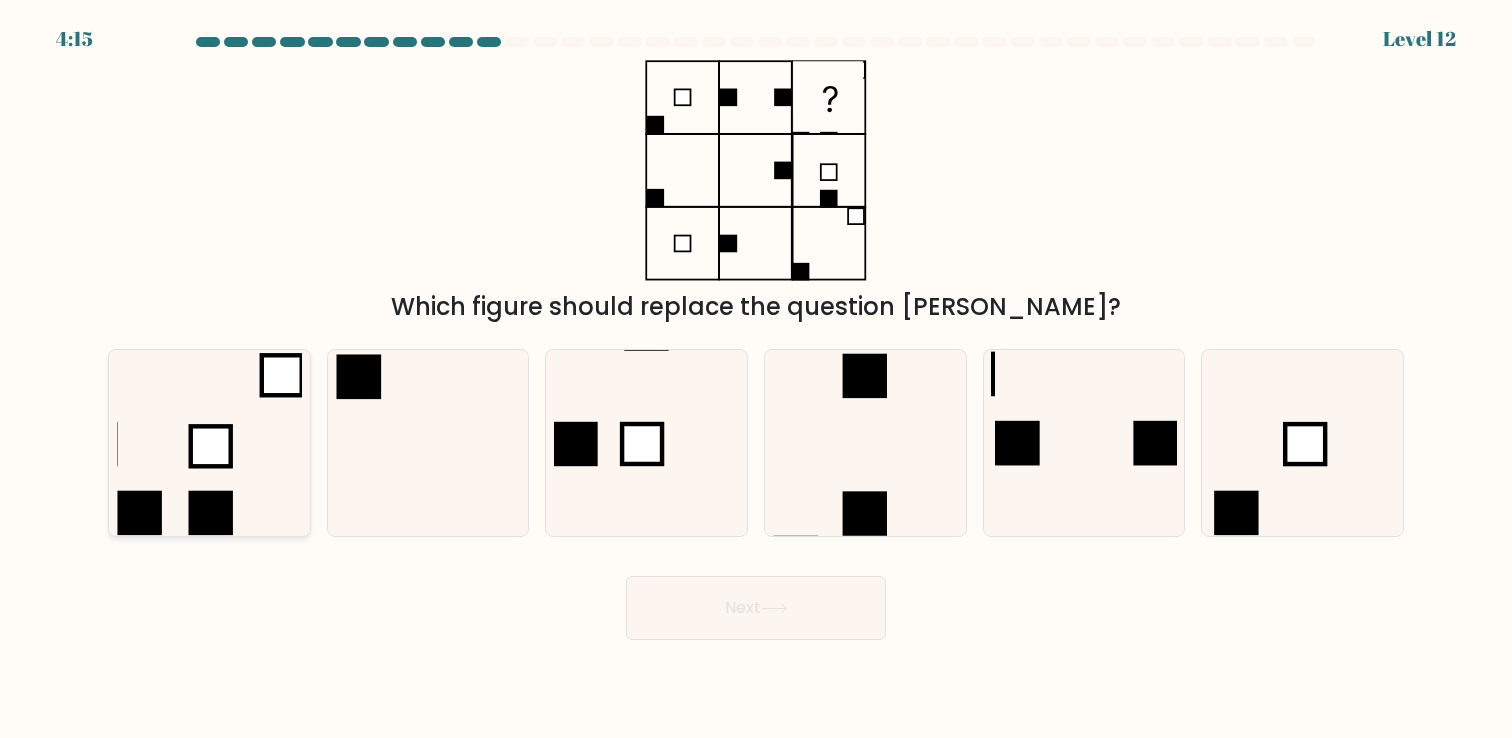 click 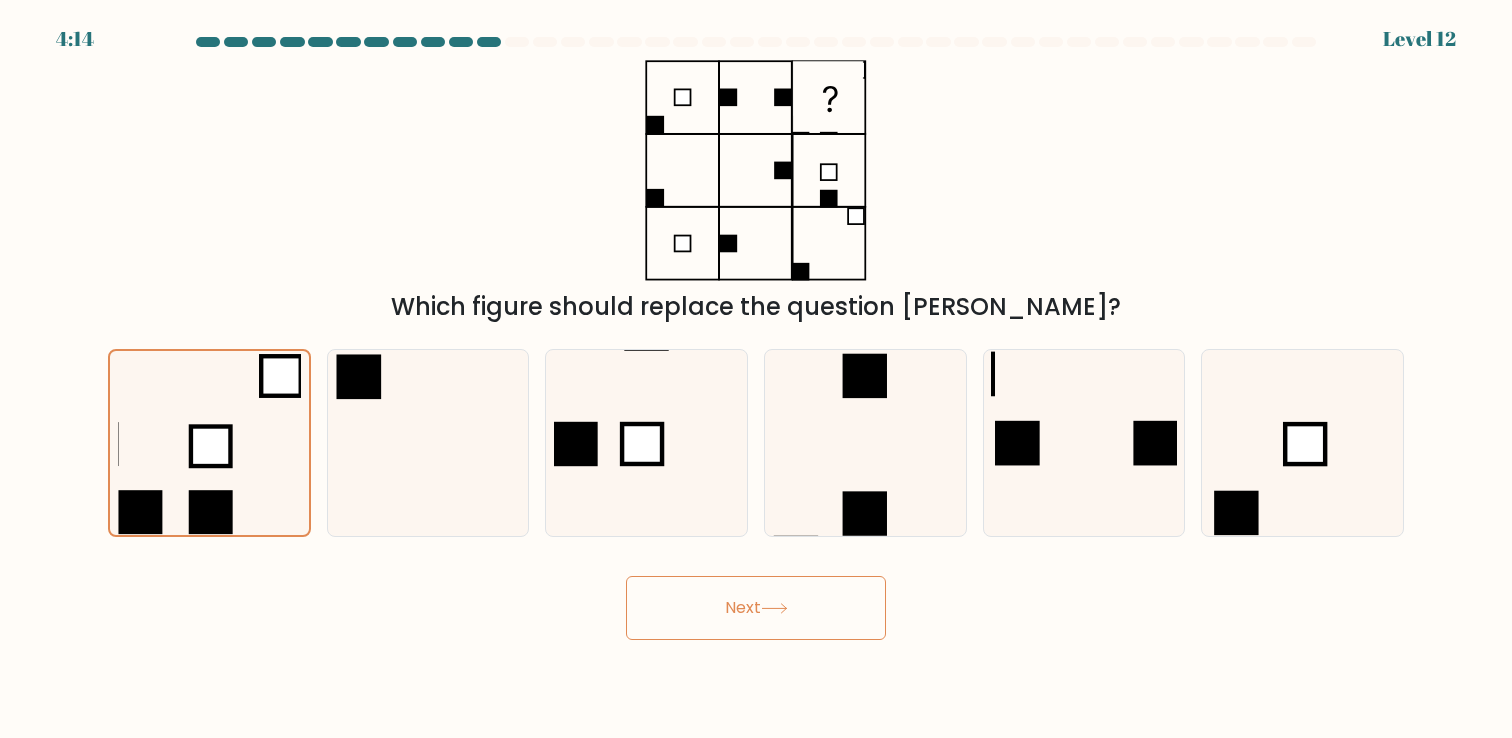 click on "Next" at bounding box center (756, 608) 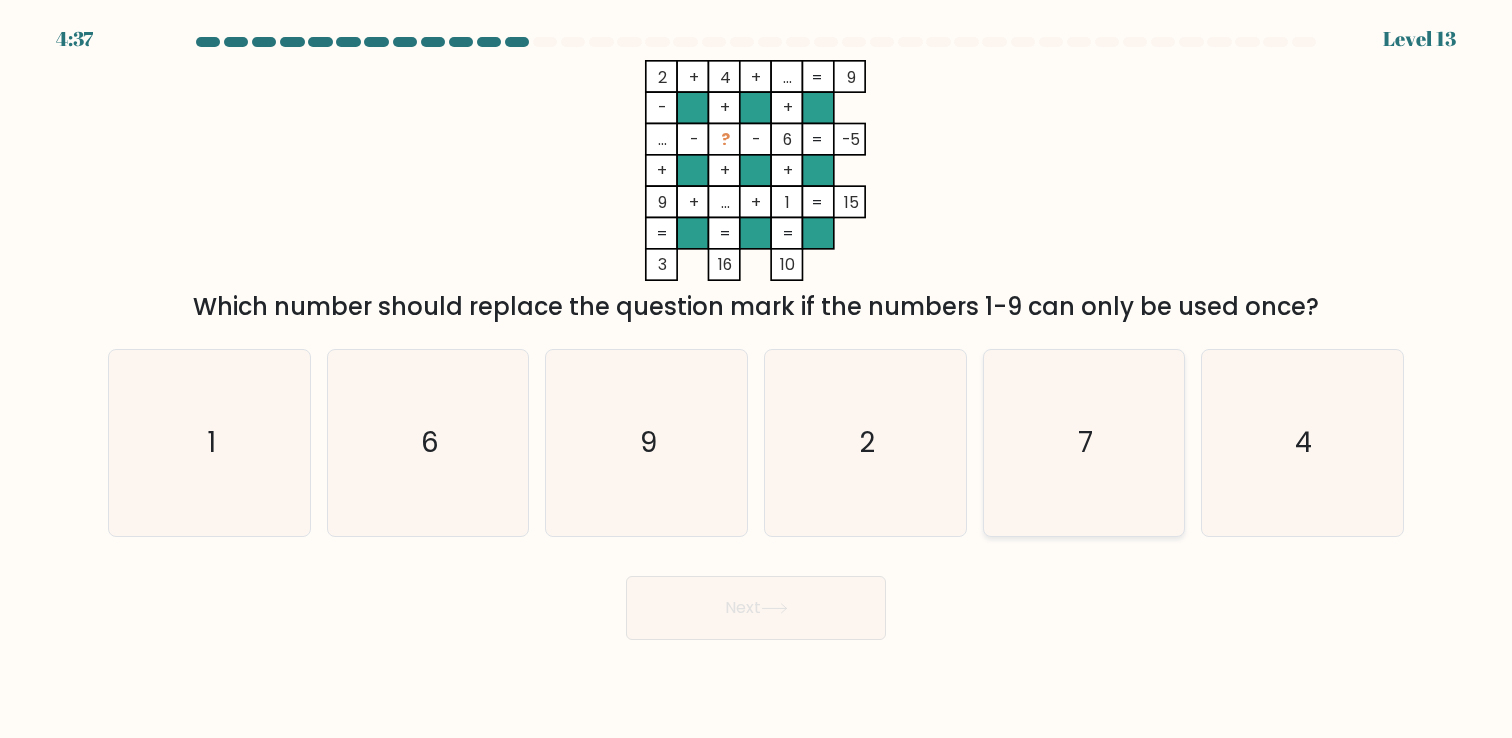 click on "7" 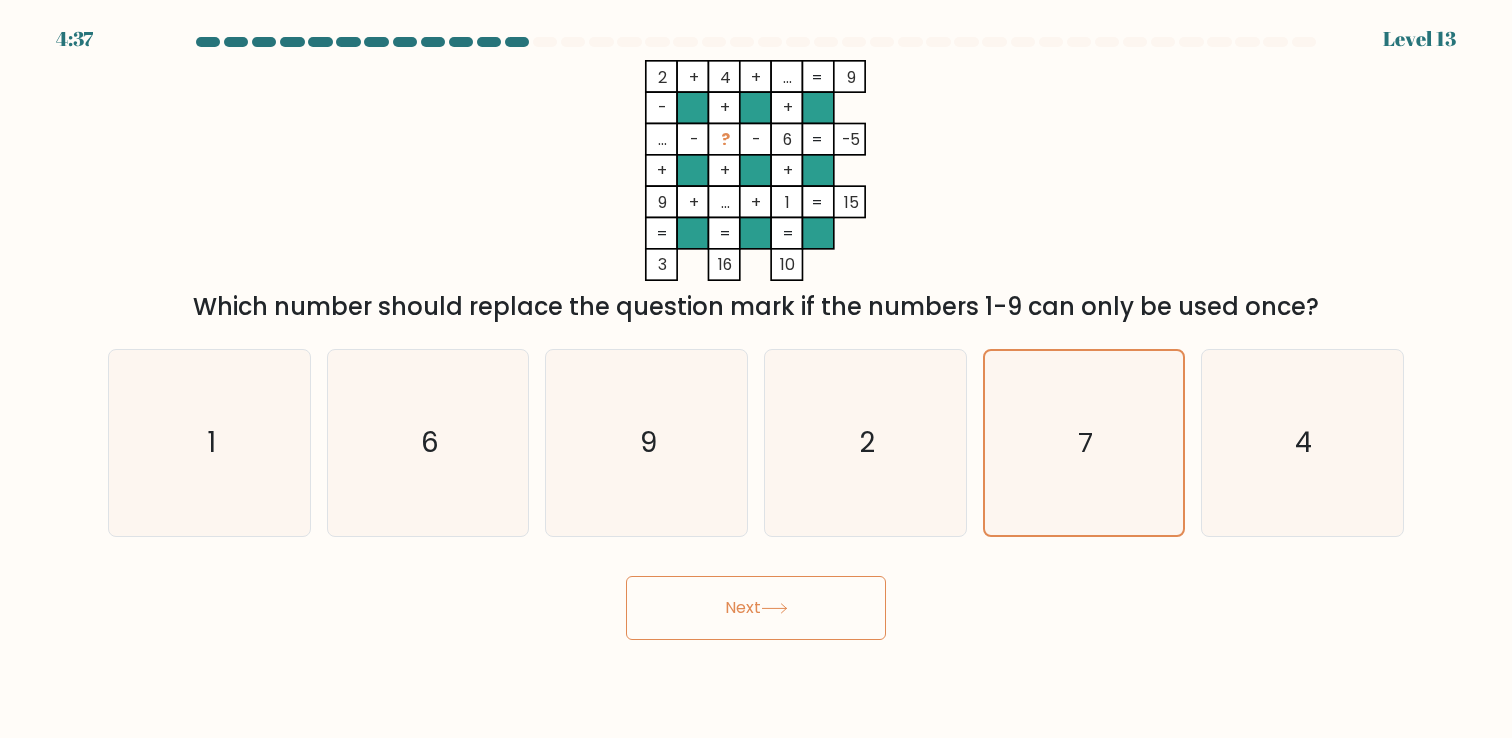 click on "Next" at bounding box center (756, 608) 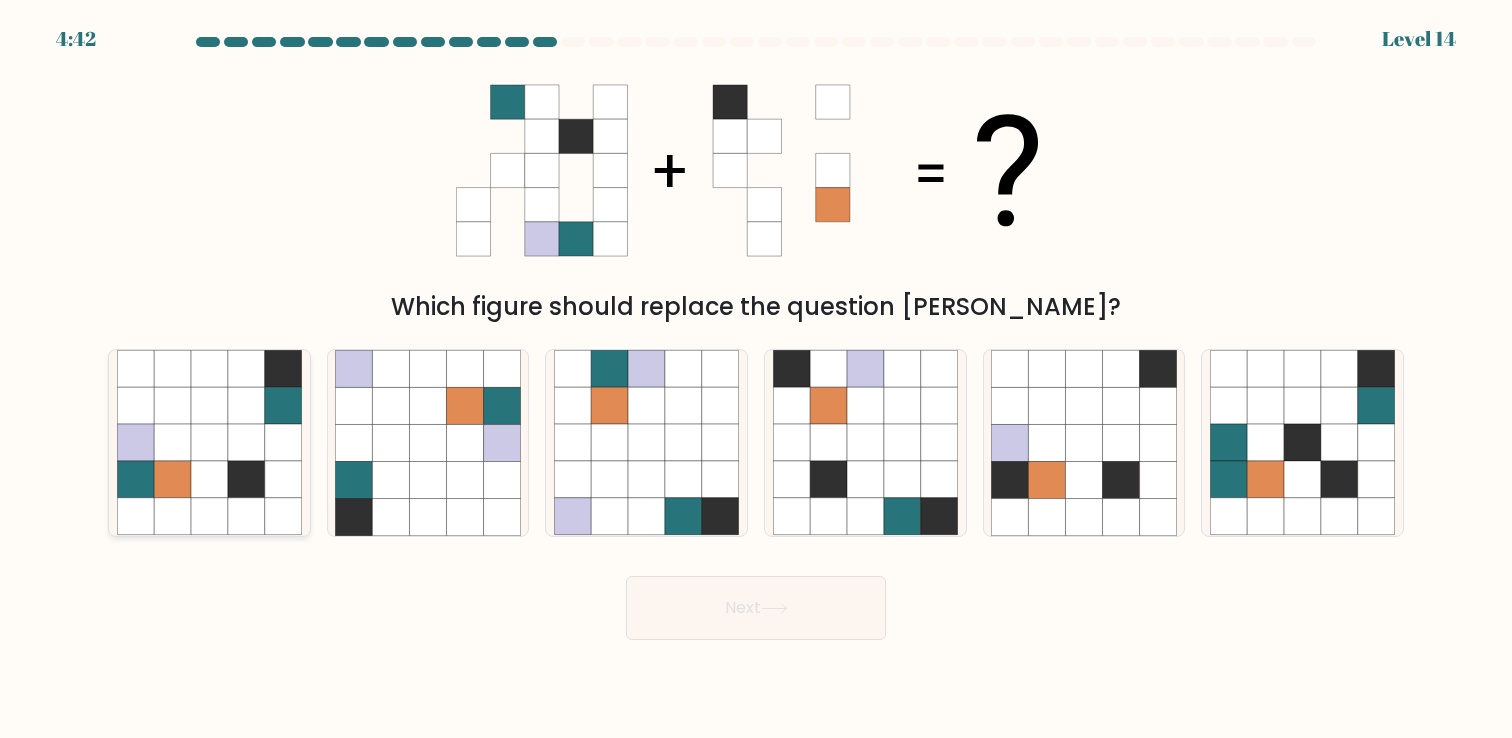 click 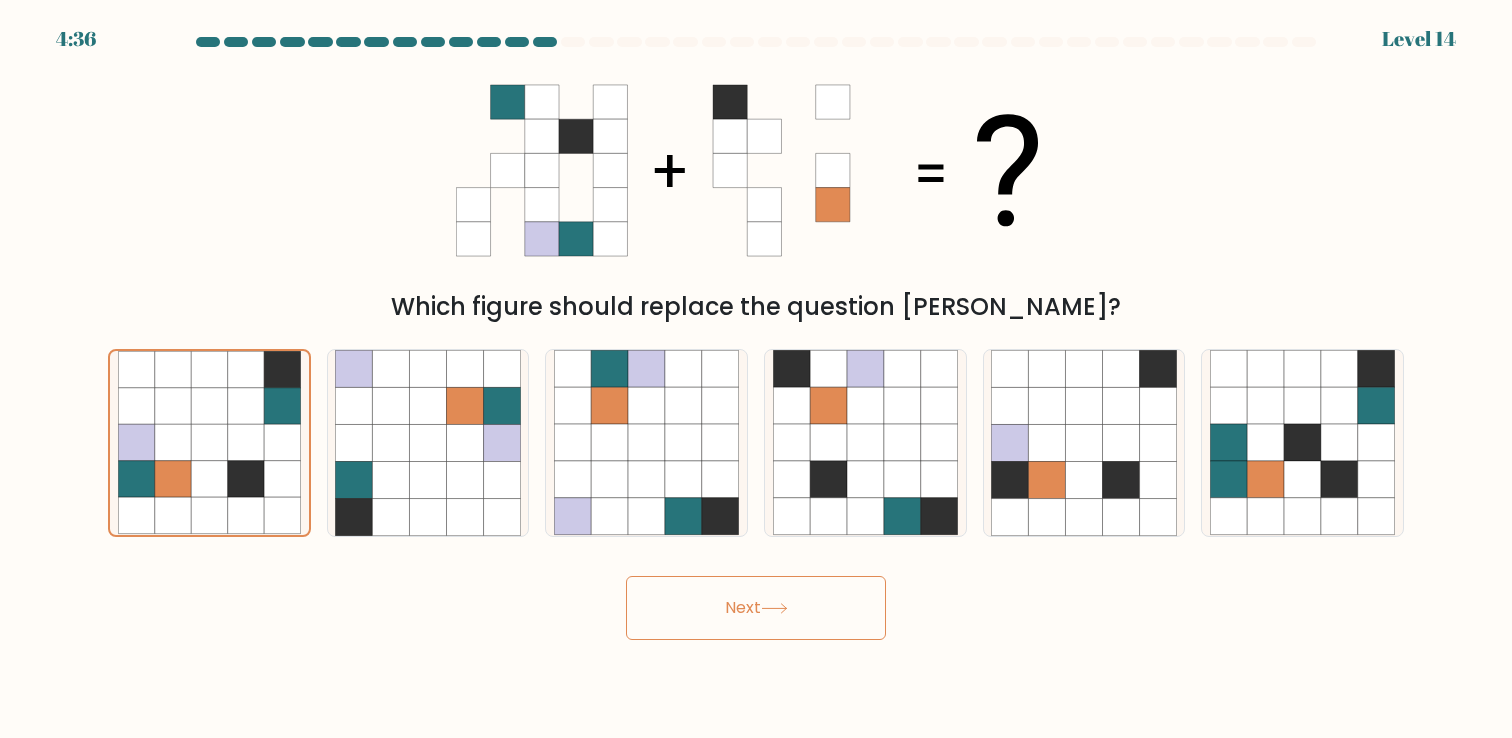 click on "Next" at bounding box center (756, 608) 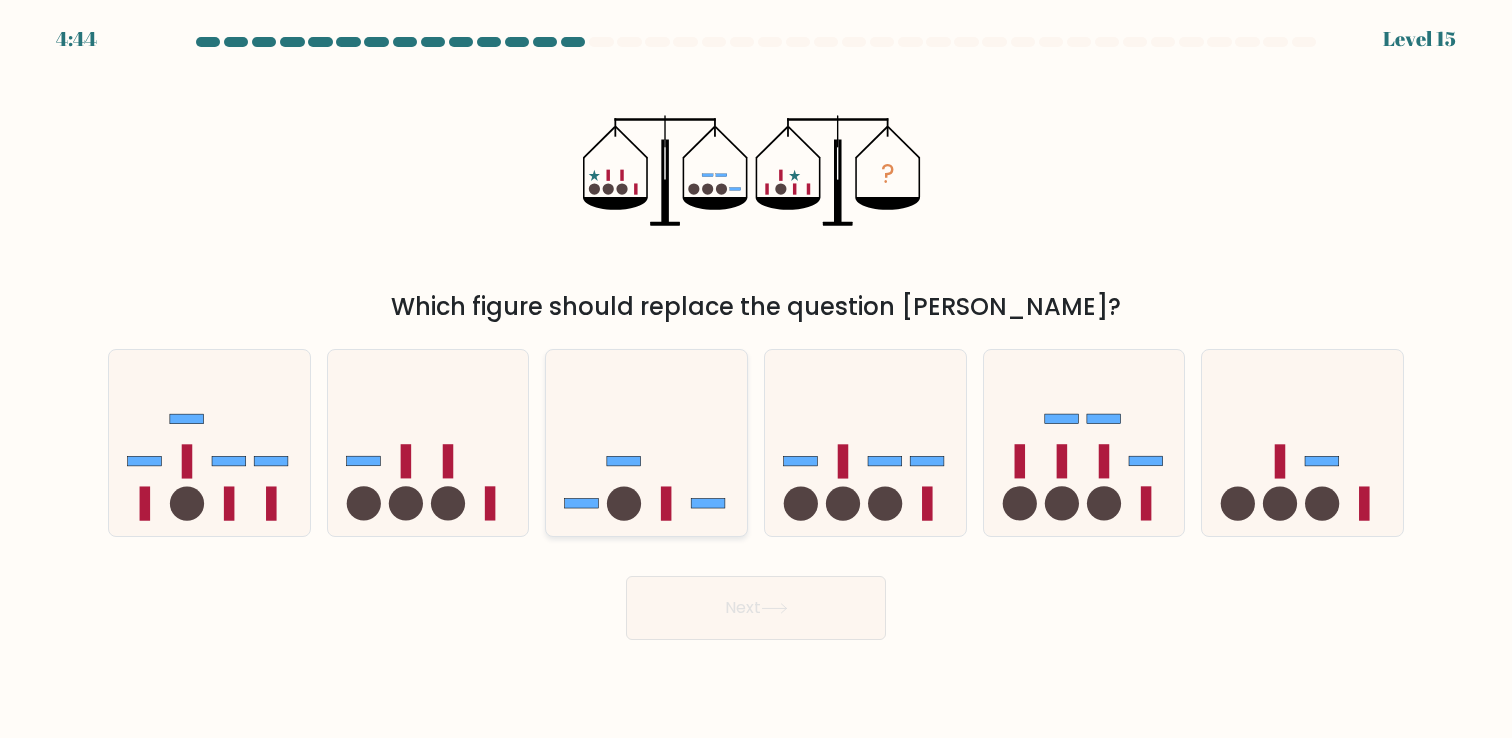 click 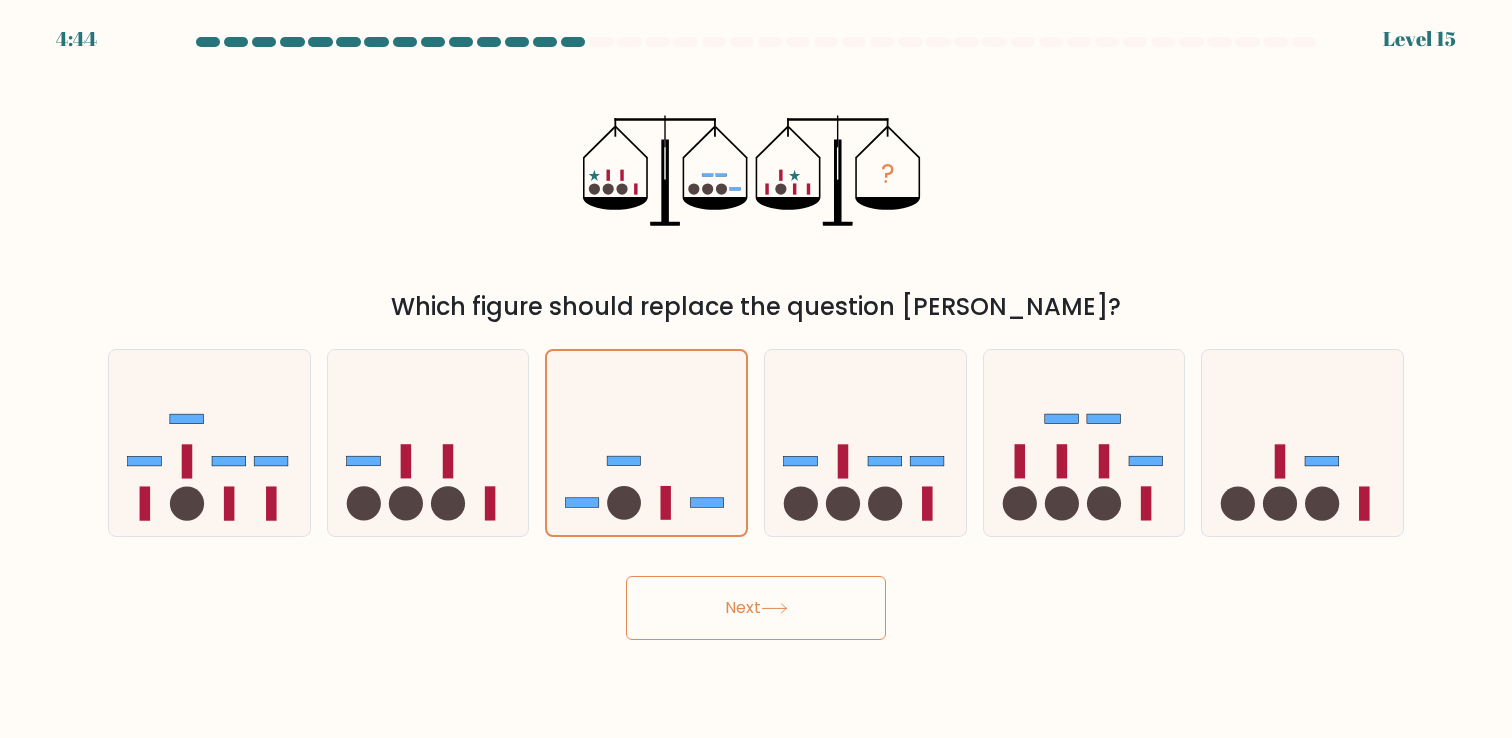 click on "Next" at bounding box center [756, 608] 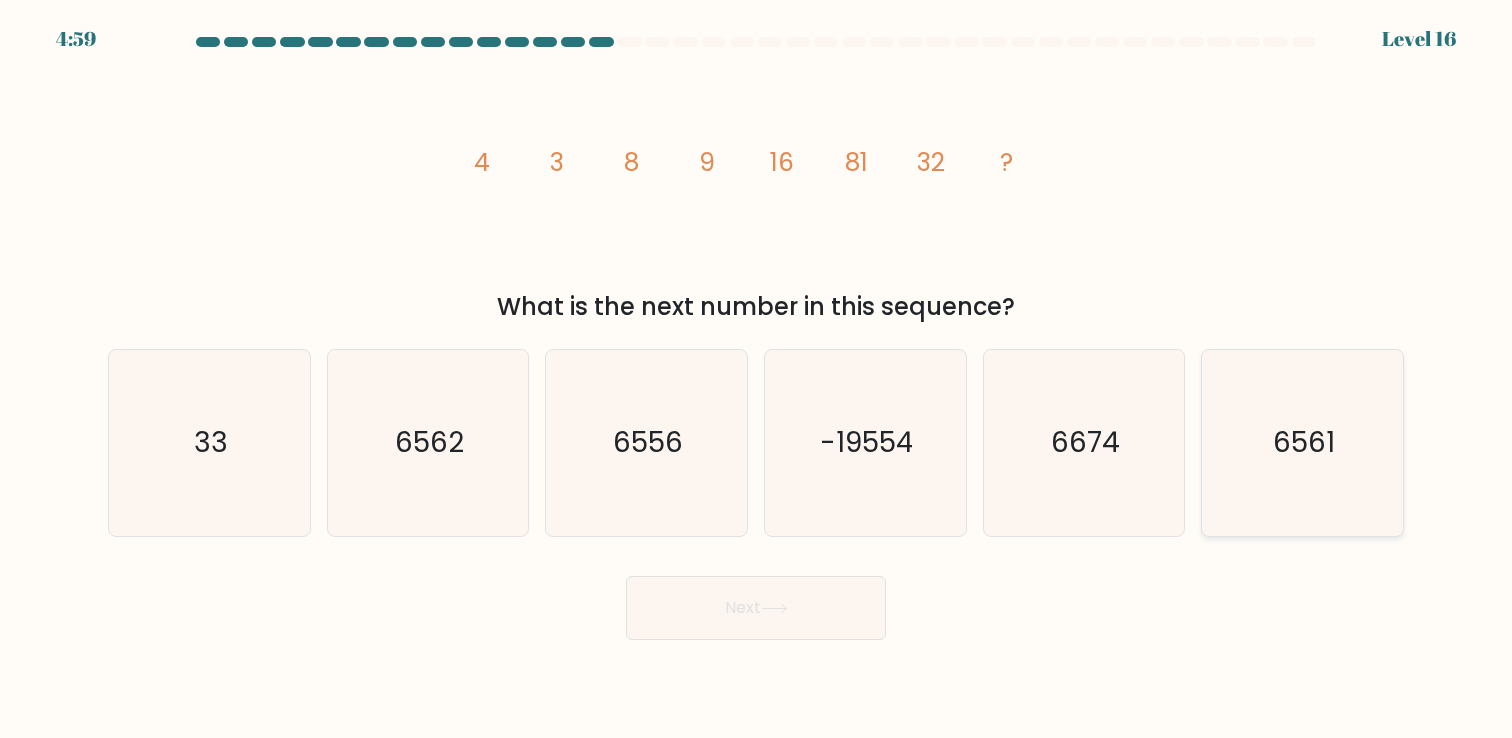 click on "6561" 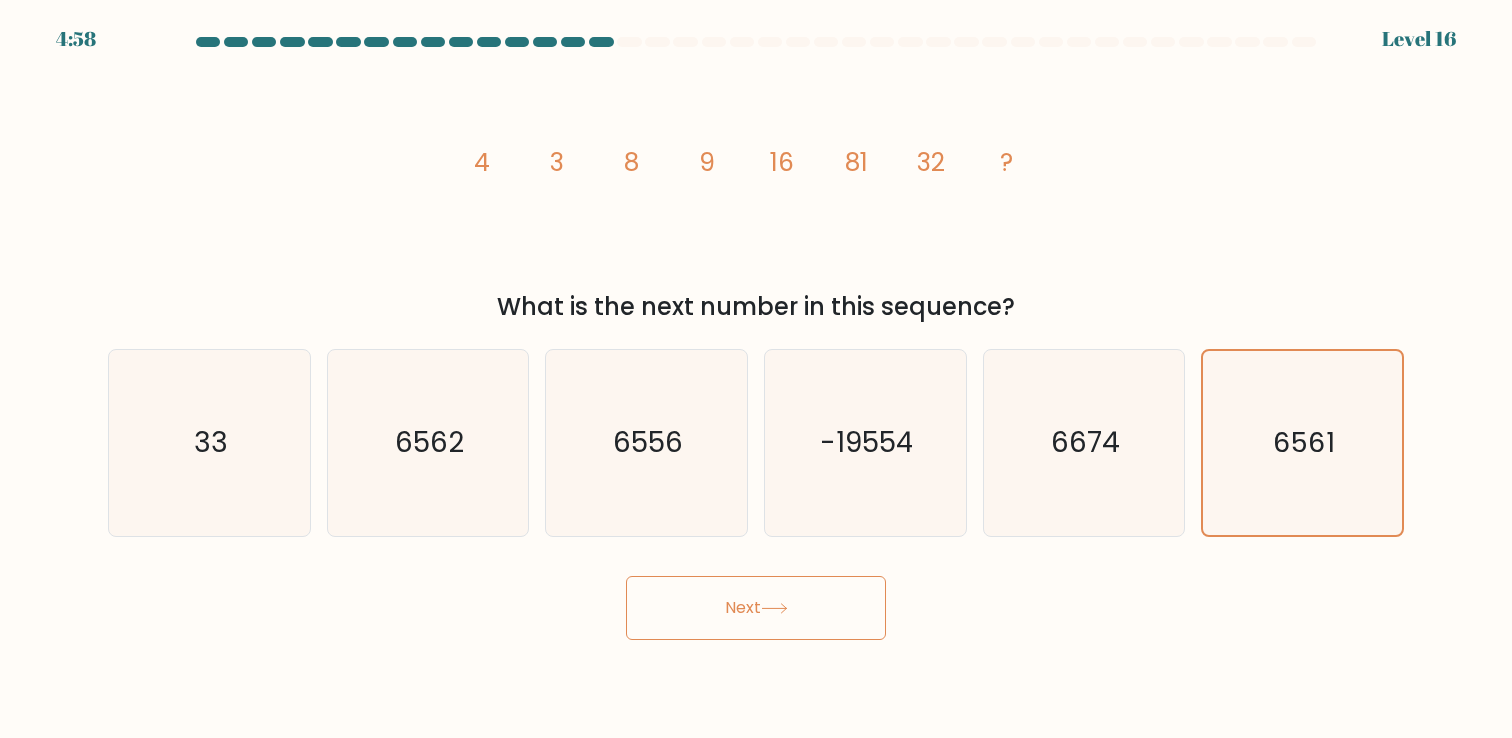 click on "Next" at bounding box center (756, 608) 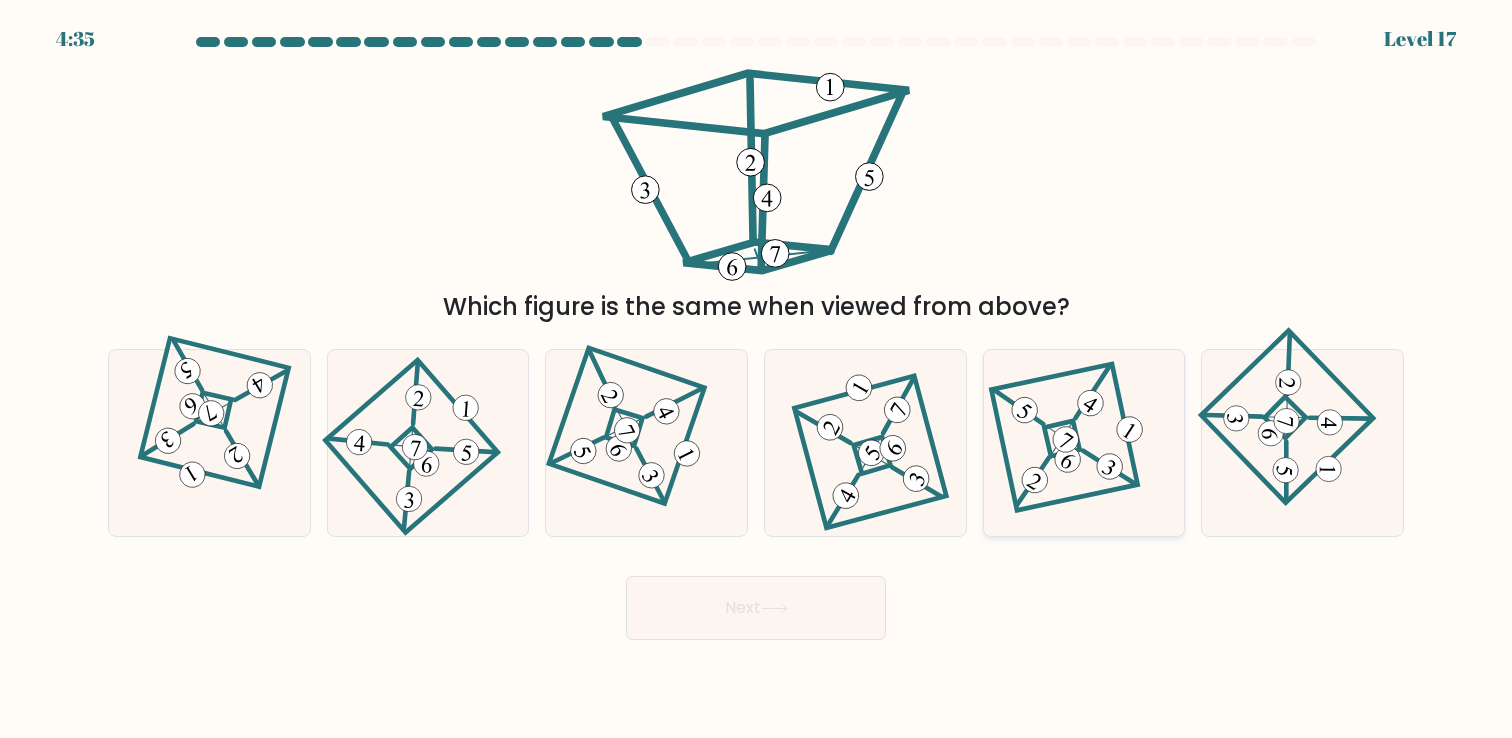 click 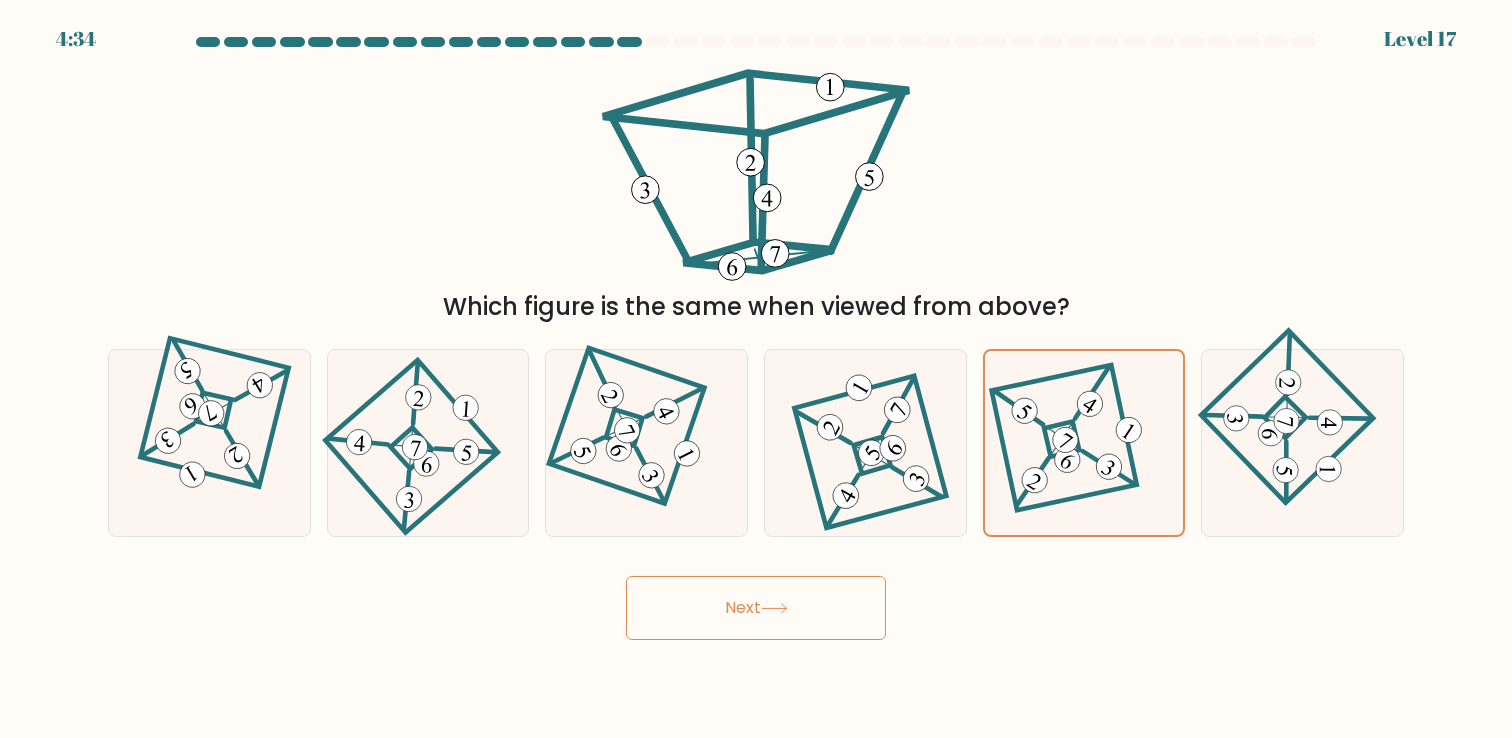 click on "Next" at bounding box center (756, 608) 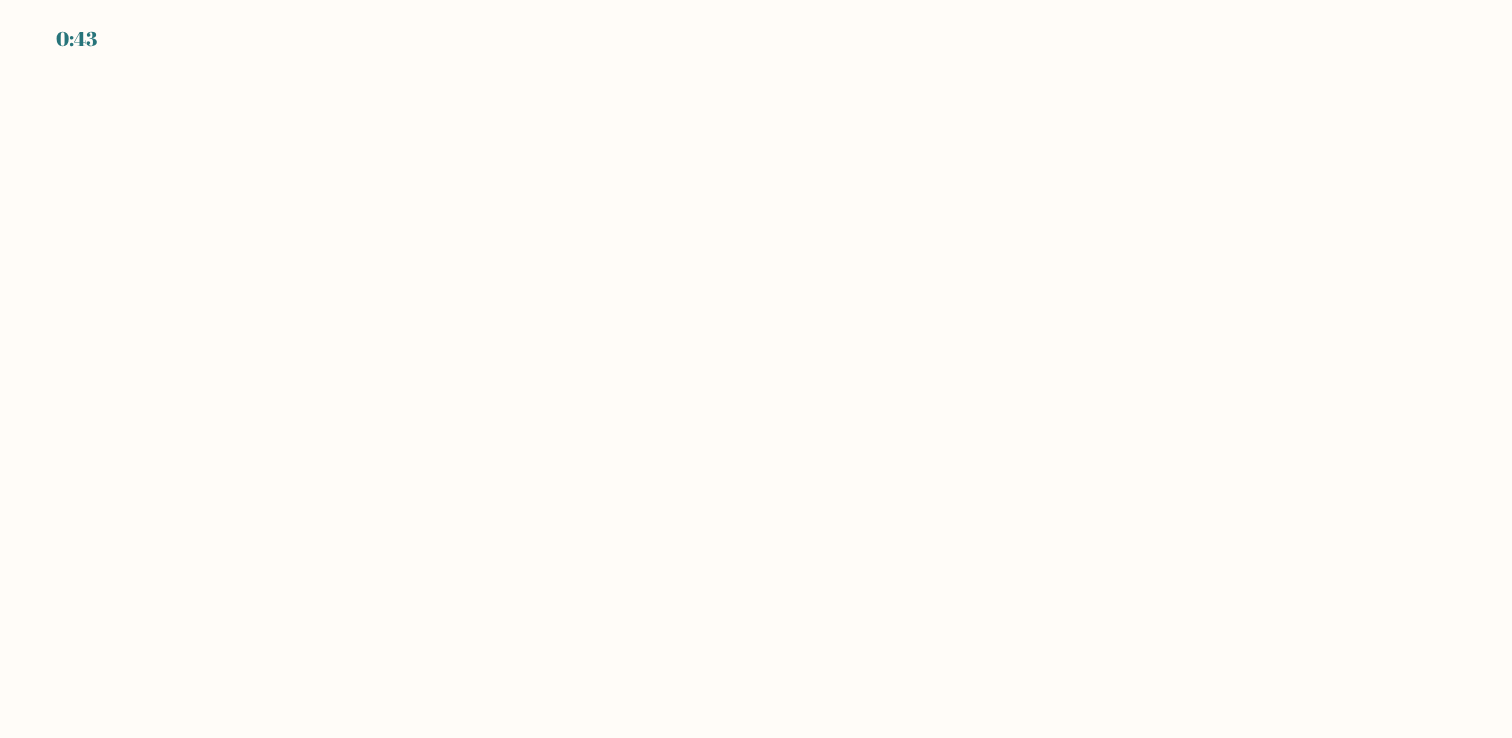 scroll, scrollTop: 0, scrollLeft: 0, axis: both 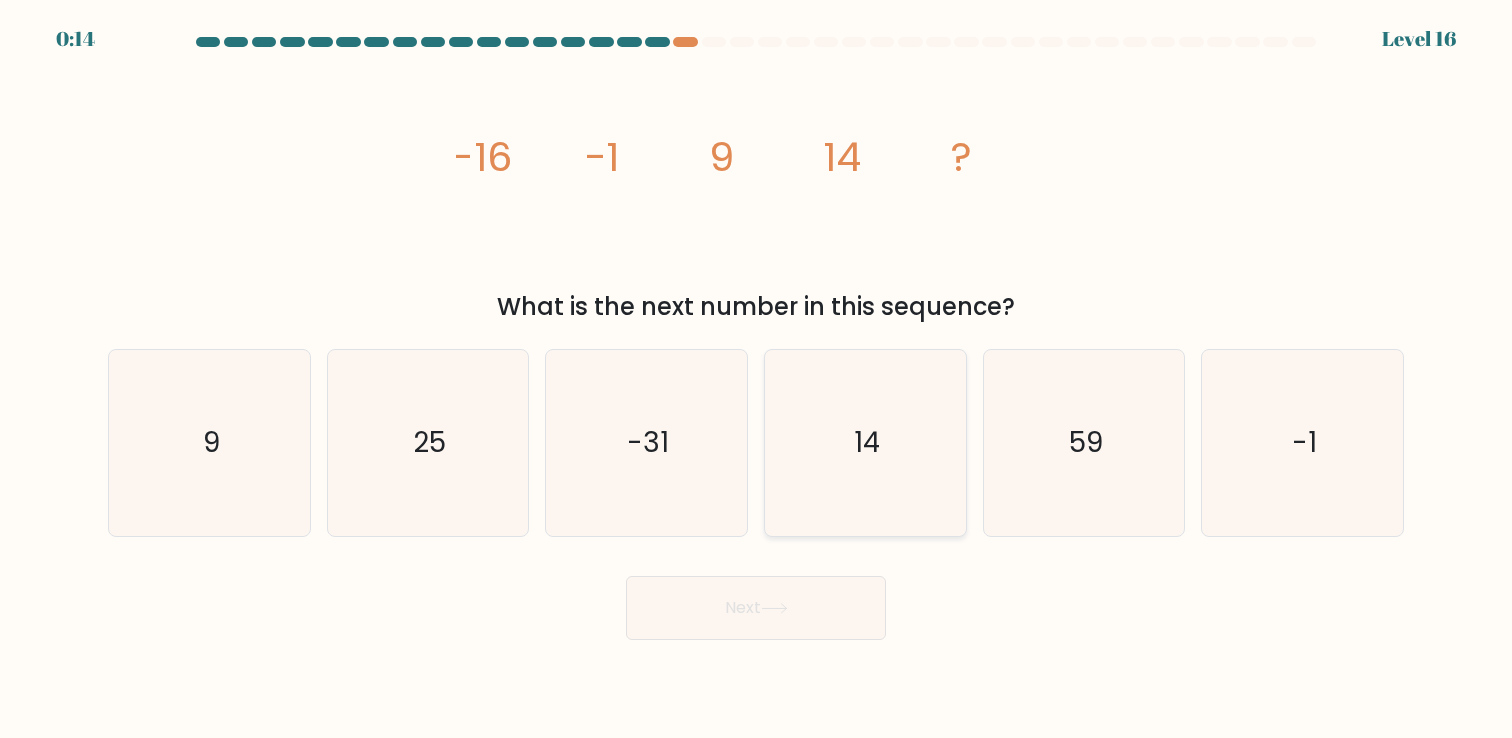 click on "14" 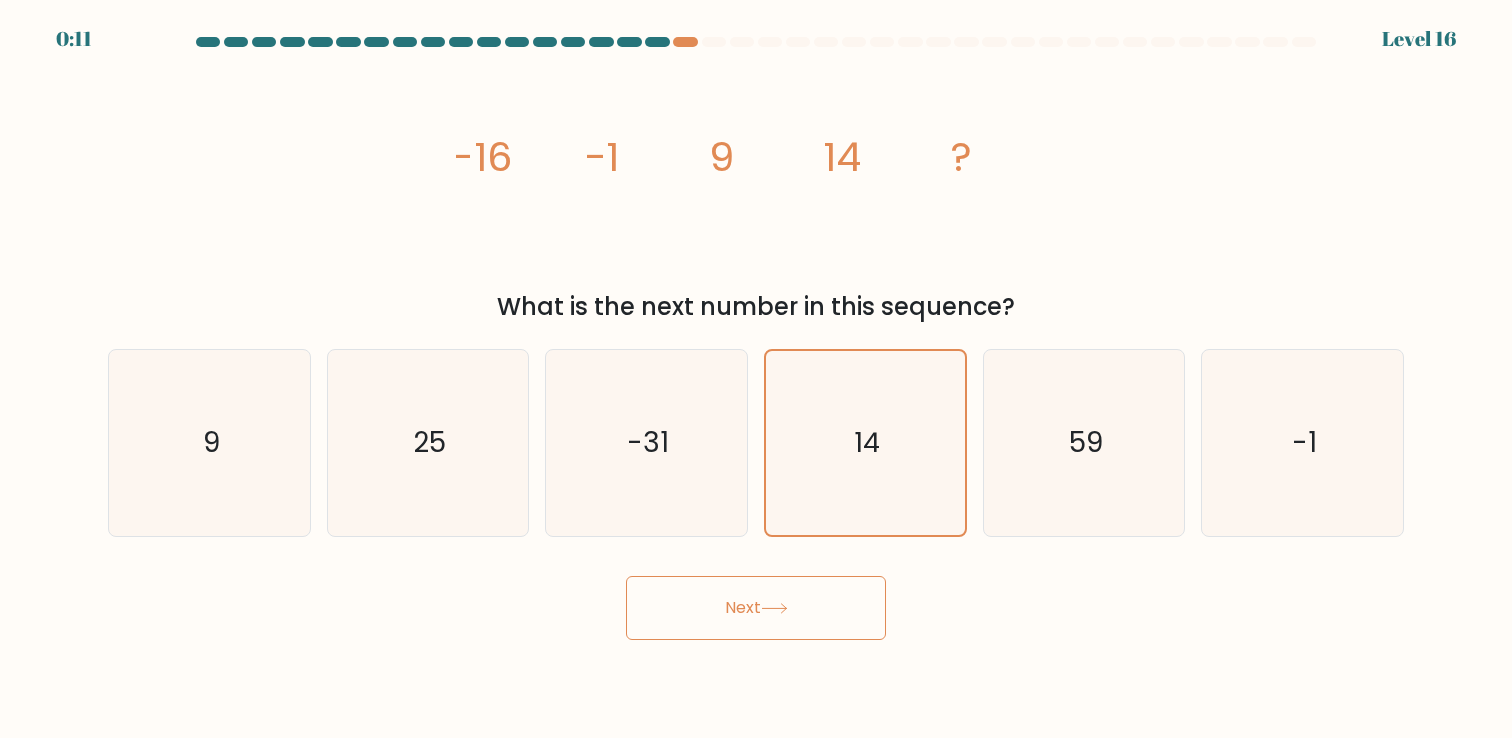 click on "Next" at bounding box center (756, 608) 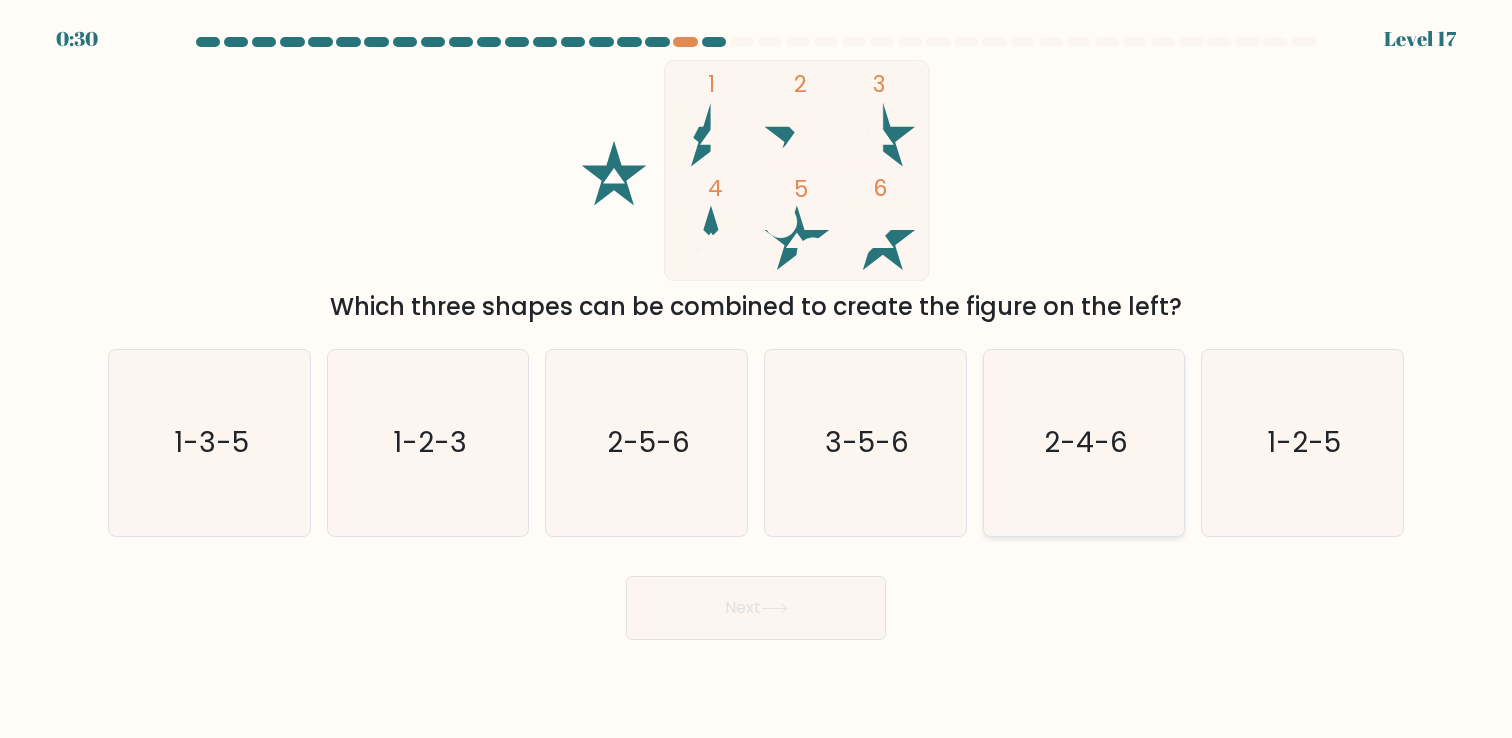 click on "2-4-6" 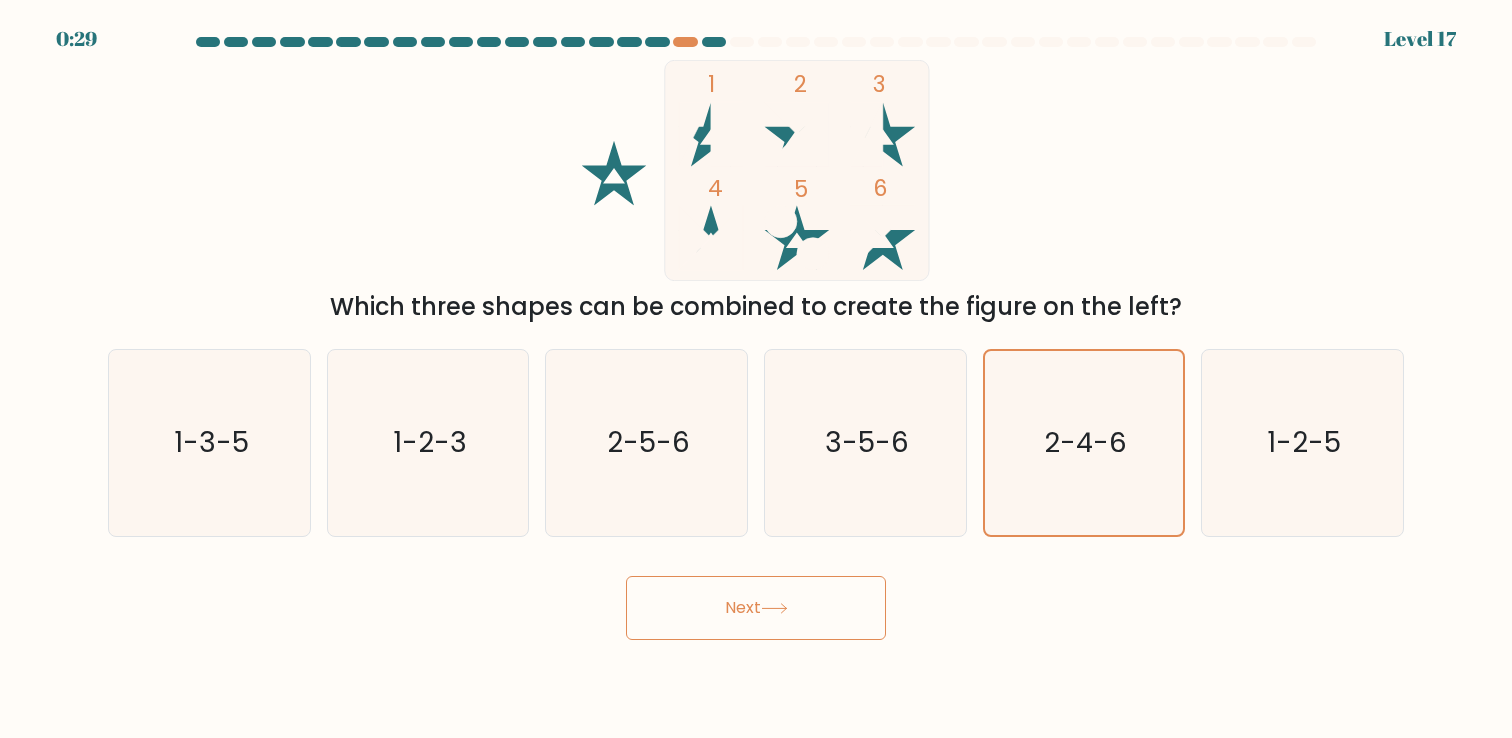 click 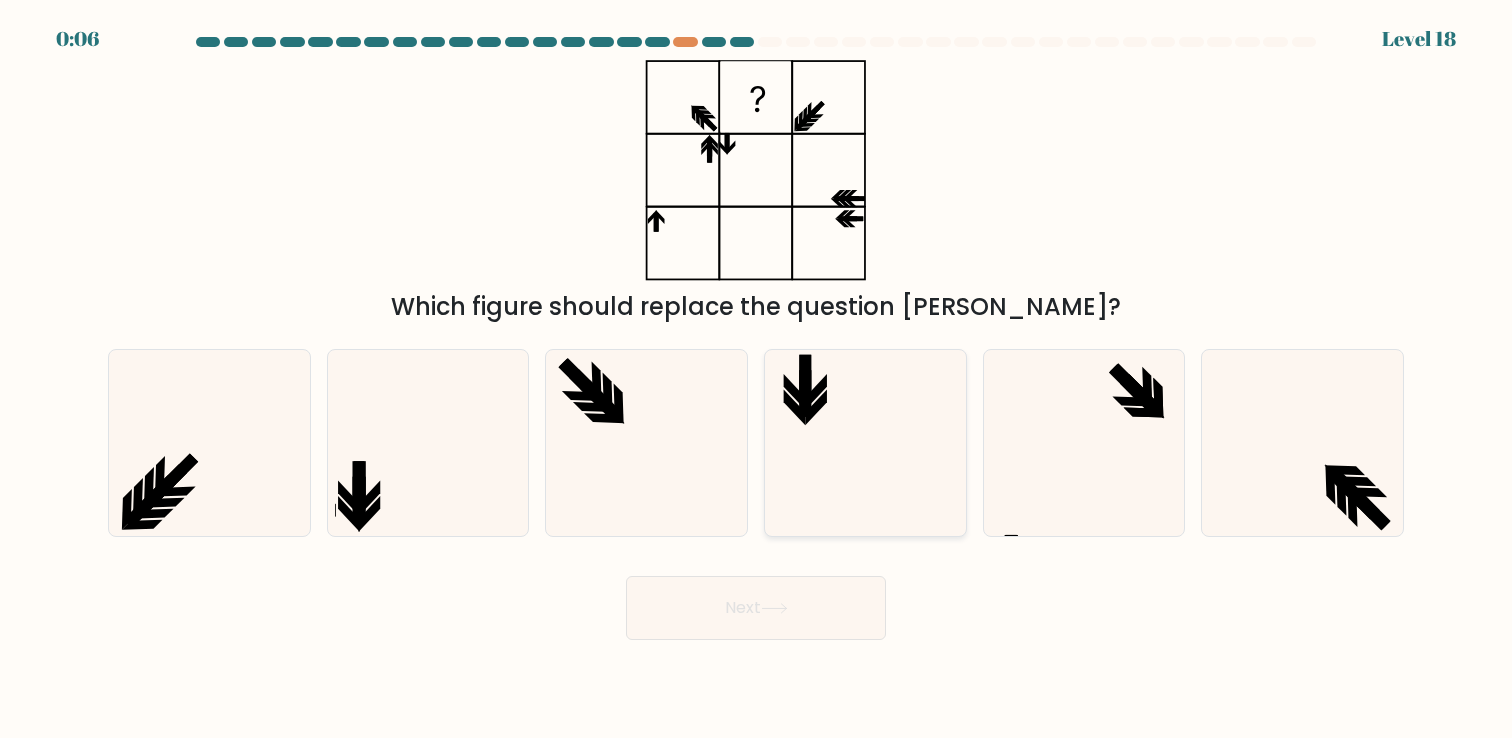 click 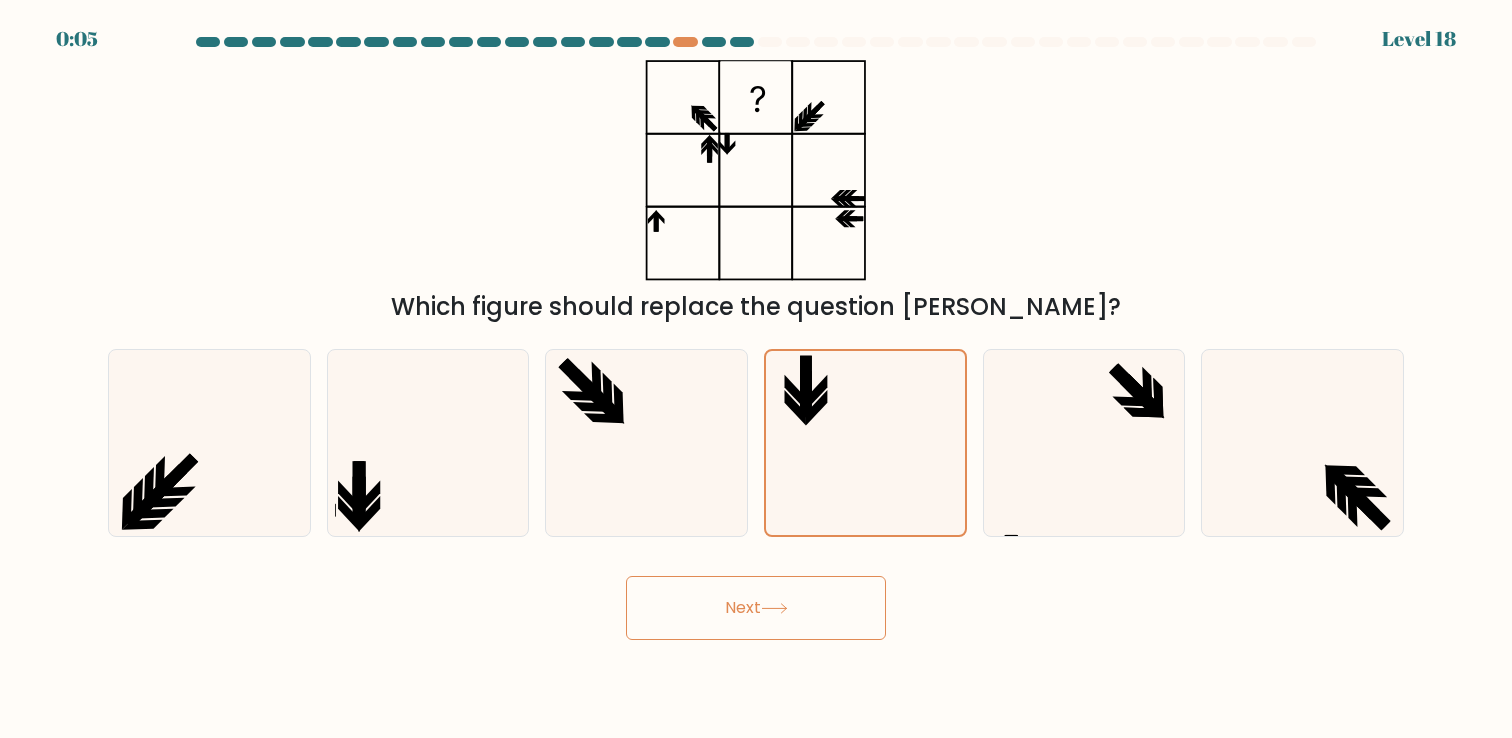 click on "Next" at bounding box center (756, 608) 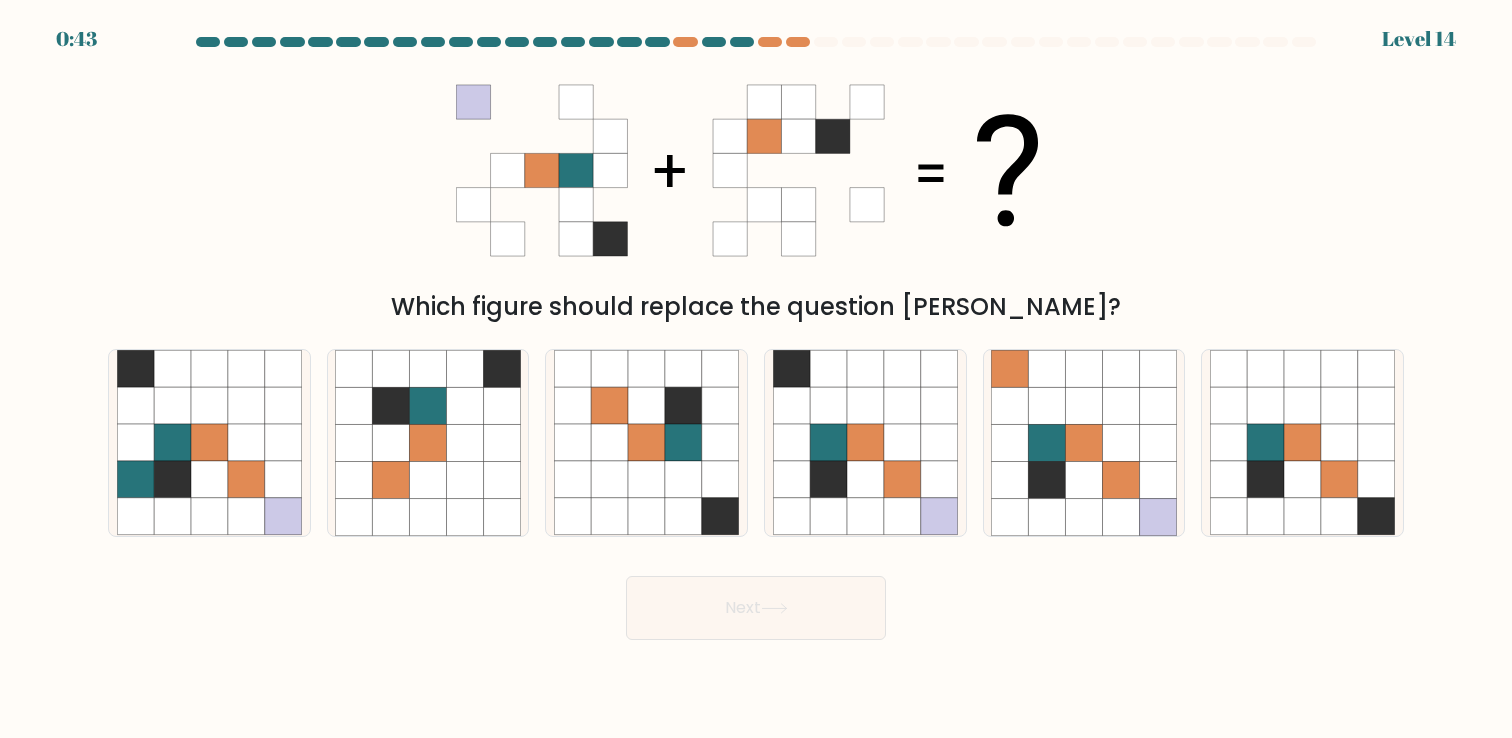 scroll, scrollTop: 0, scrollLeft: 0, axis: both 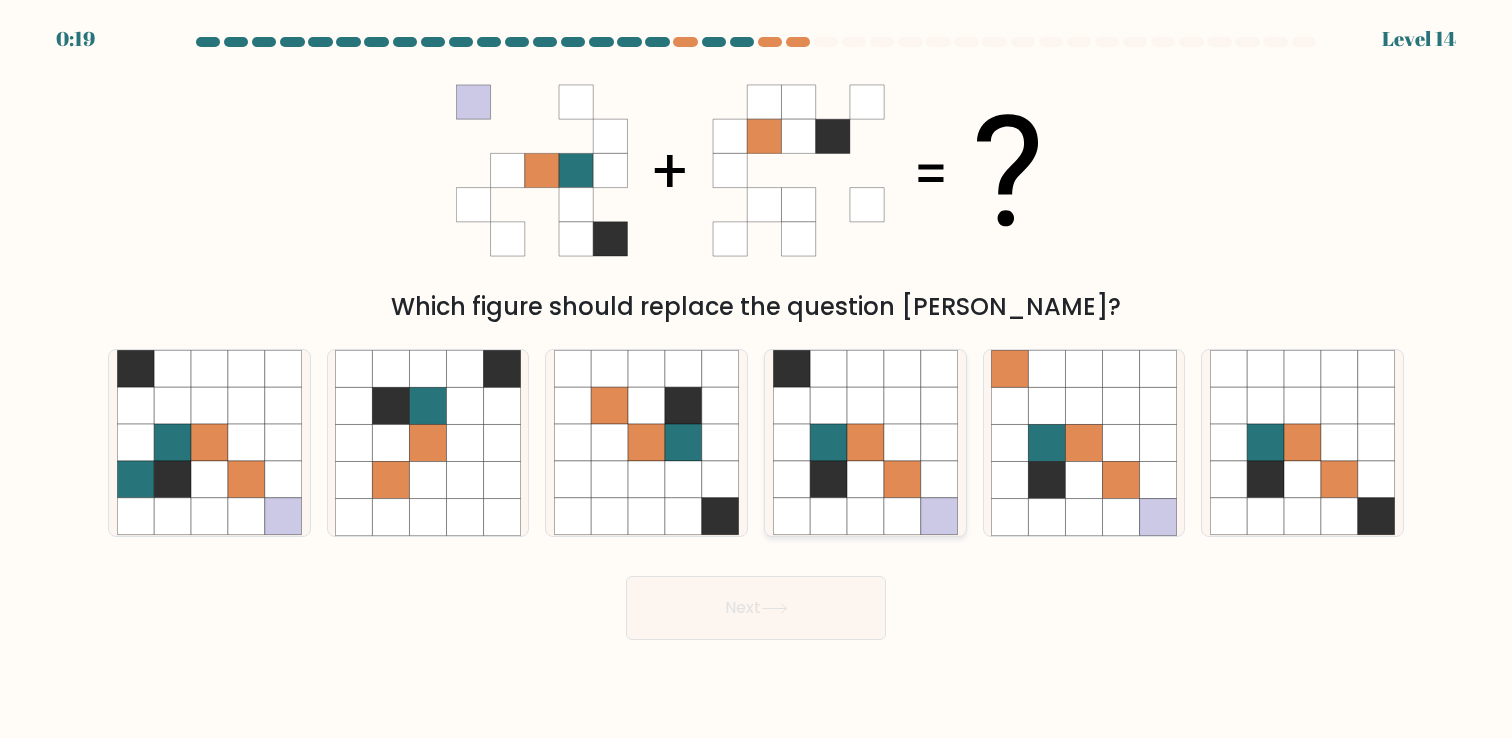 click 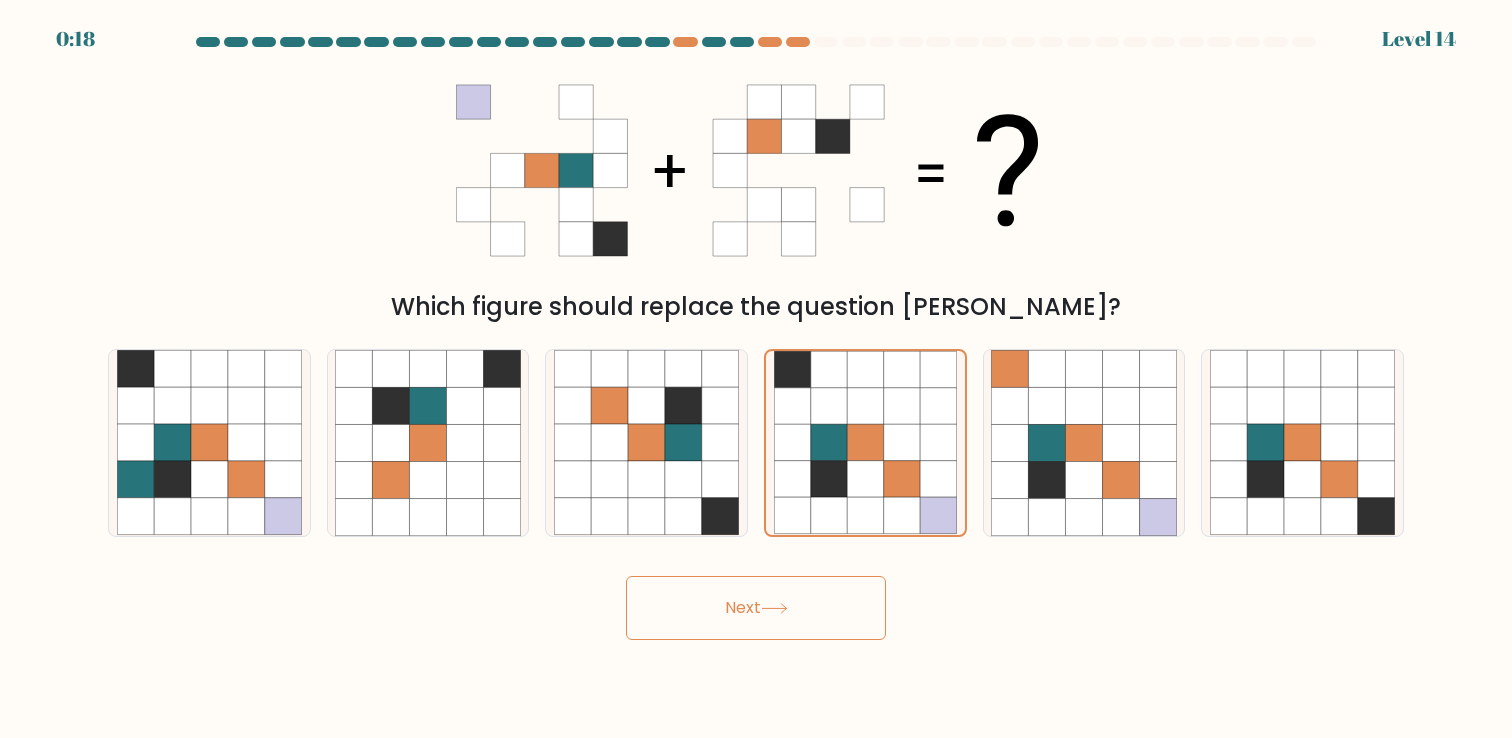 click 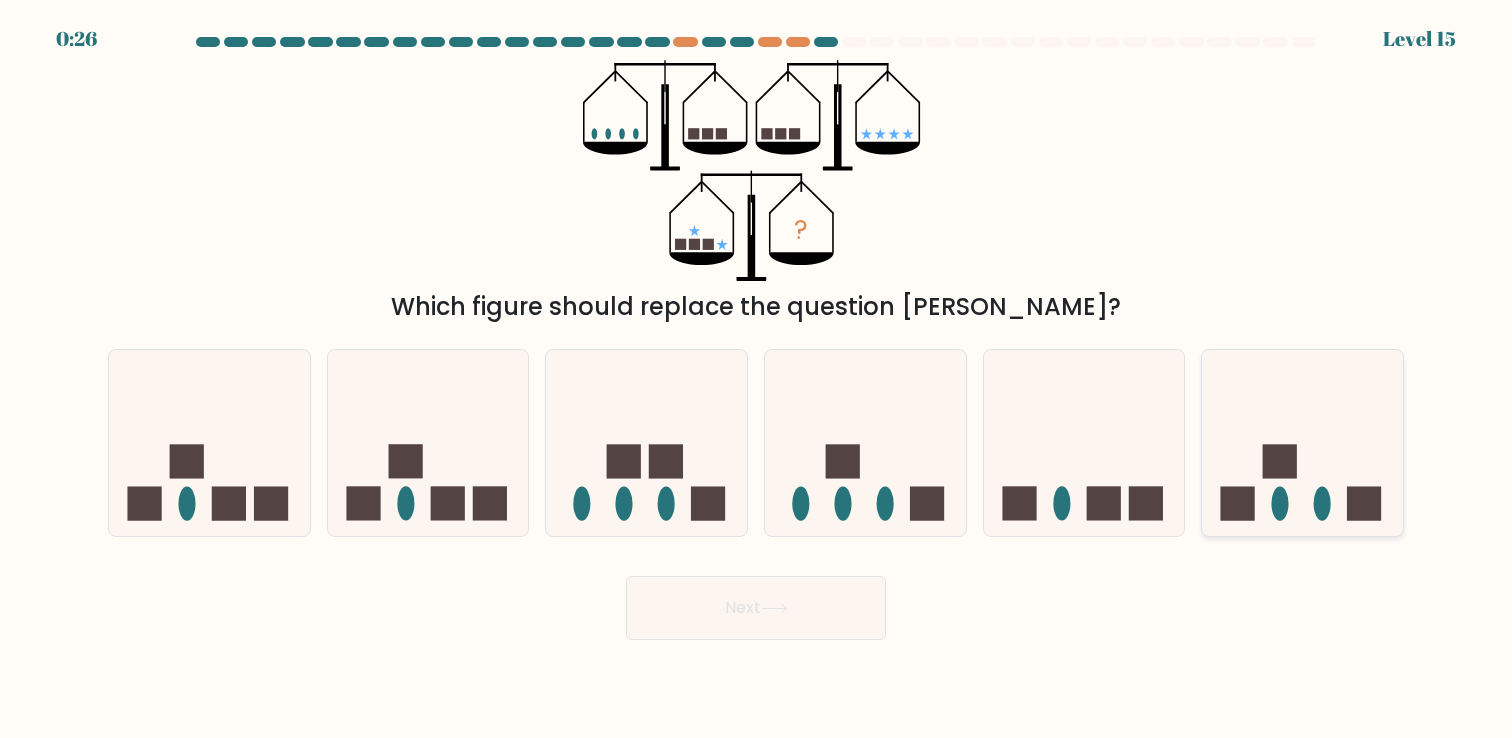 click 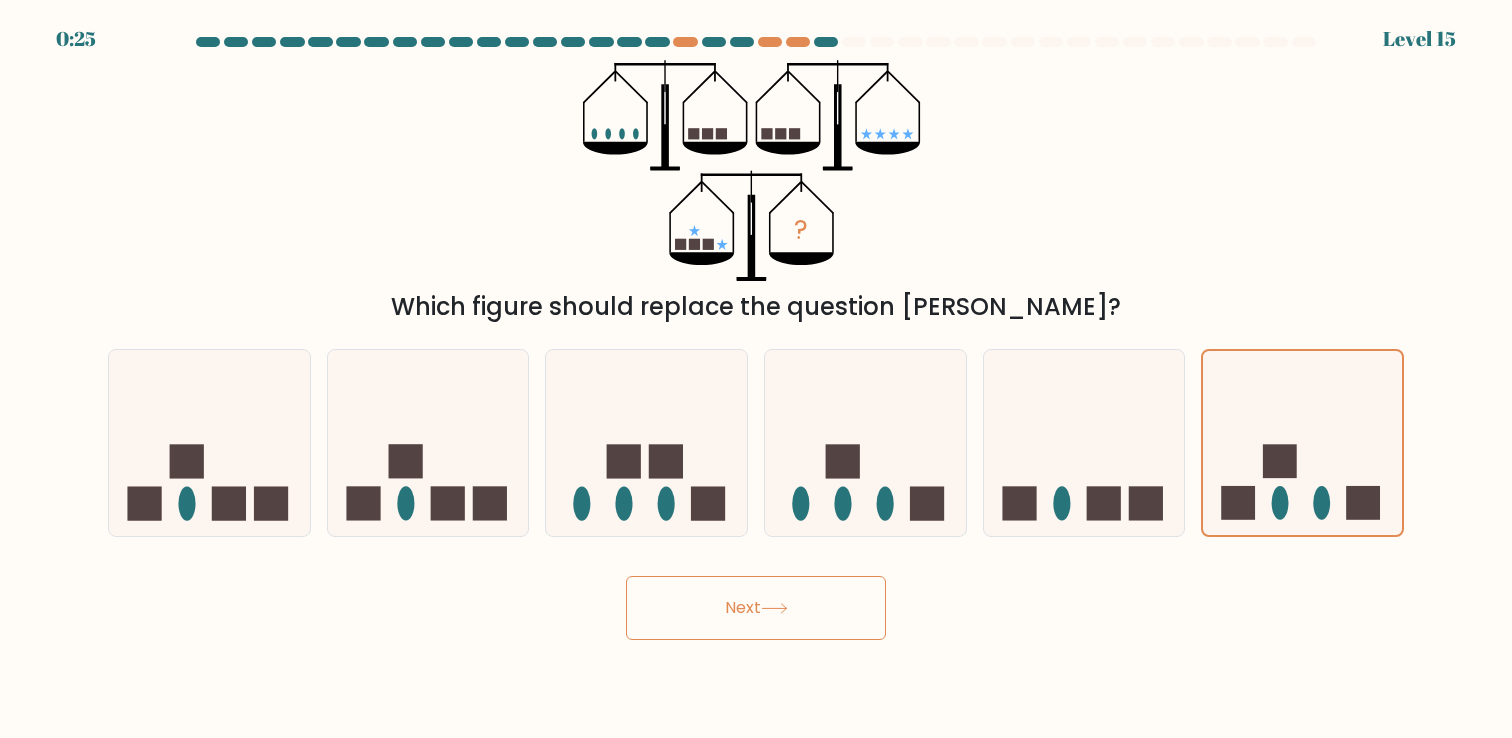 click on "Next" at bounding box center [756, 608] 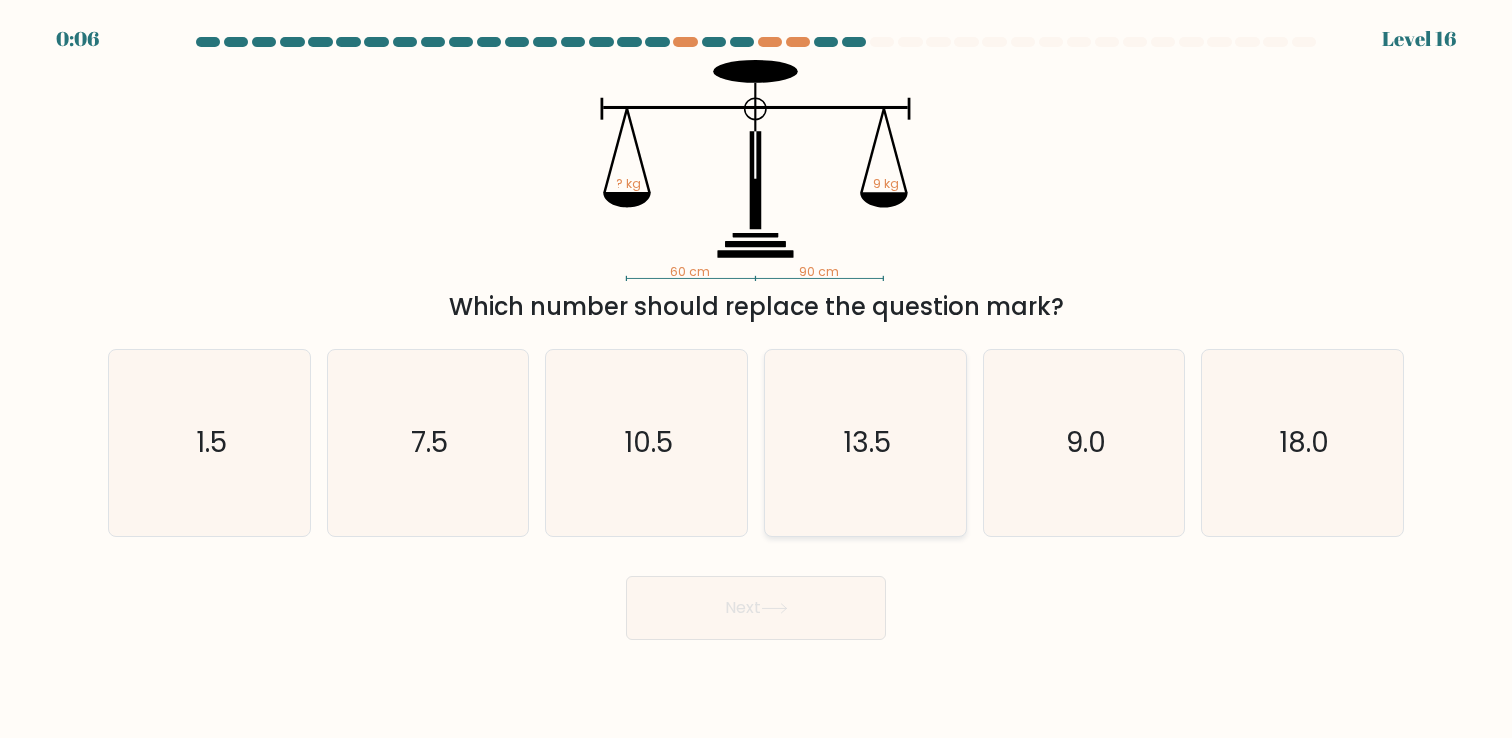 click on "13.5" 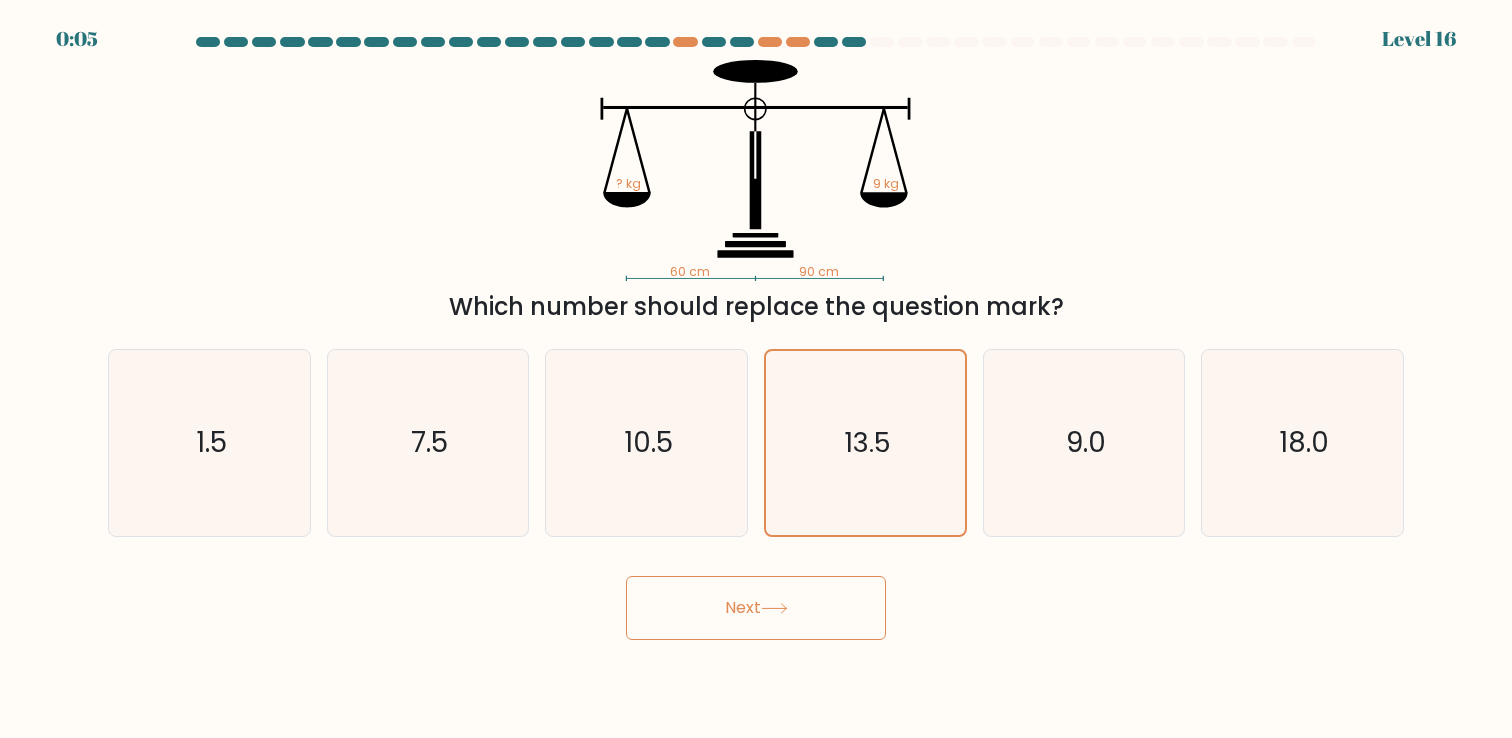 click on "Next" at bounding box center (756, 608) 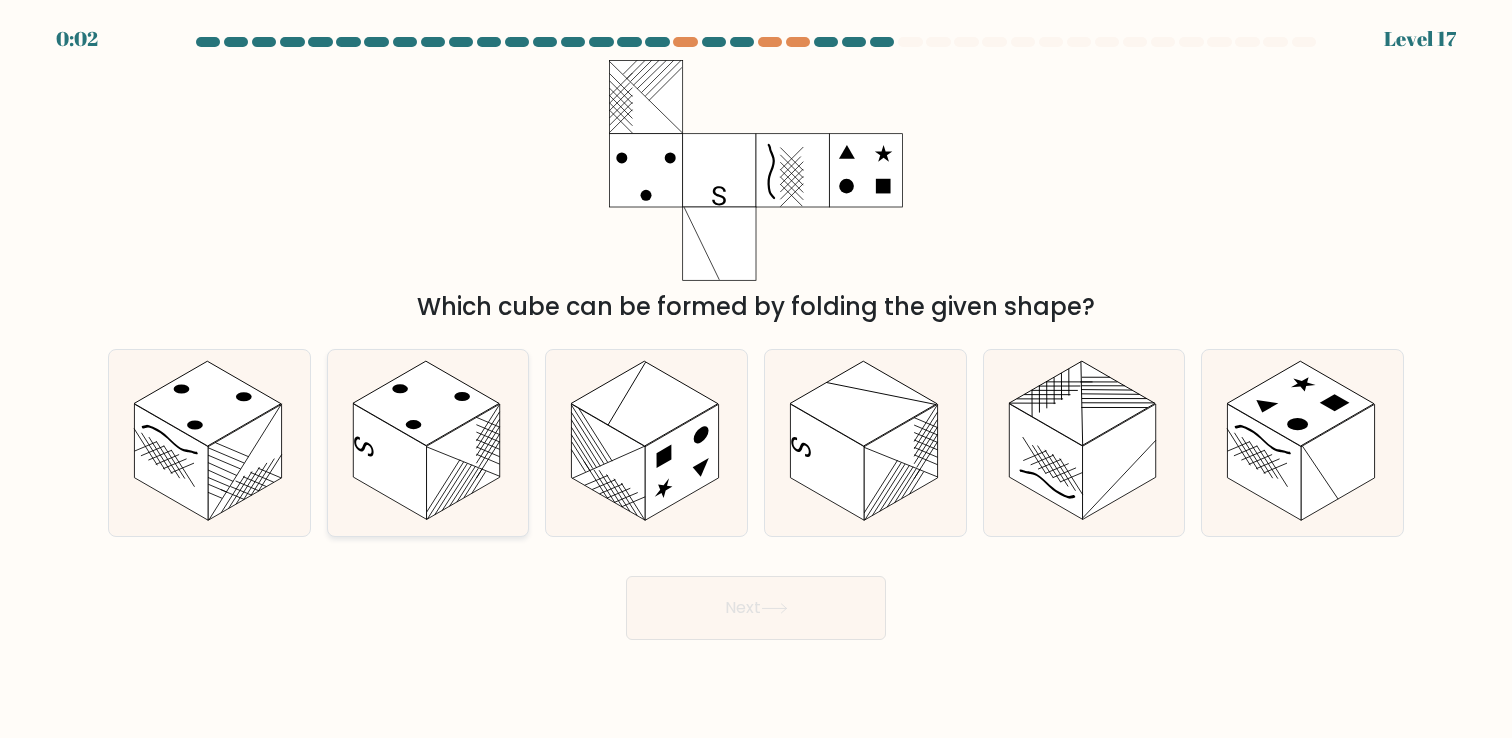 click 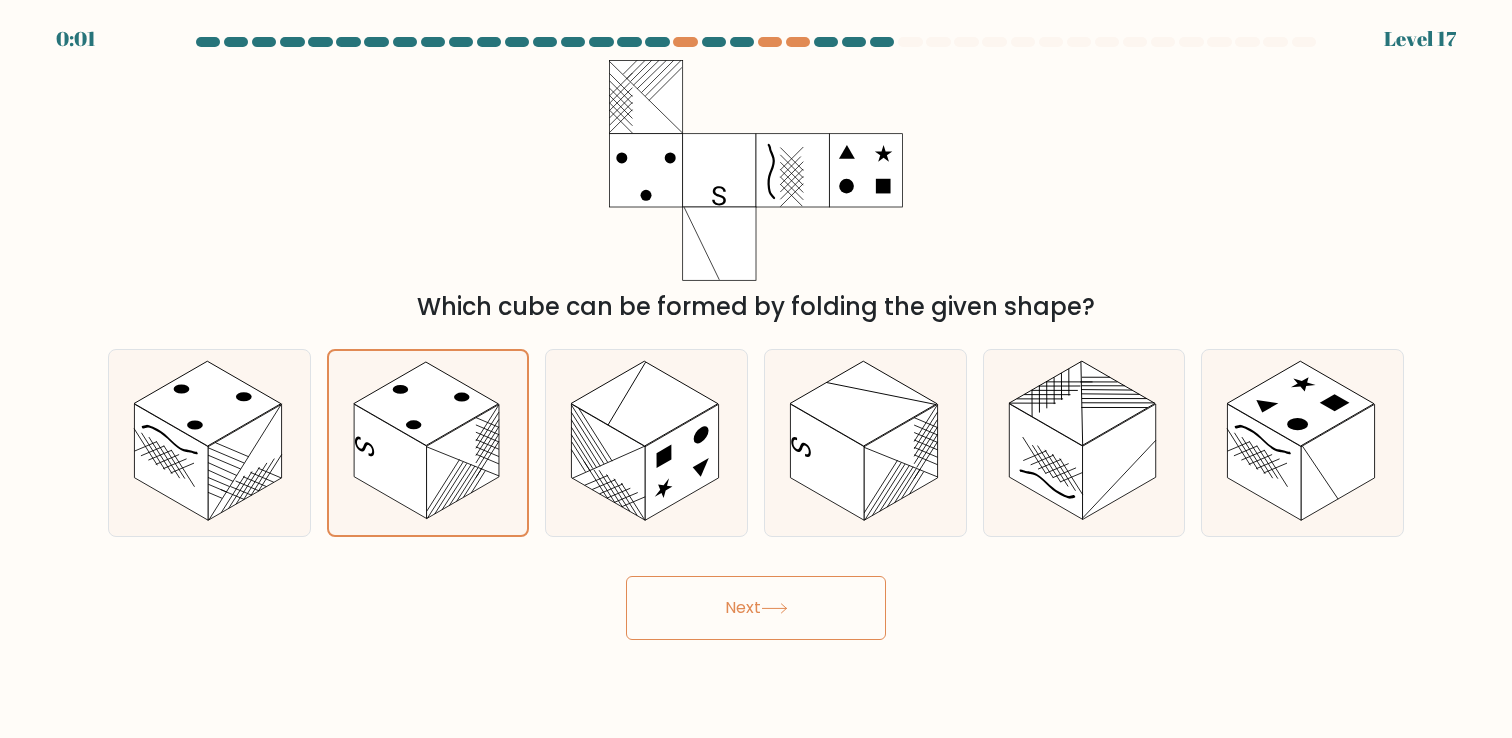 click on "Next" at bounding box center (756, 608) 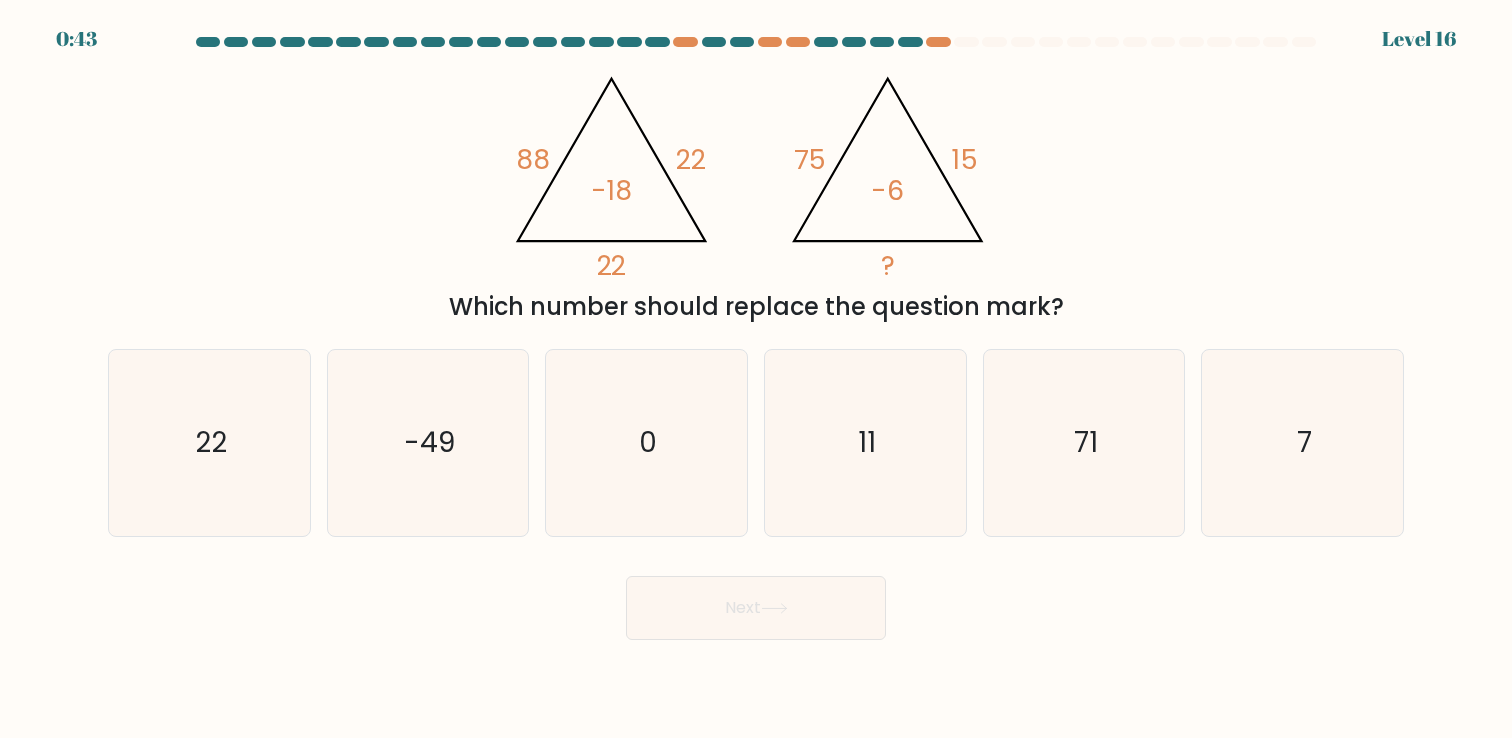 scroll, scrollTop: 0, scrollLeft: 0, axis: both 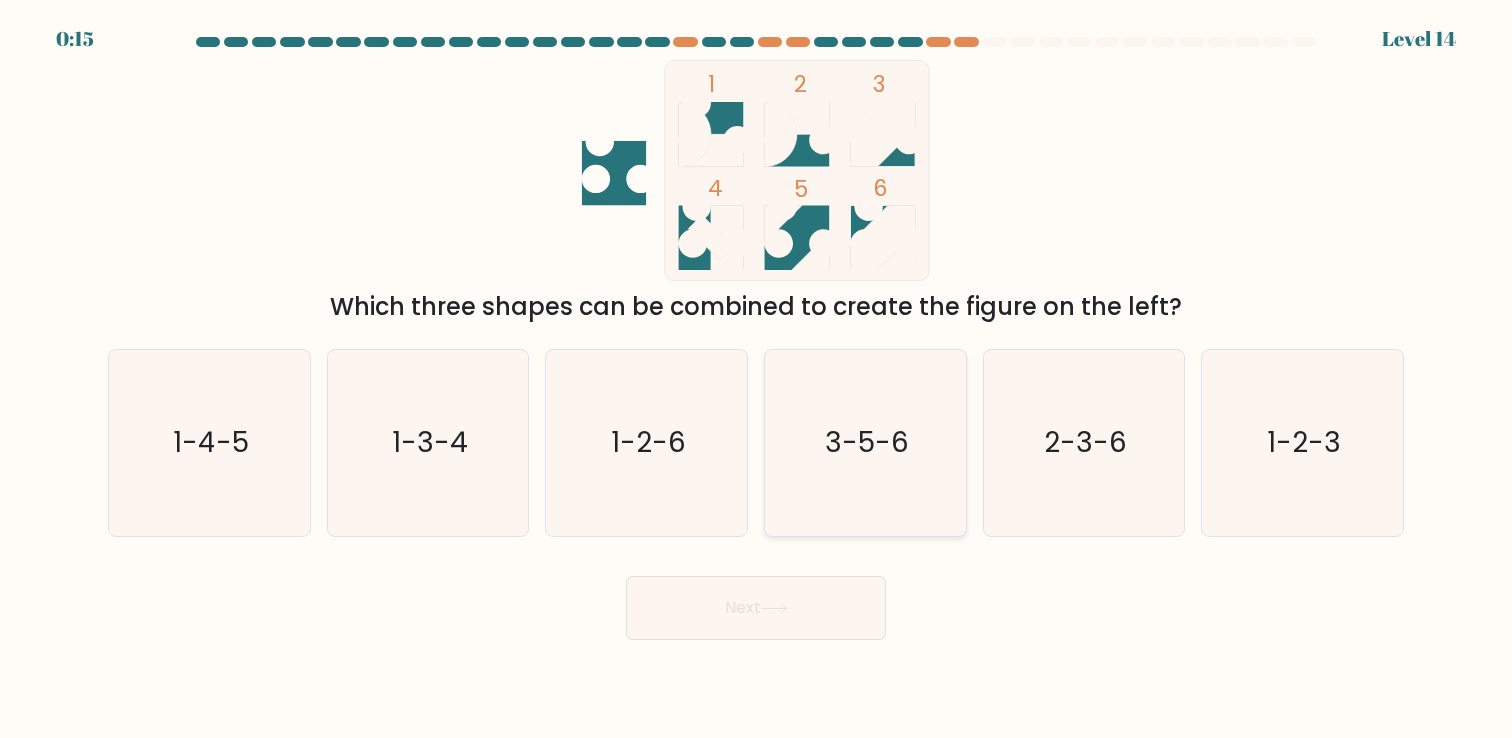 click on "3-5-6" 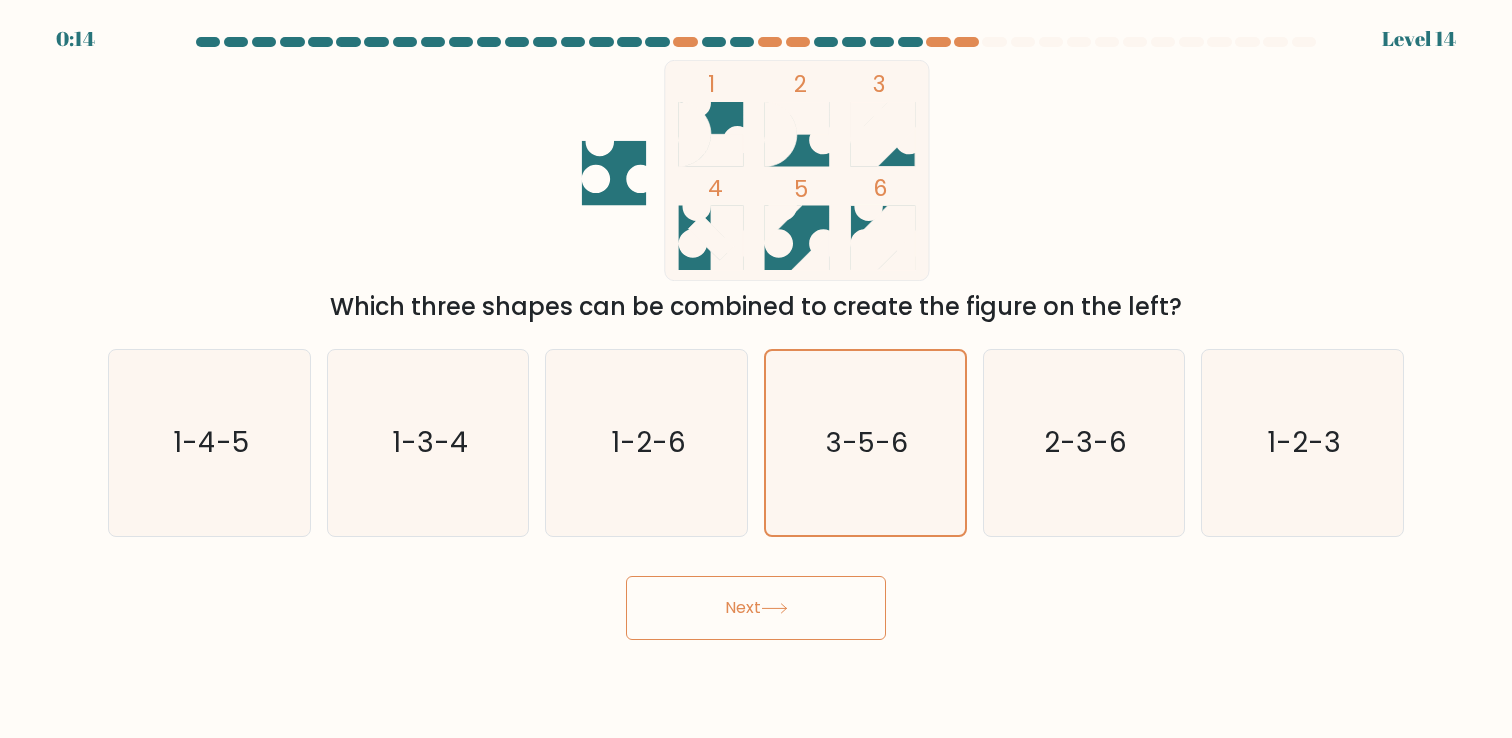 click on "Next" at bounding box center [756, 608] 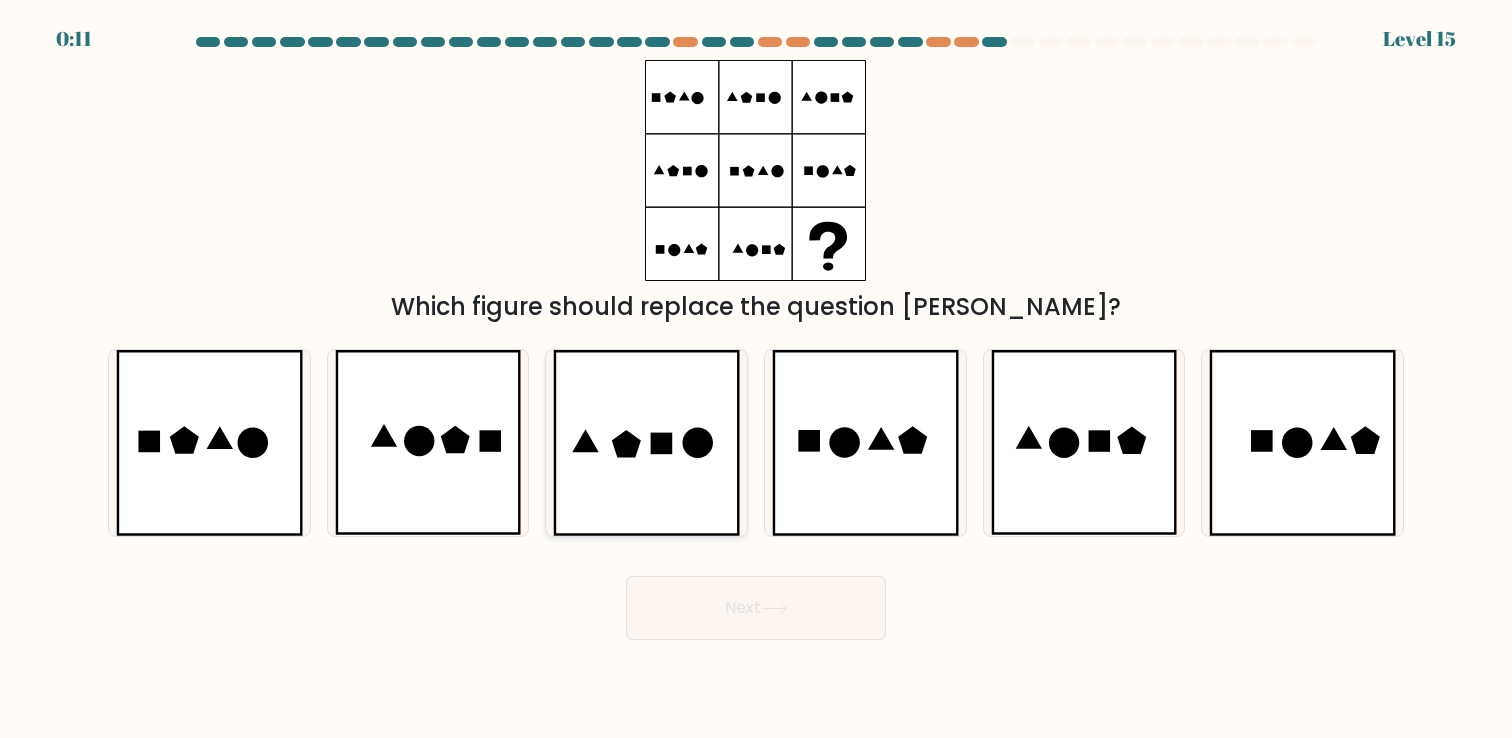click 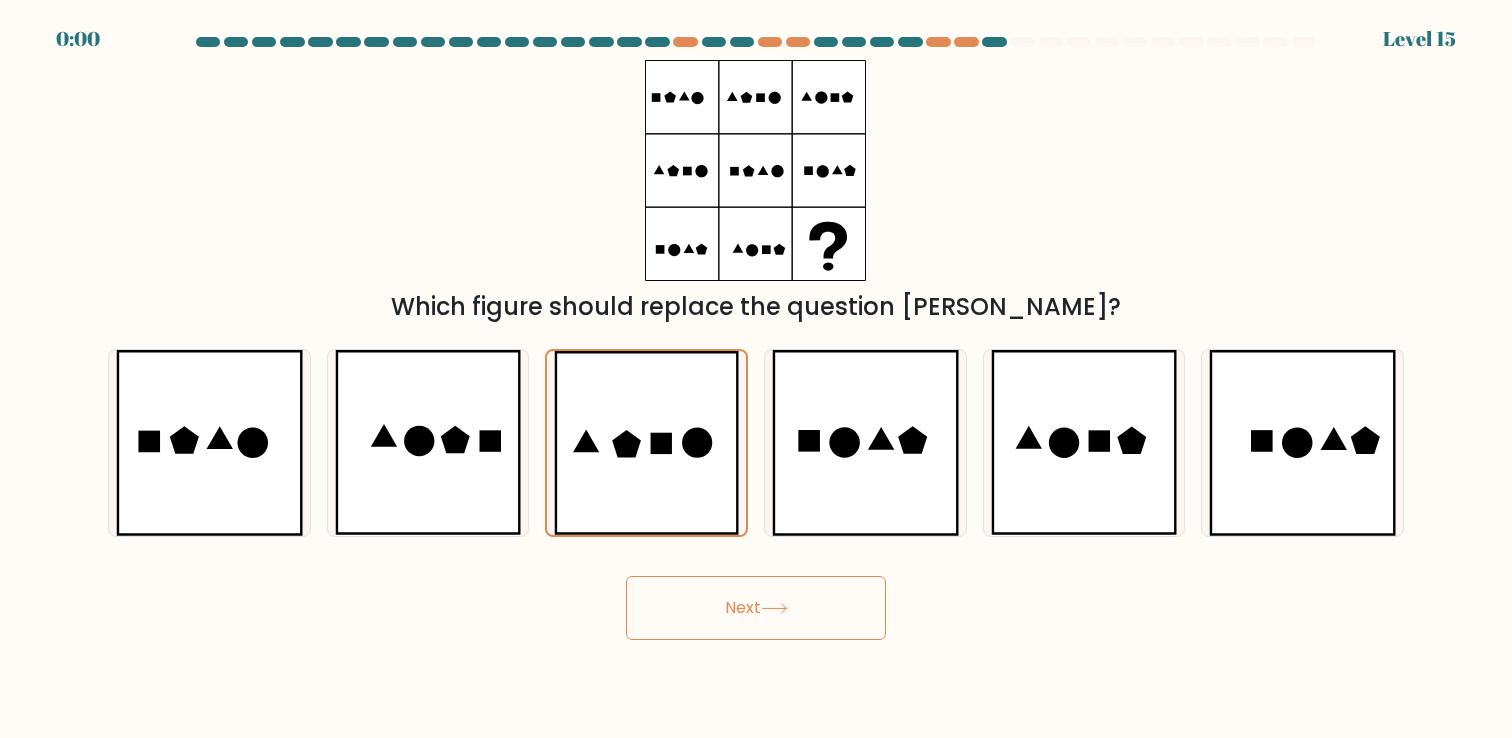 click on "Next" at bounding box center (756, 608) 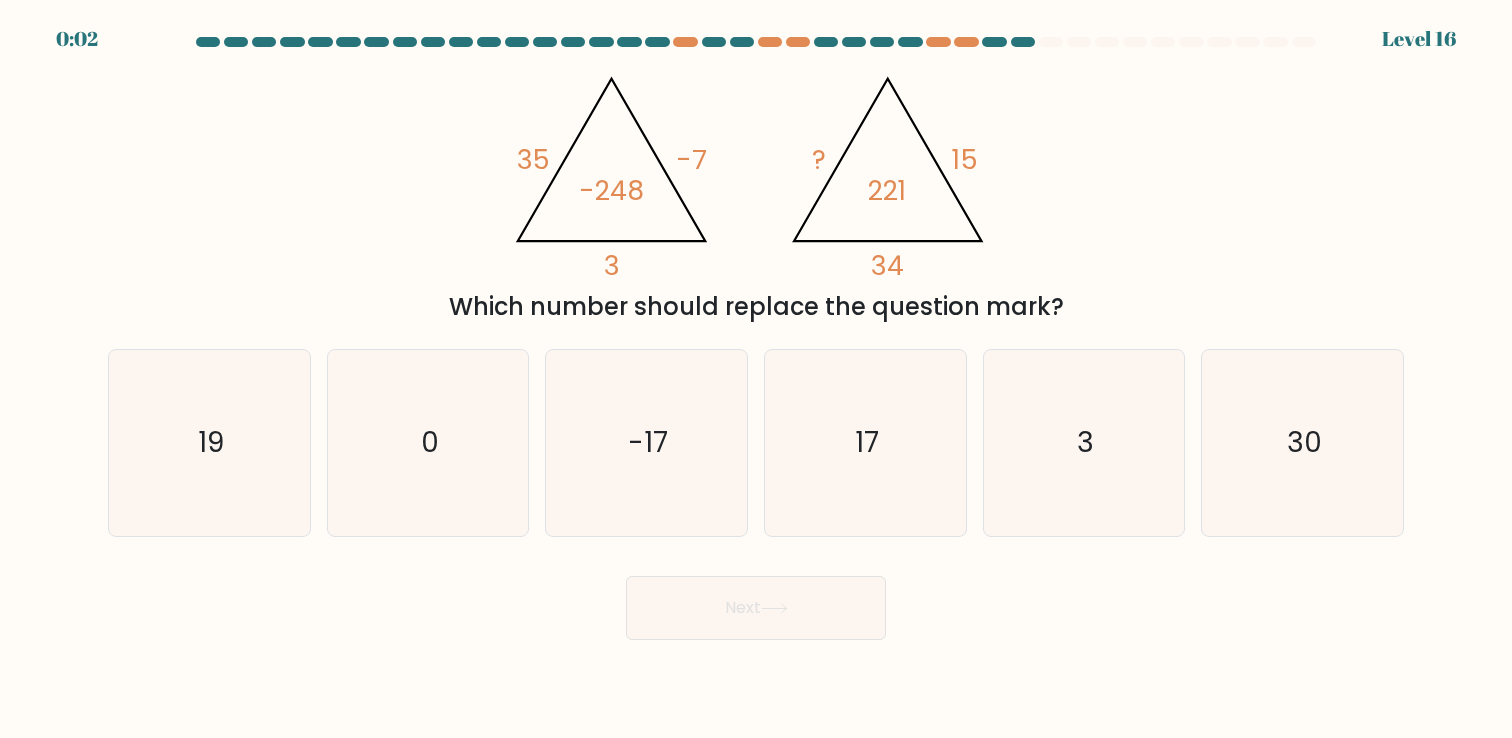 type 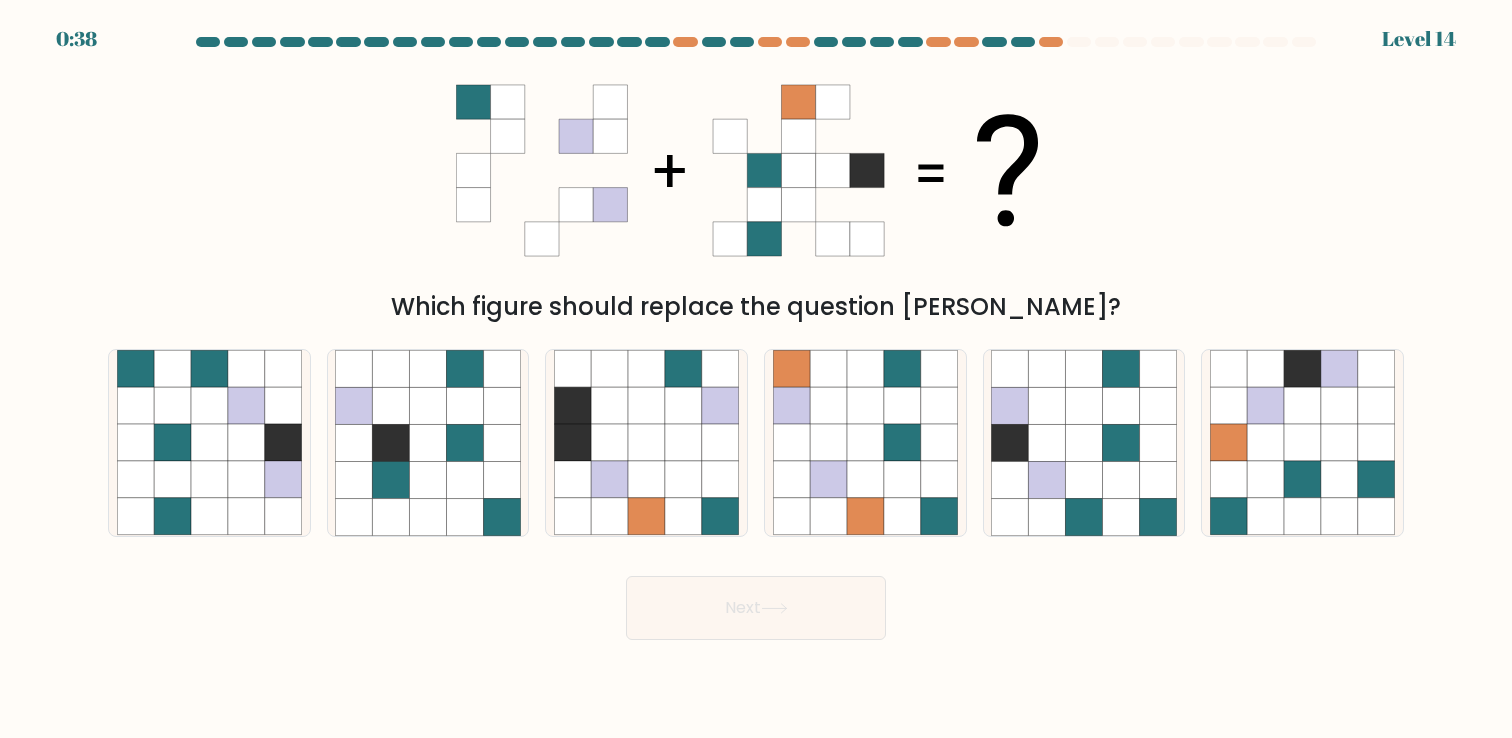 scroll, scrollTop: 0, scrollLeft: 0, axis: both 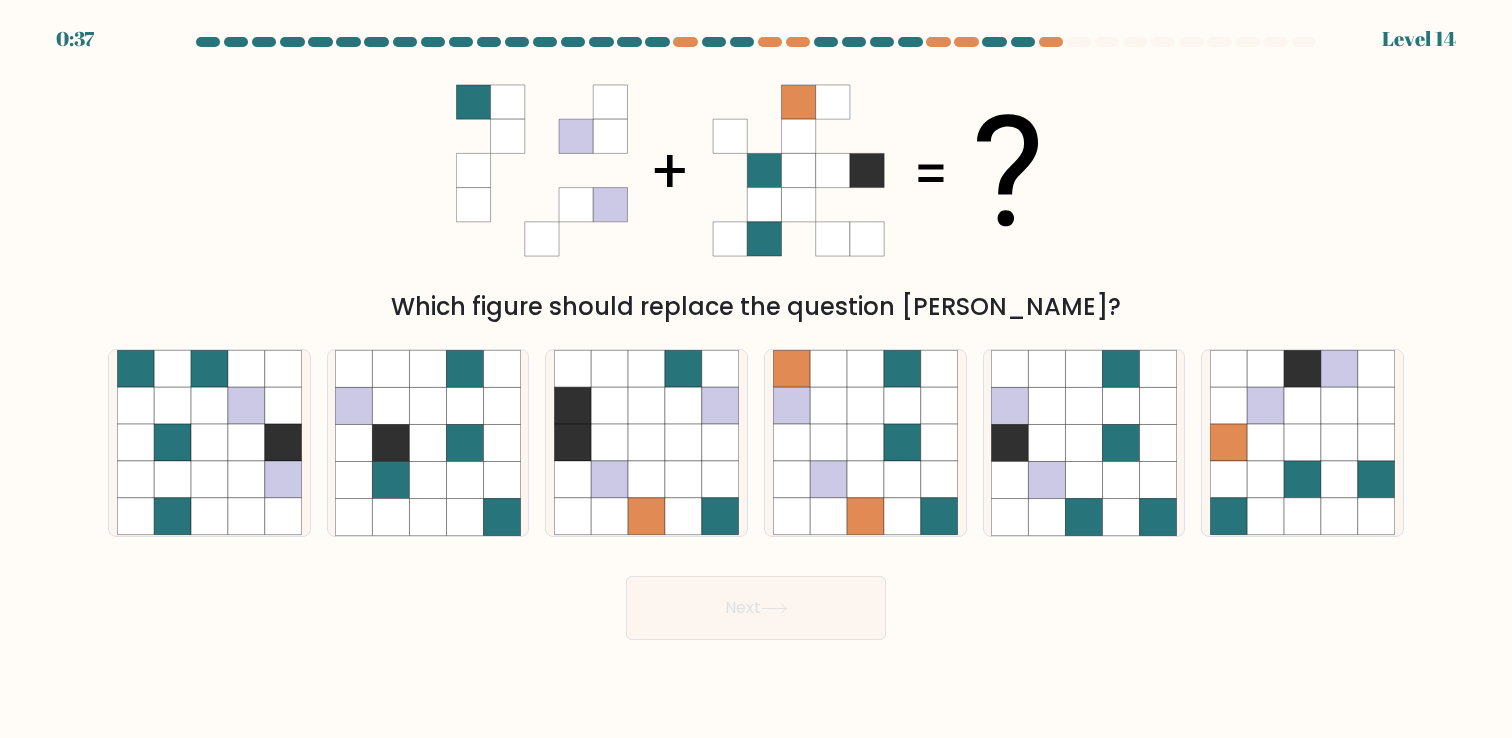 click on "Which figure should replace the question mark?" at bounding box center [756, 192] 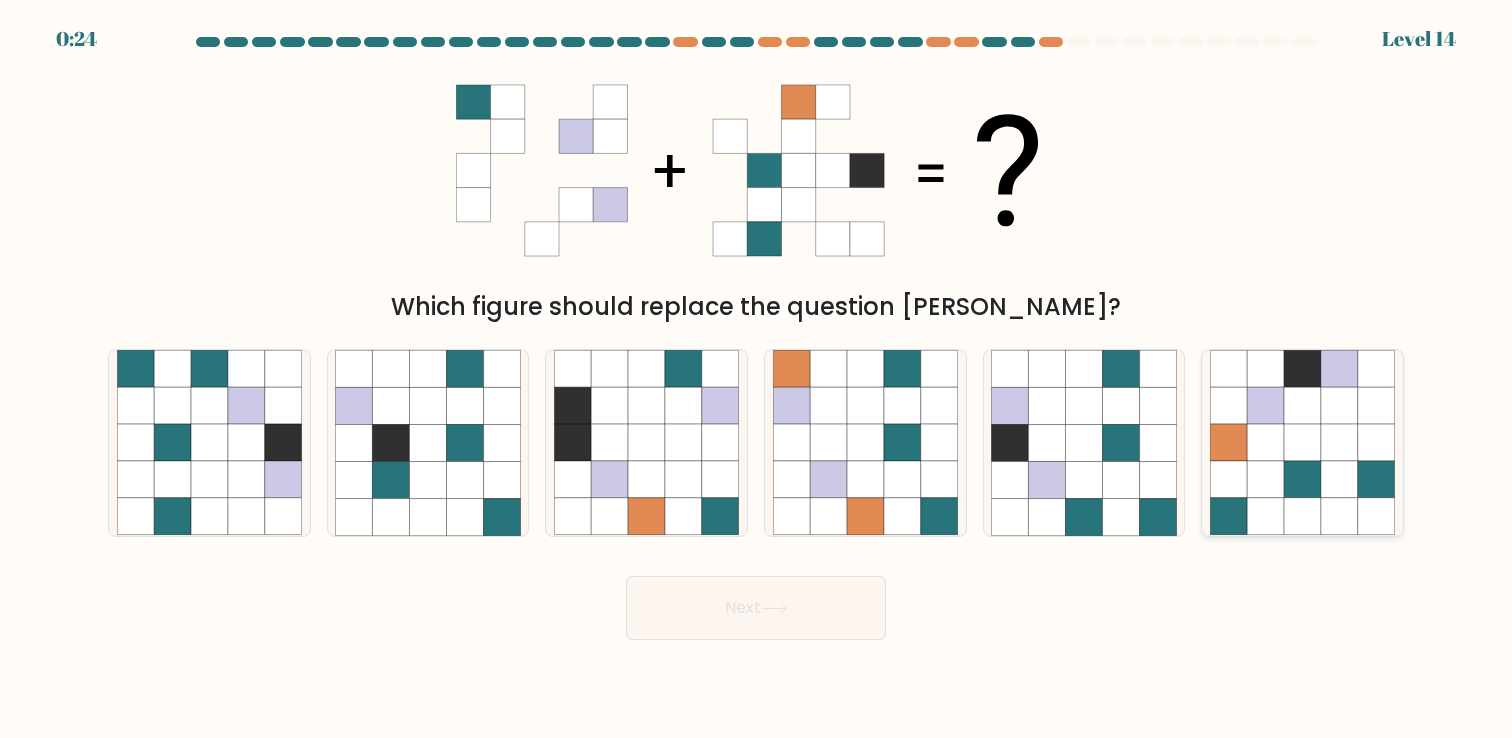 click 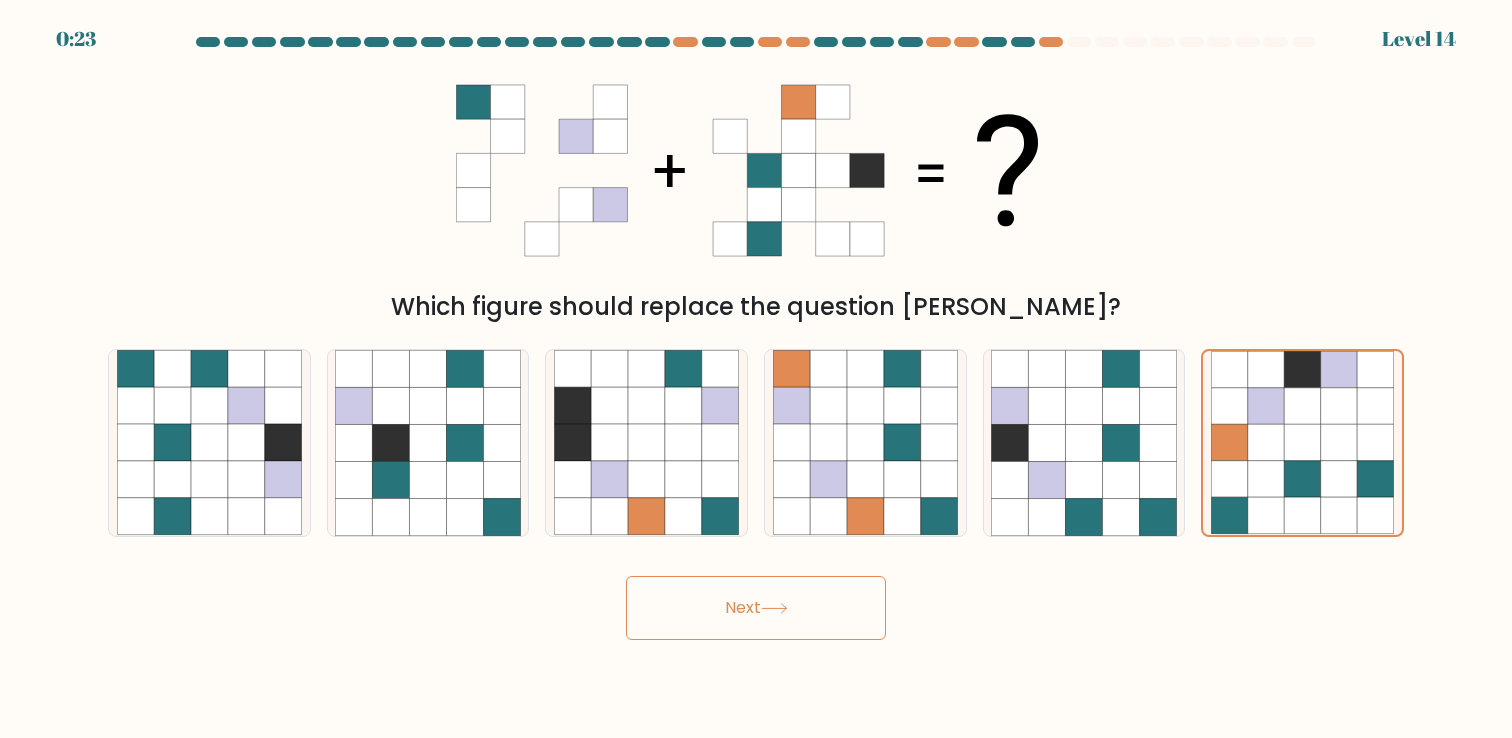 click on "Next" at bounding box center (756, 608) 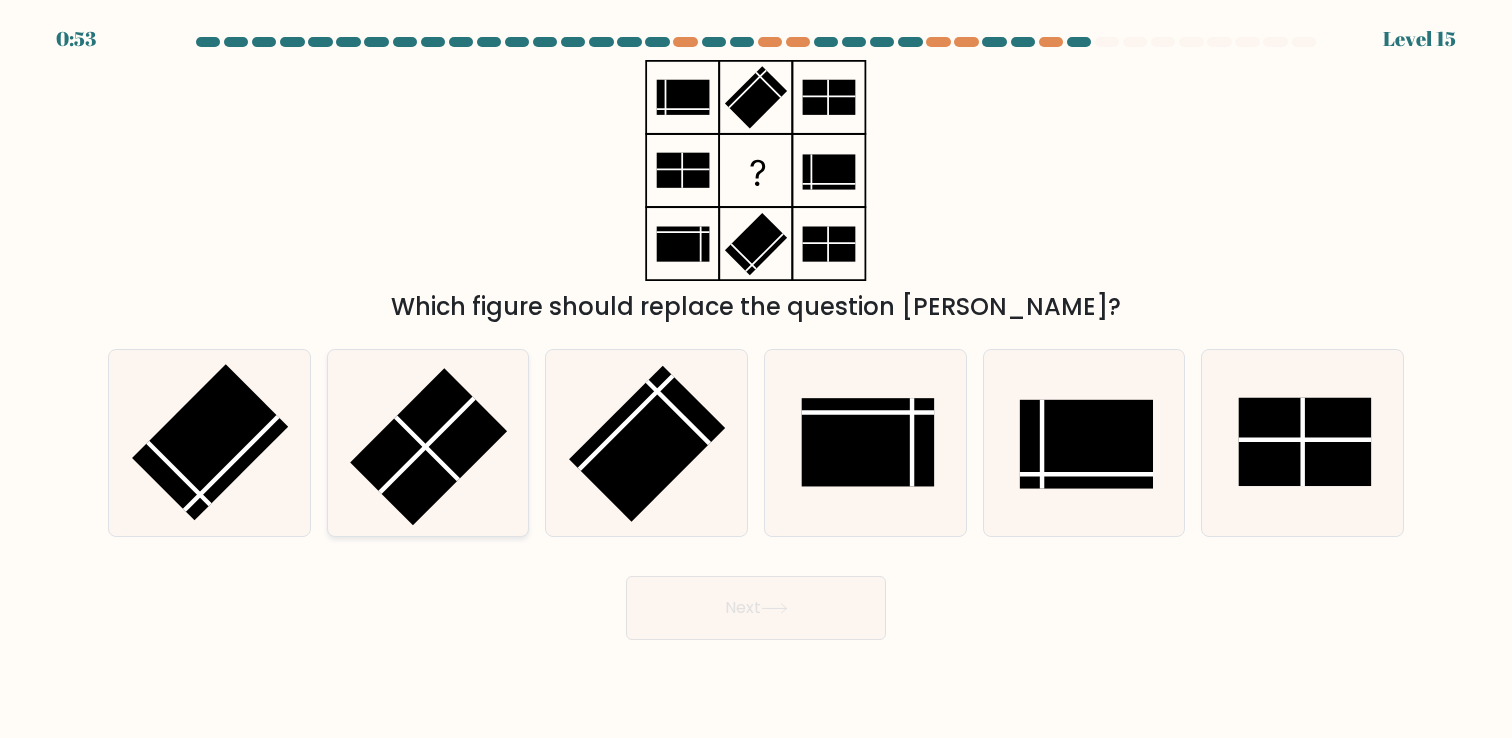 click 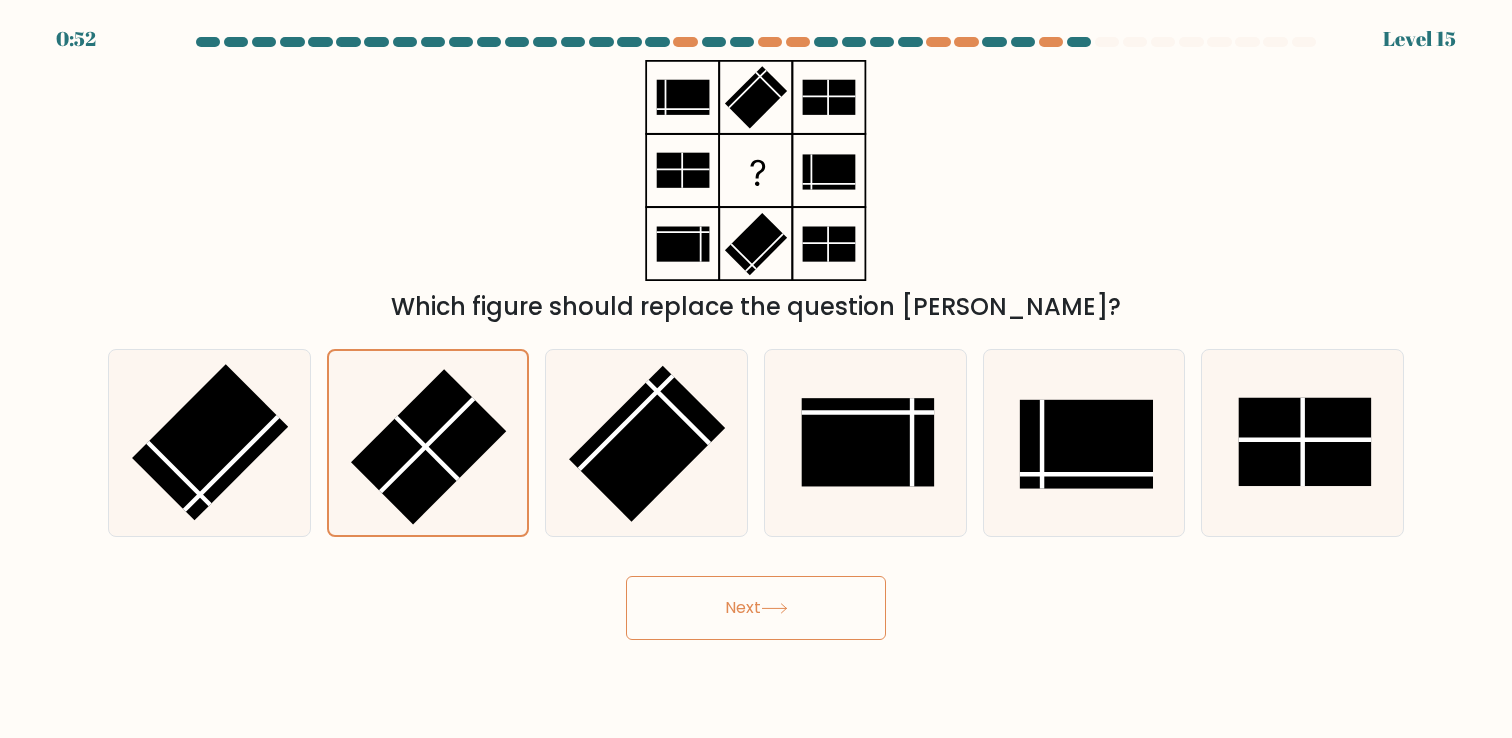 click on "Next" at bounding box center (756, 608) 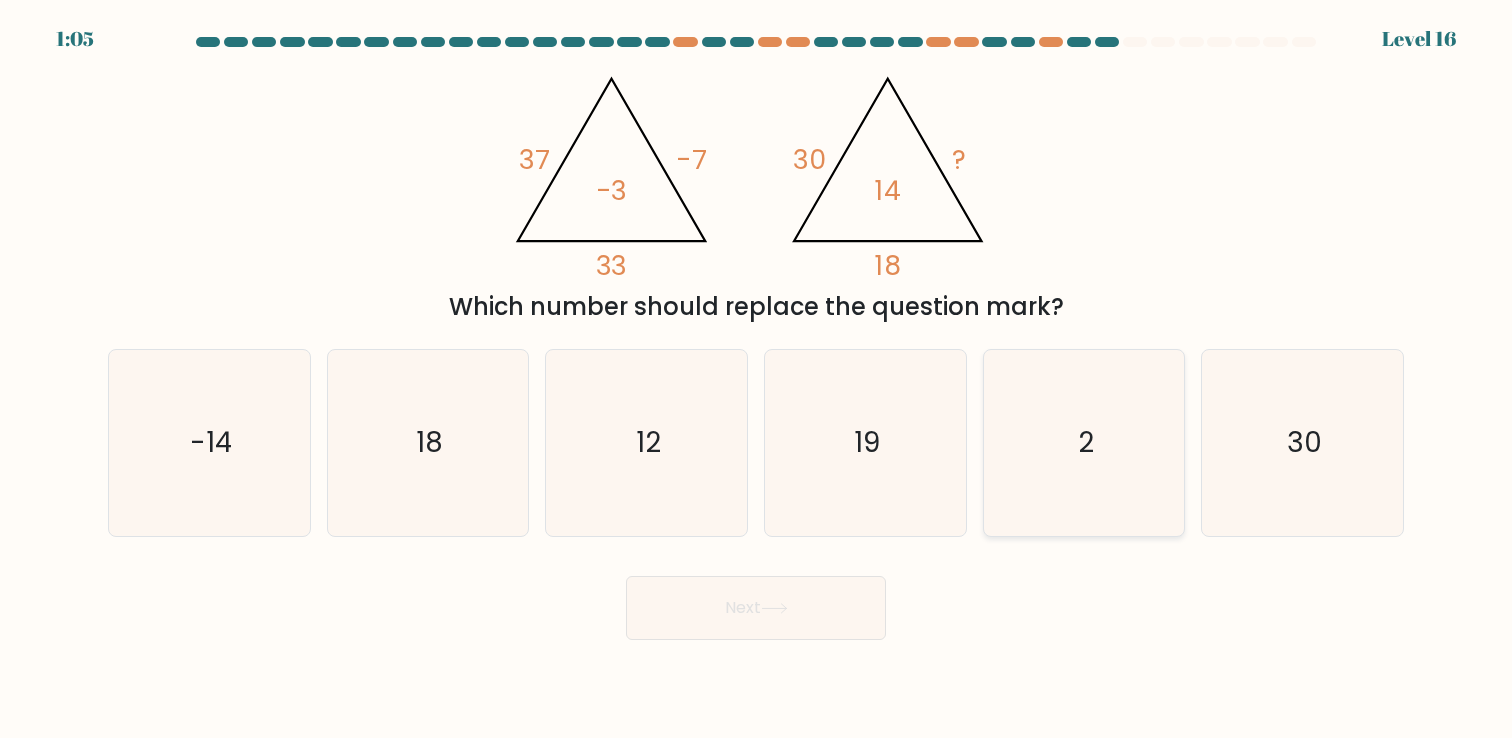 click on "2" 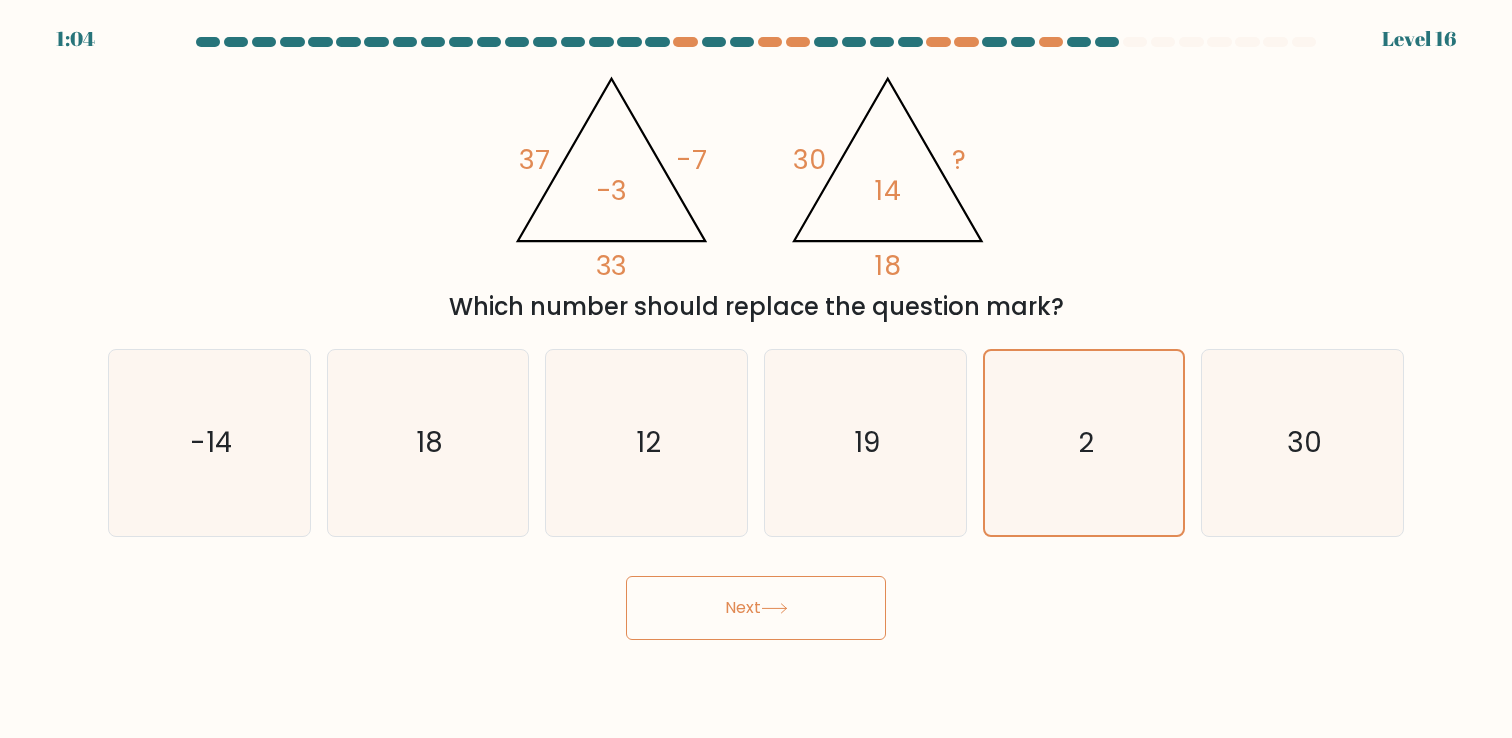 click on "Next" at bounding box center (756, 608) 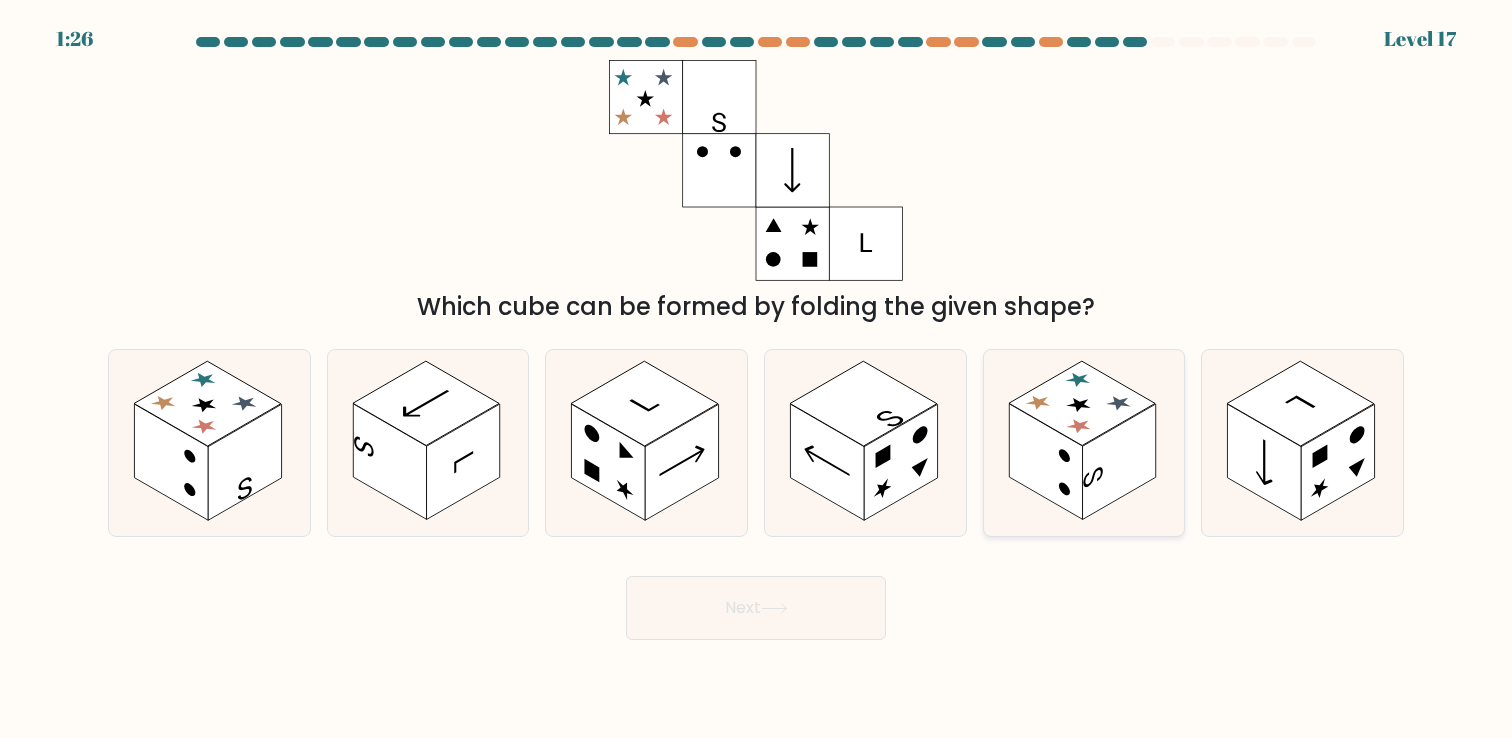 click 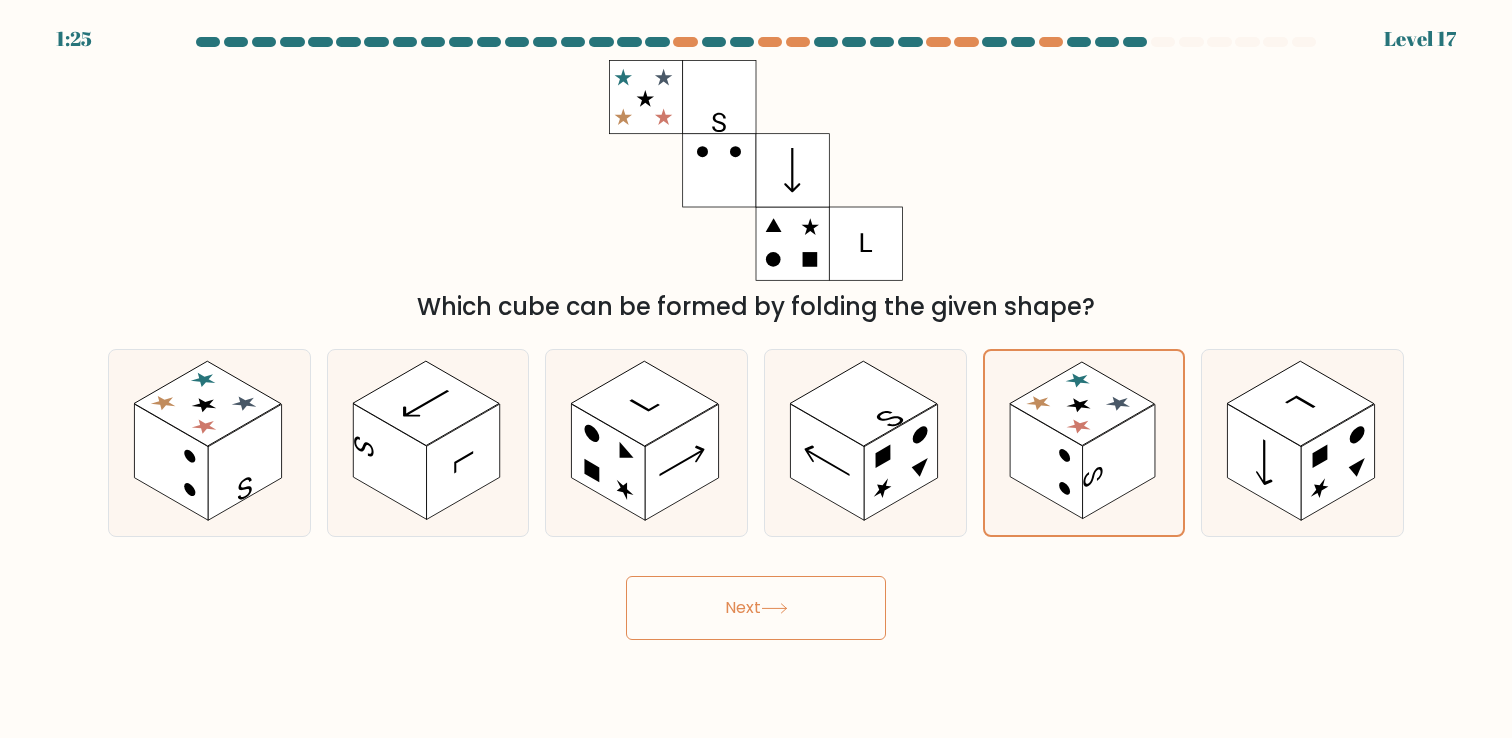 click on "Next" at bounding box center (756, 608) 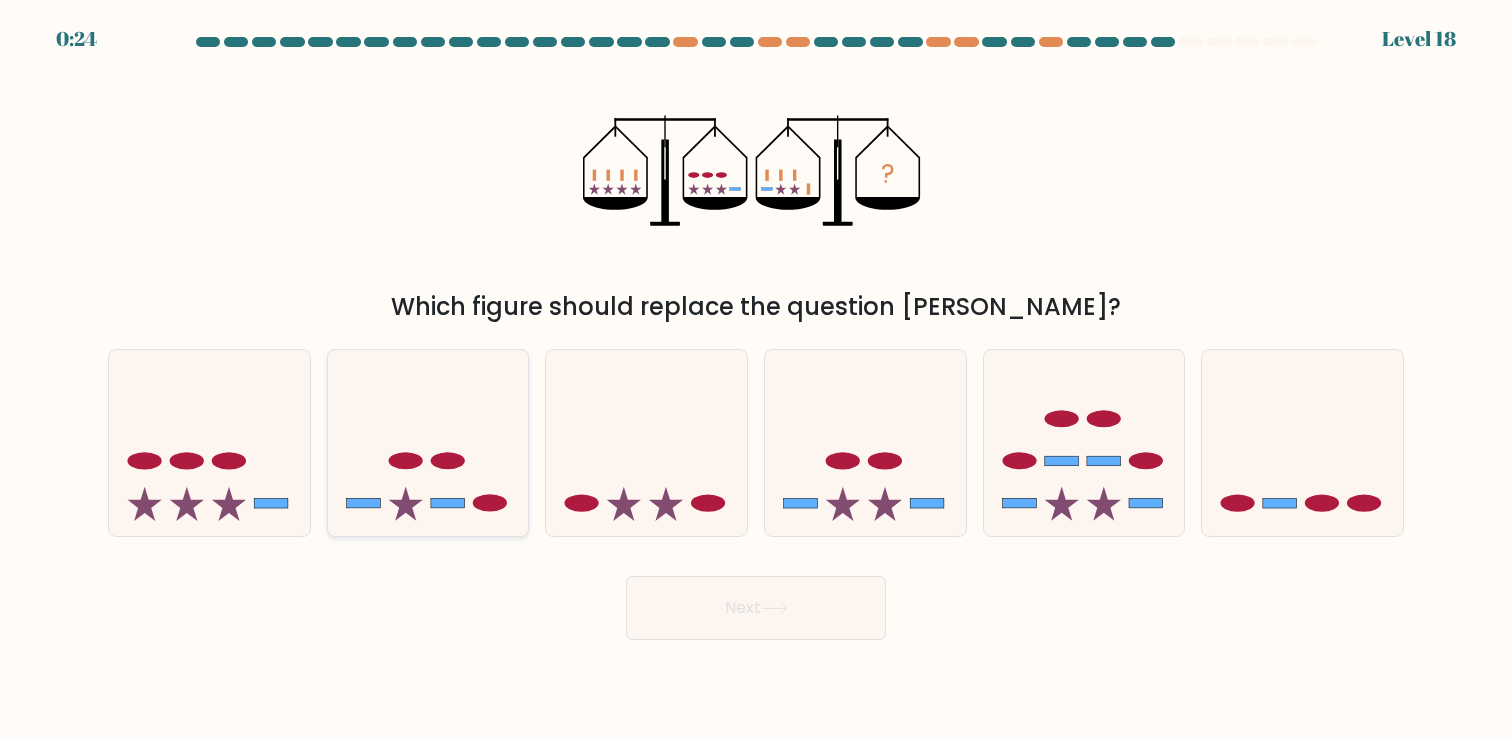 click 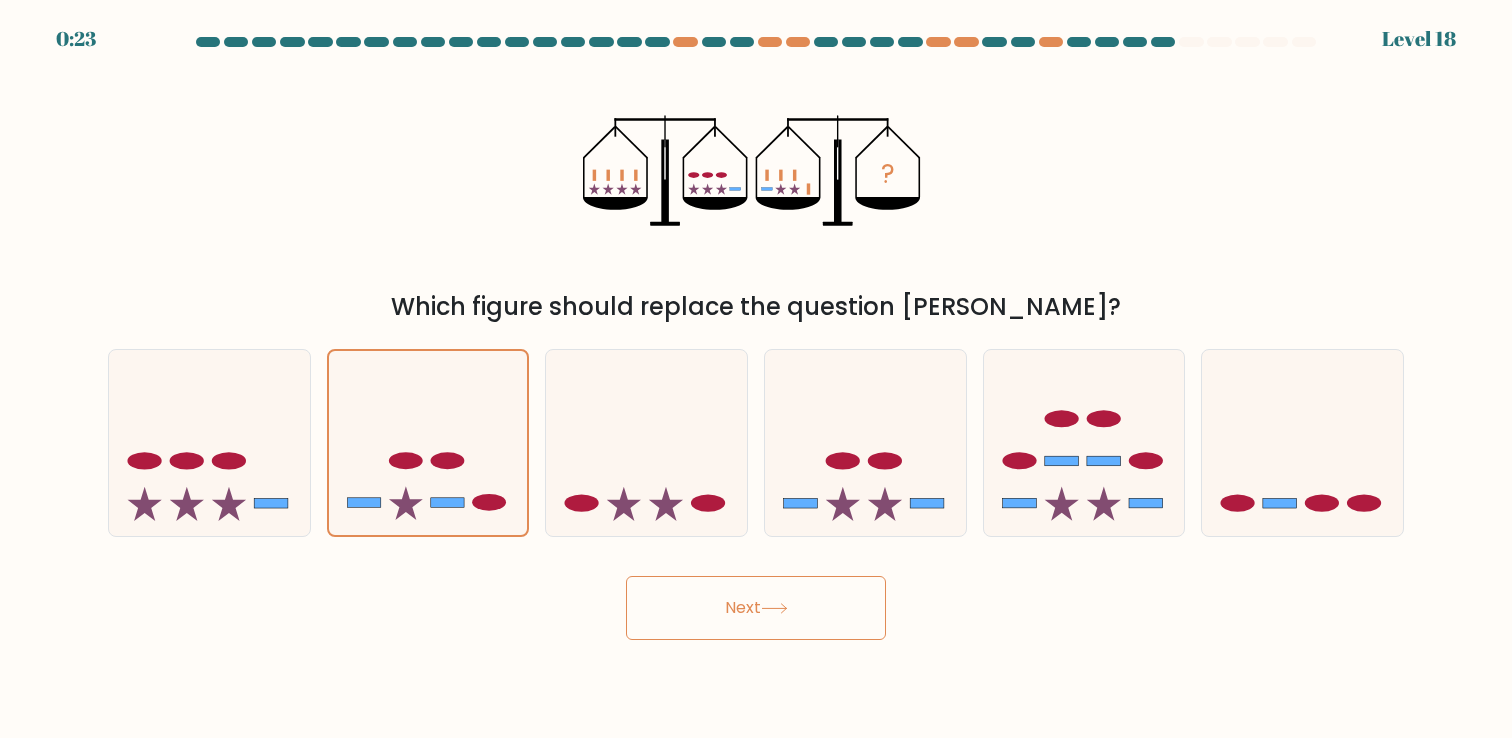 click on "Next" at bounding box center [756, 608] 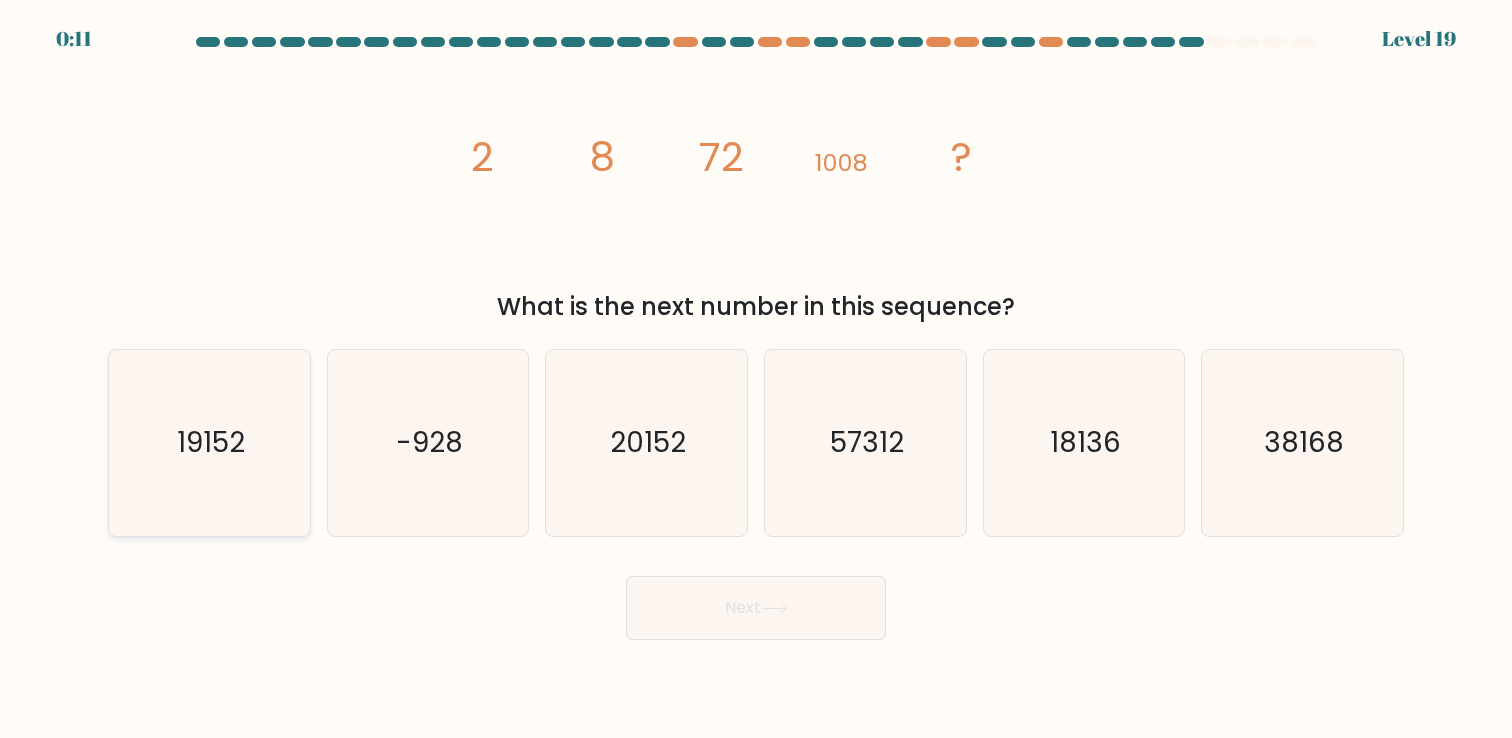 click on "19152" 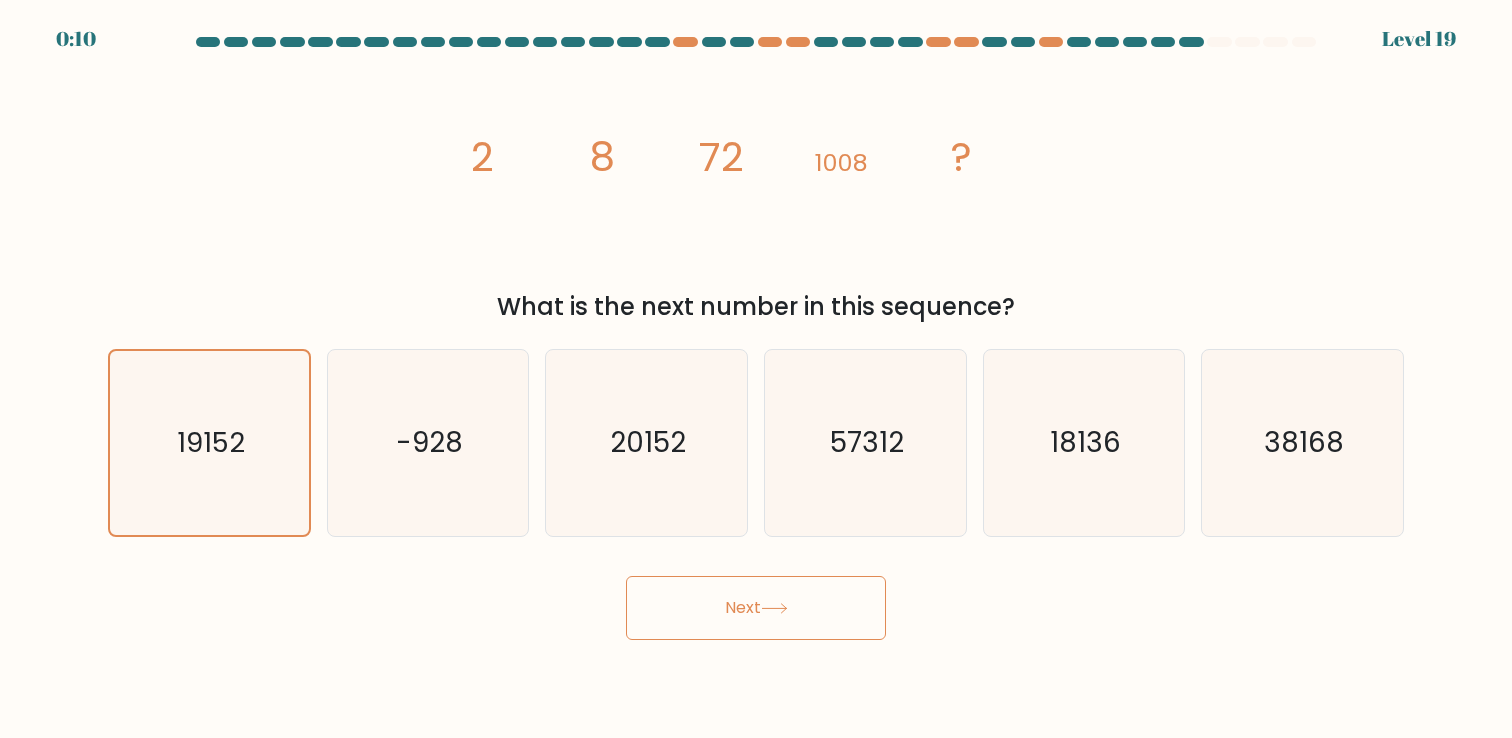 click on "Next" at bounding box center (756, 608) 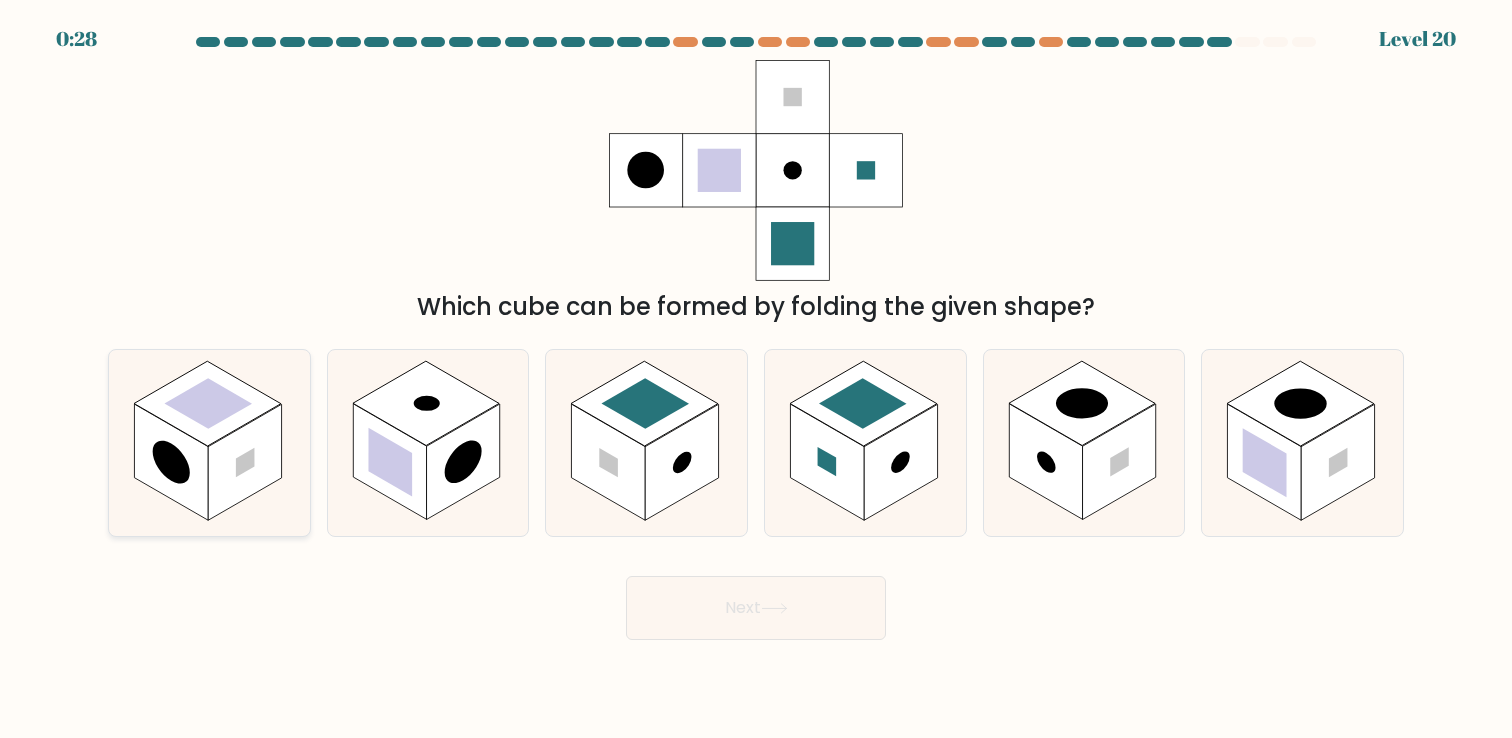 click 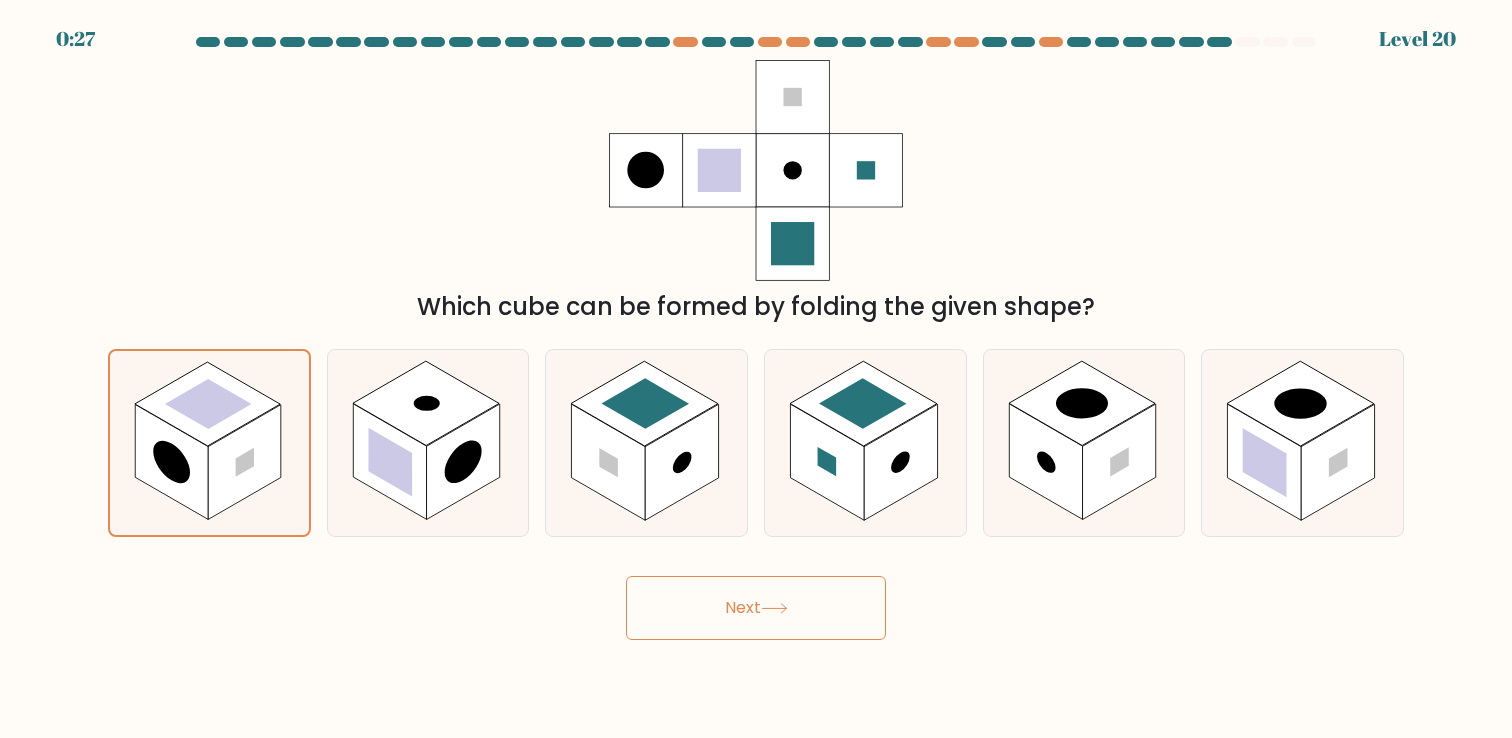 click 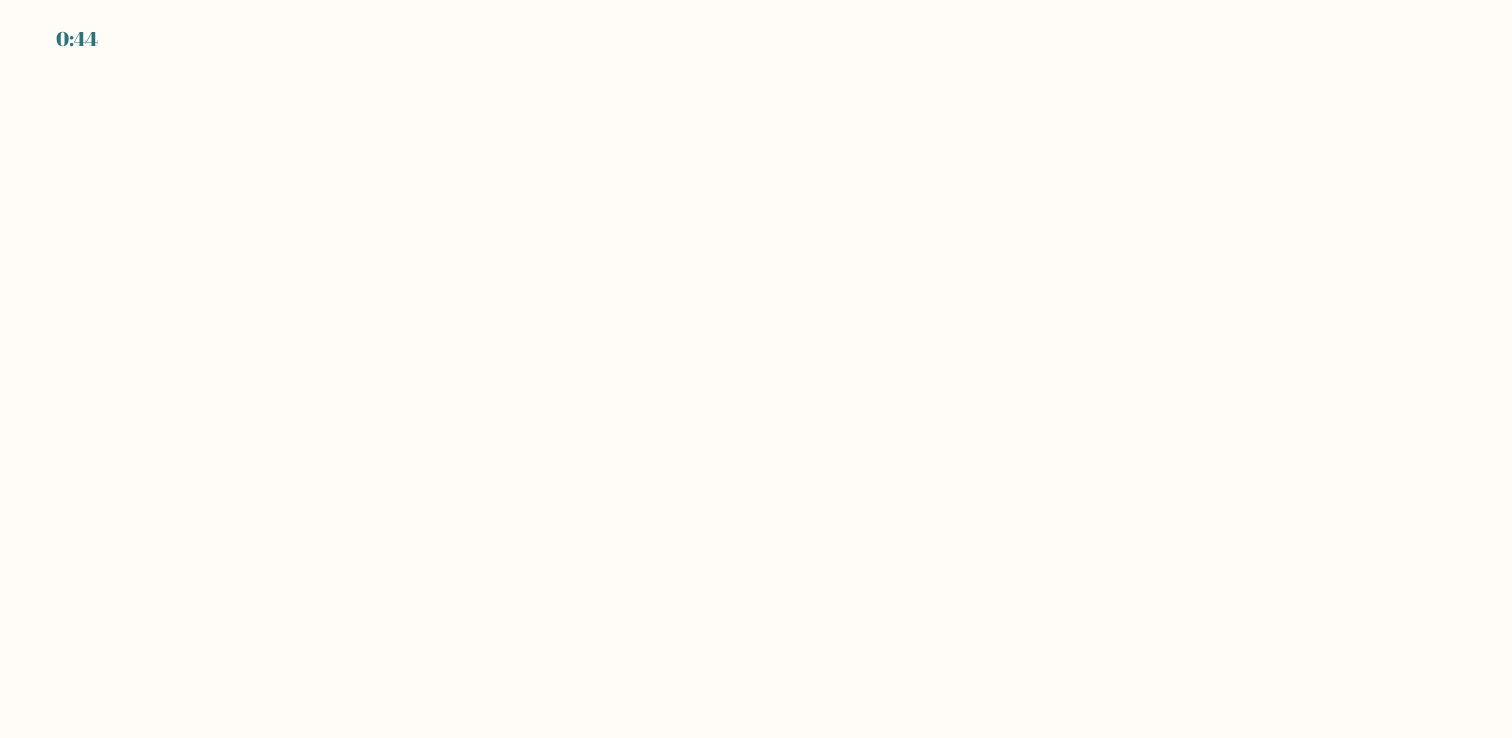 scroll, scrollTop: 0, scrollLeft: 0, axis: both 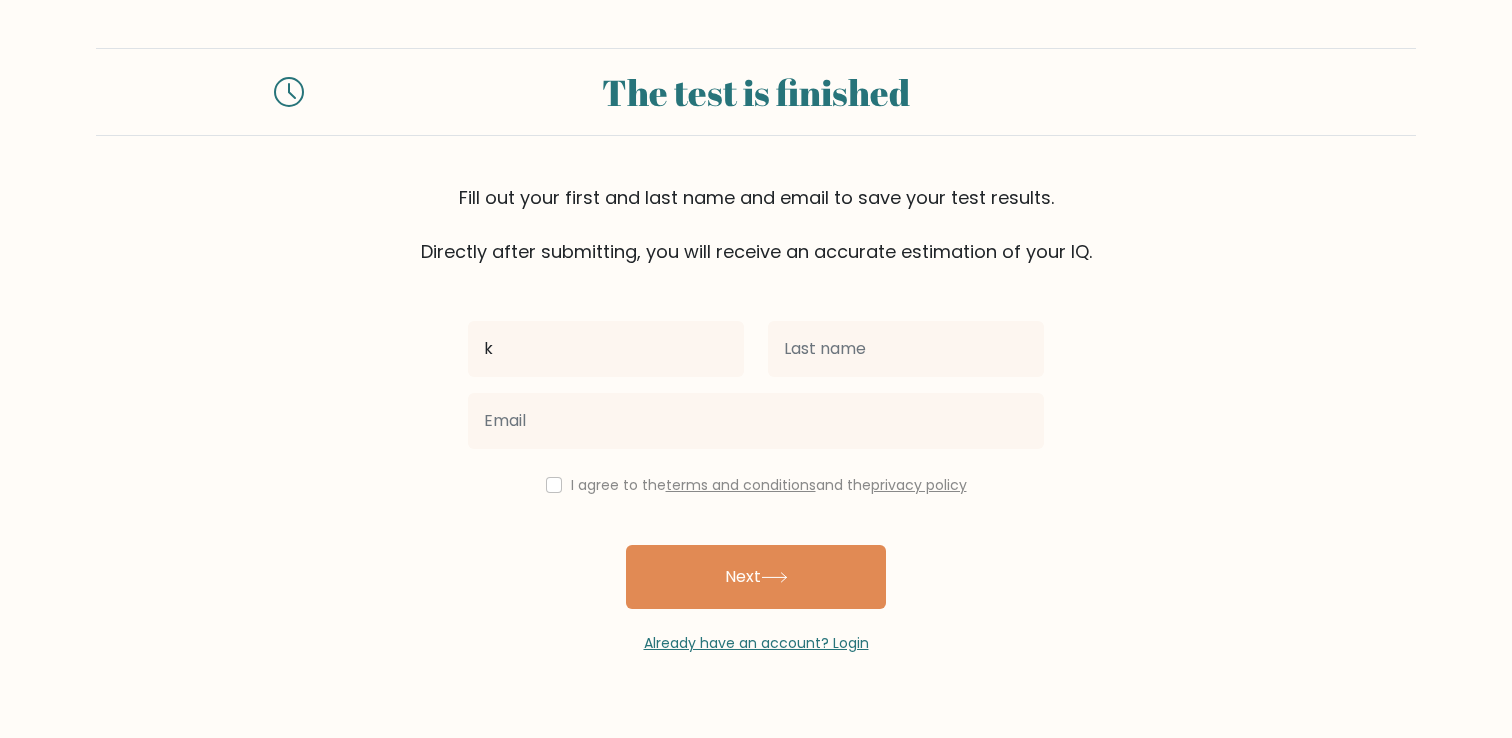type on "k" 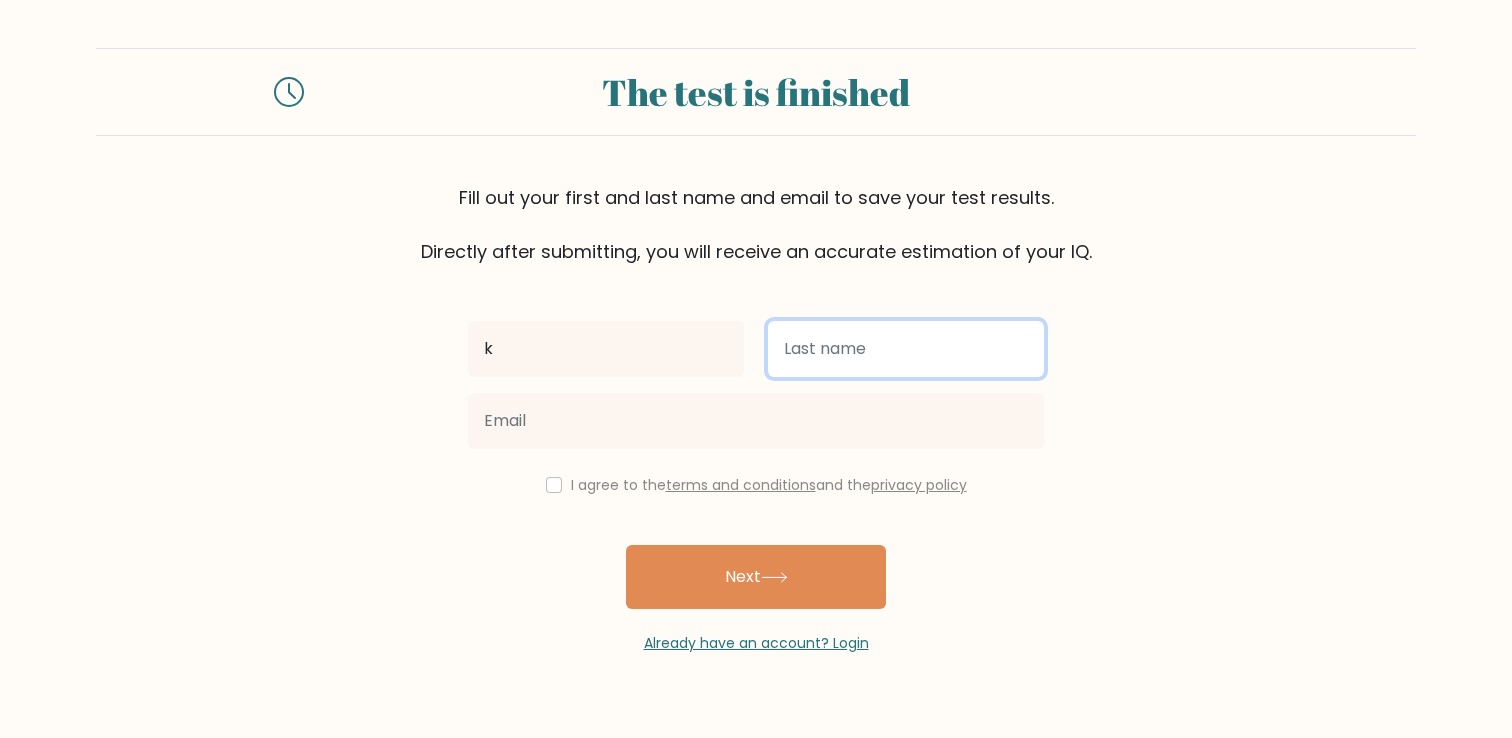 click at bounding box center [906, 349] 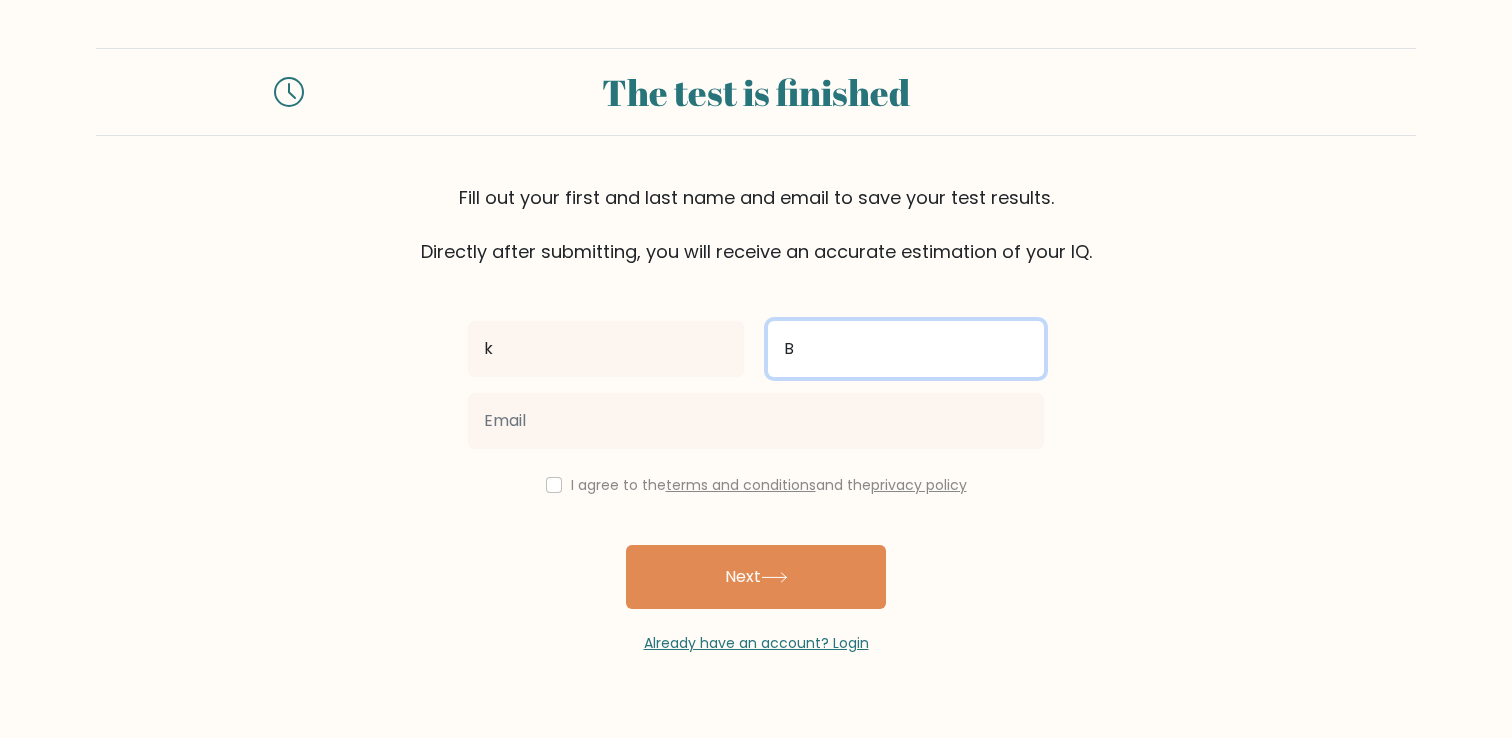 type on "B" 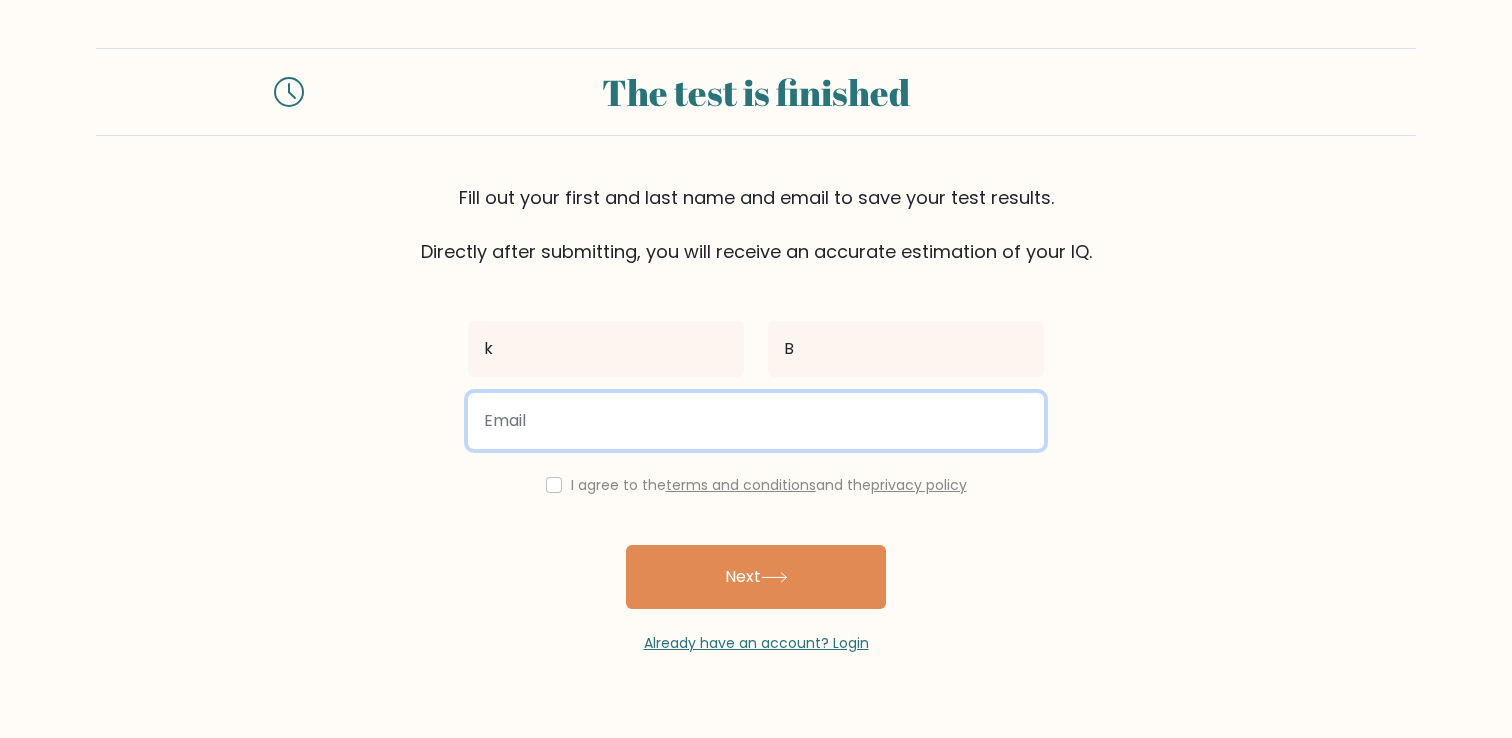 click at bounding box center [756, 421] 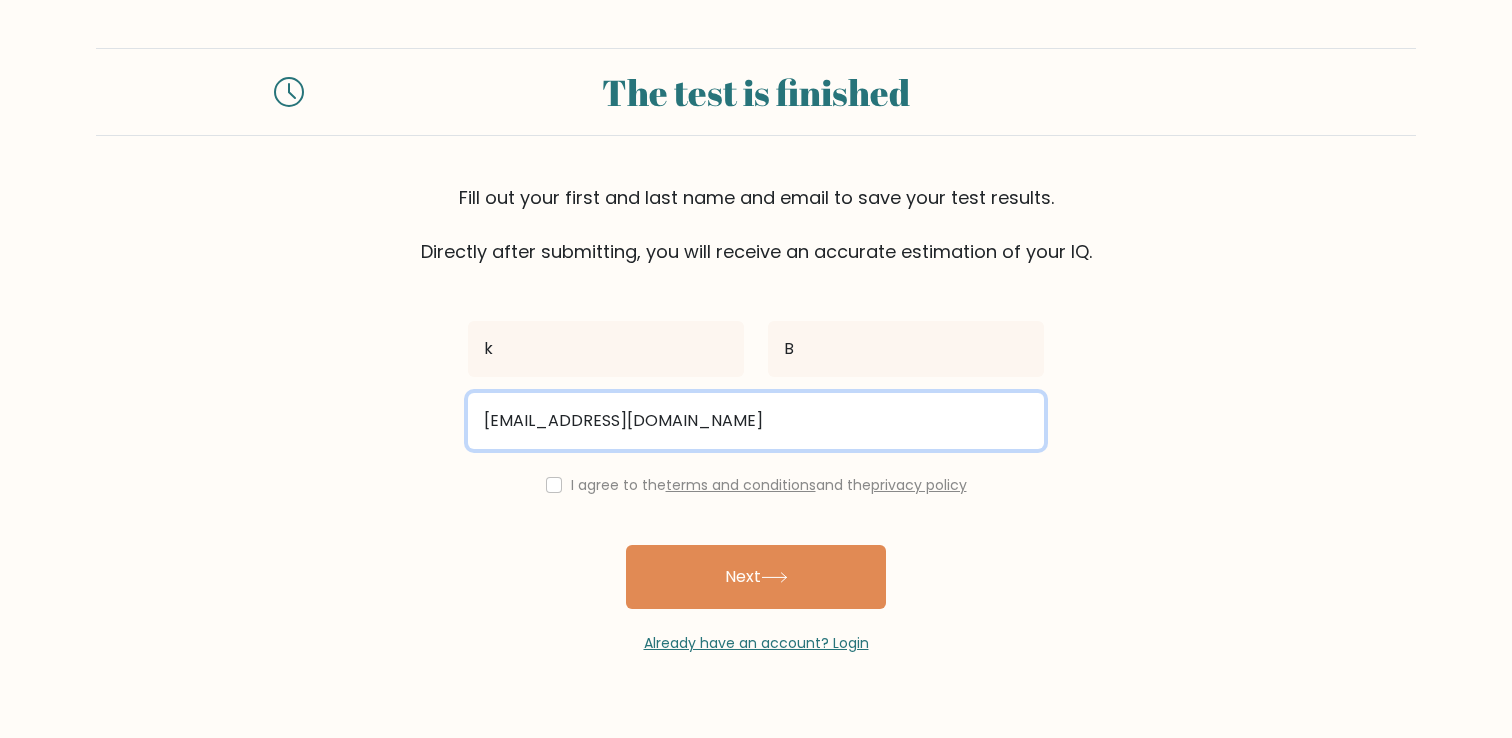 type on "kb@gmail.com" 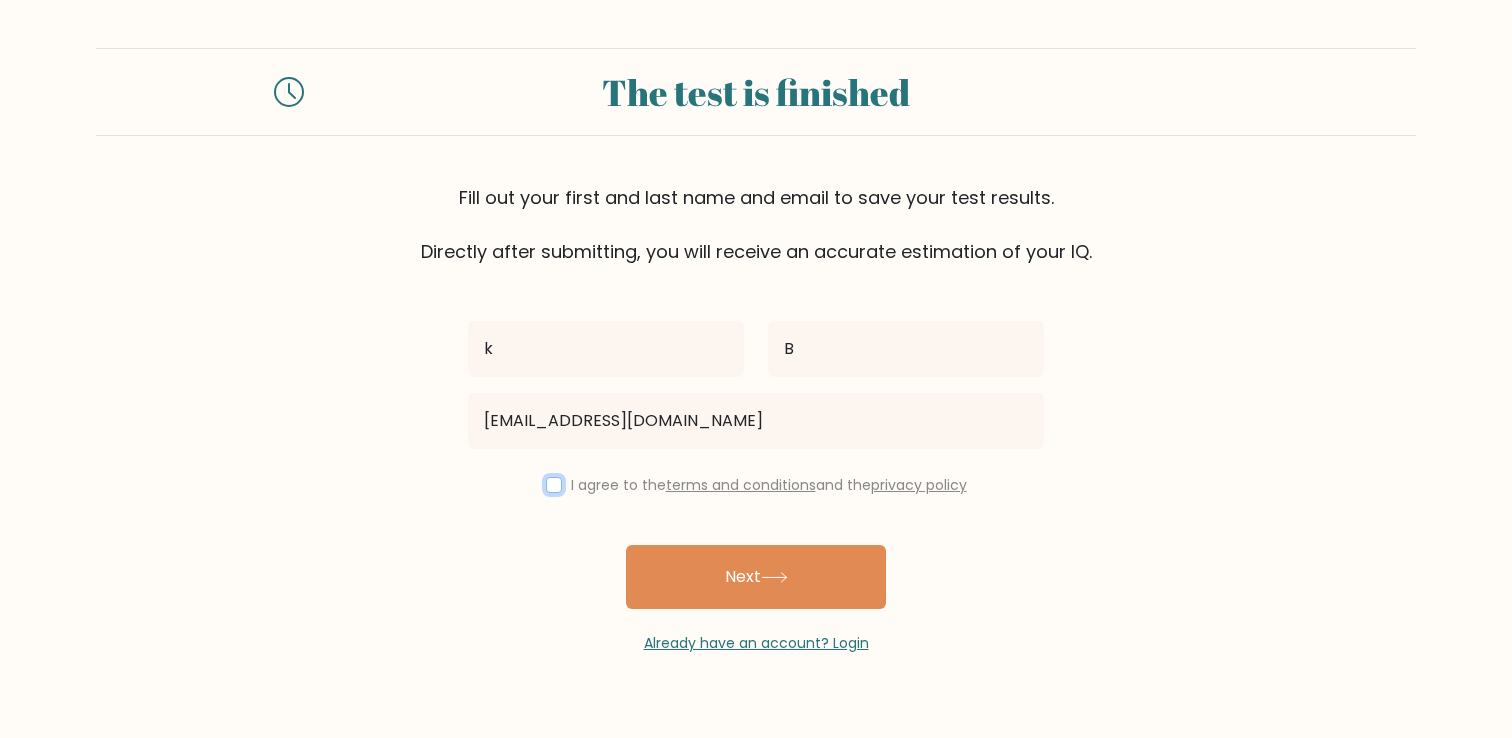click at bounding box center [554, 485] 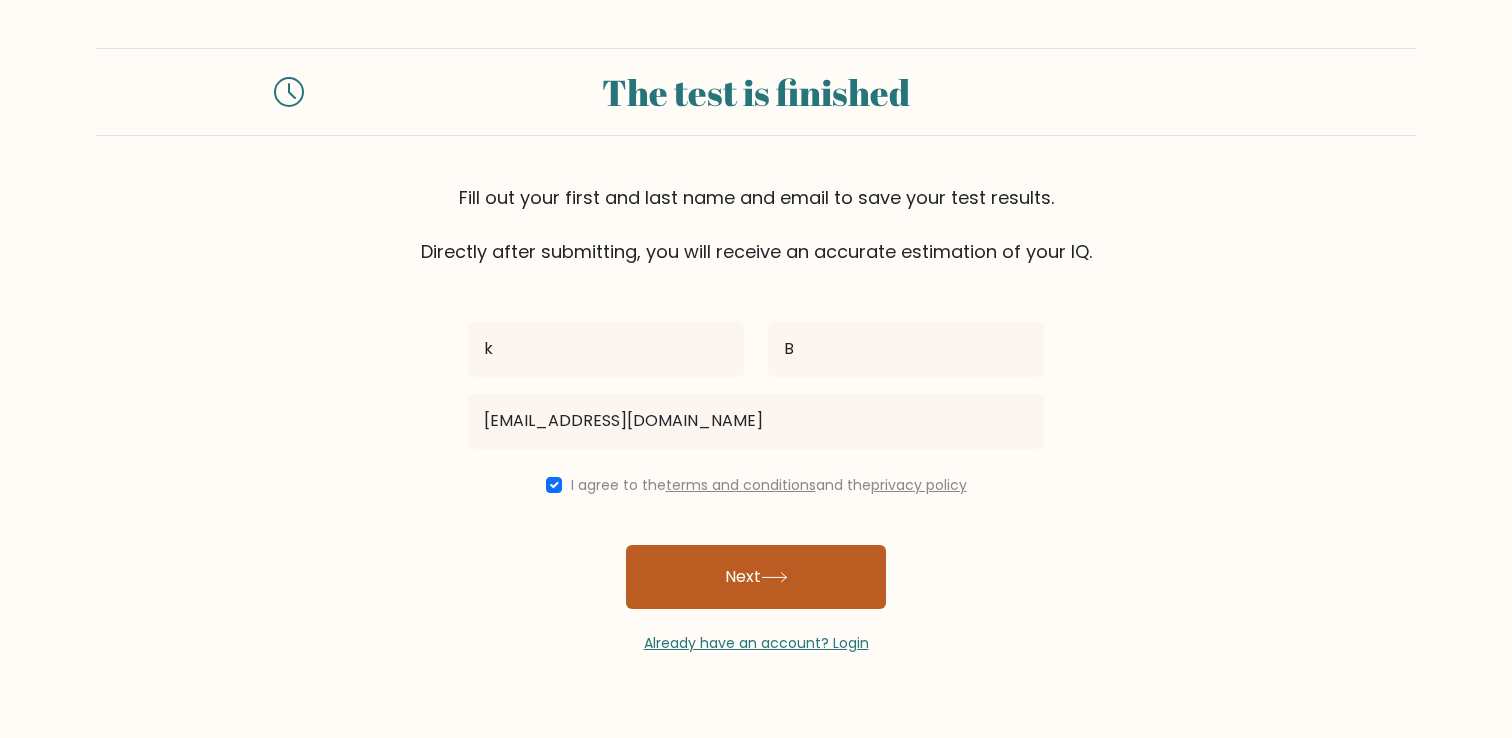 click on "Next" at bounding box center [756, 577] 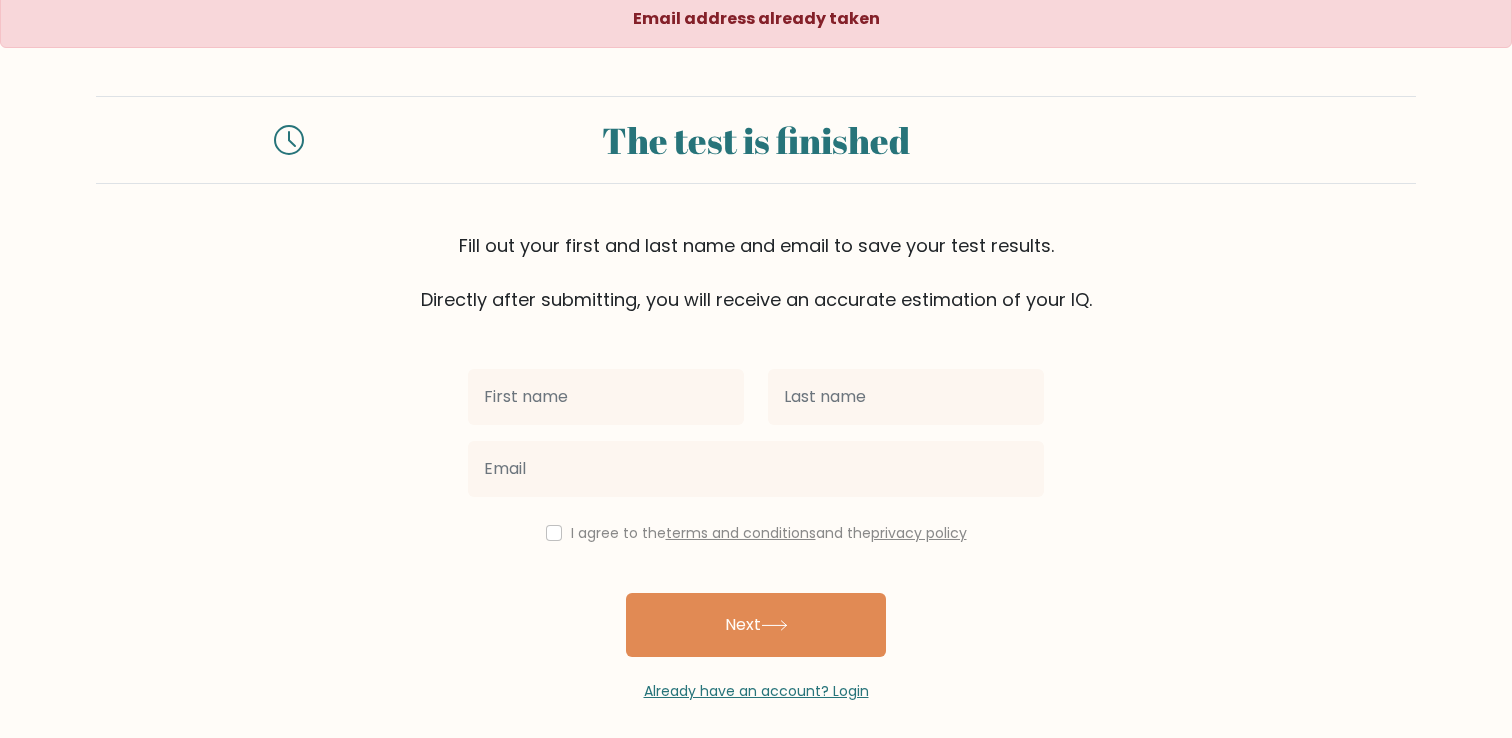 scroll, scrollTop: 0, scrollLeft: 0, axis: both 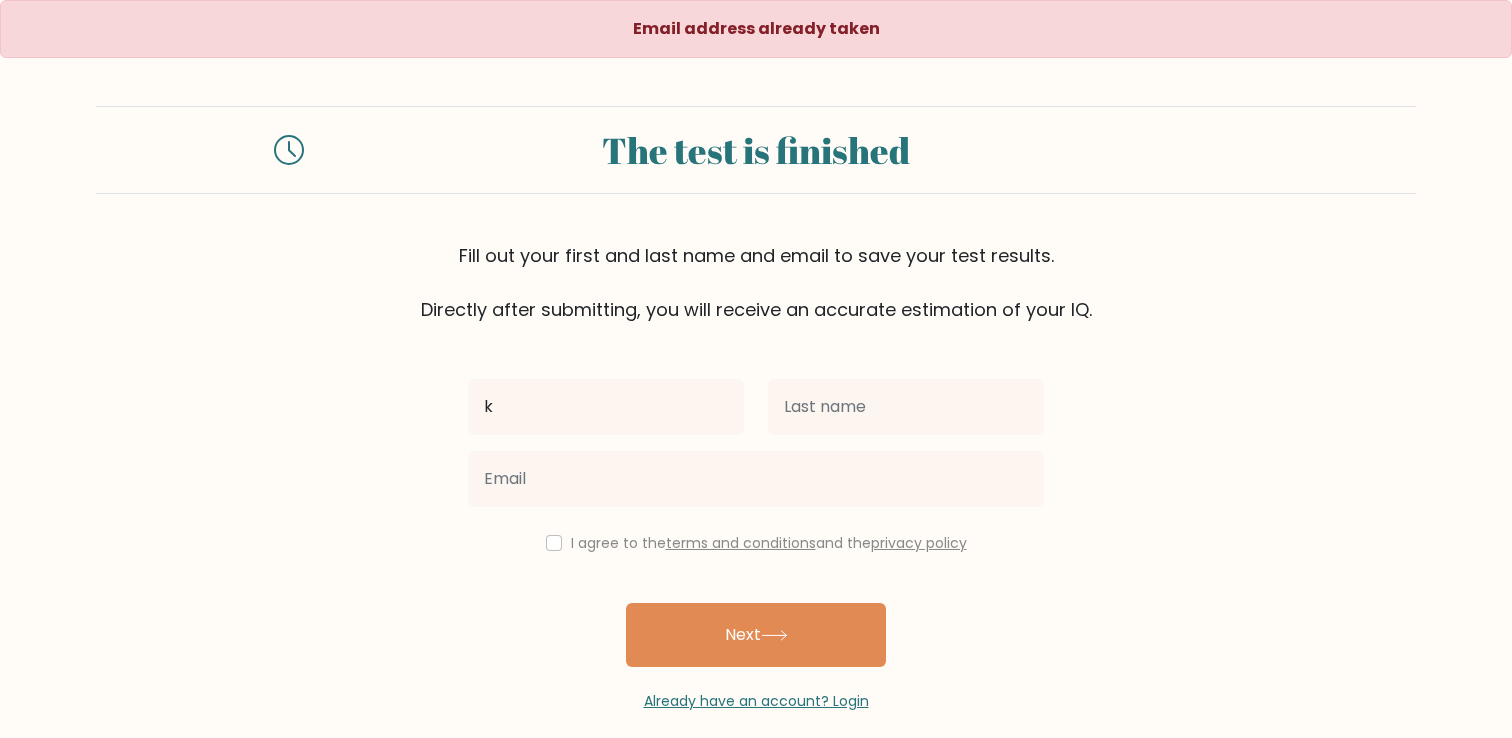 type on "k" 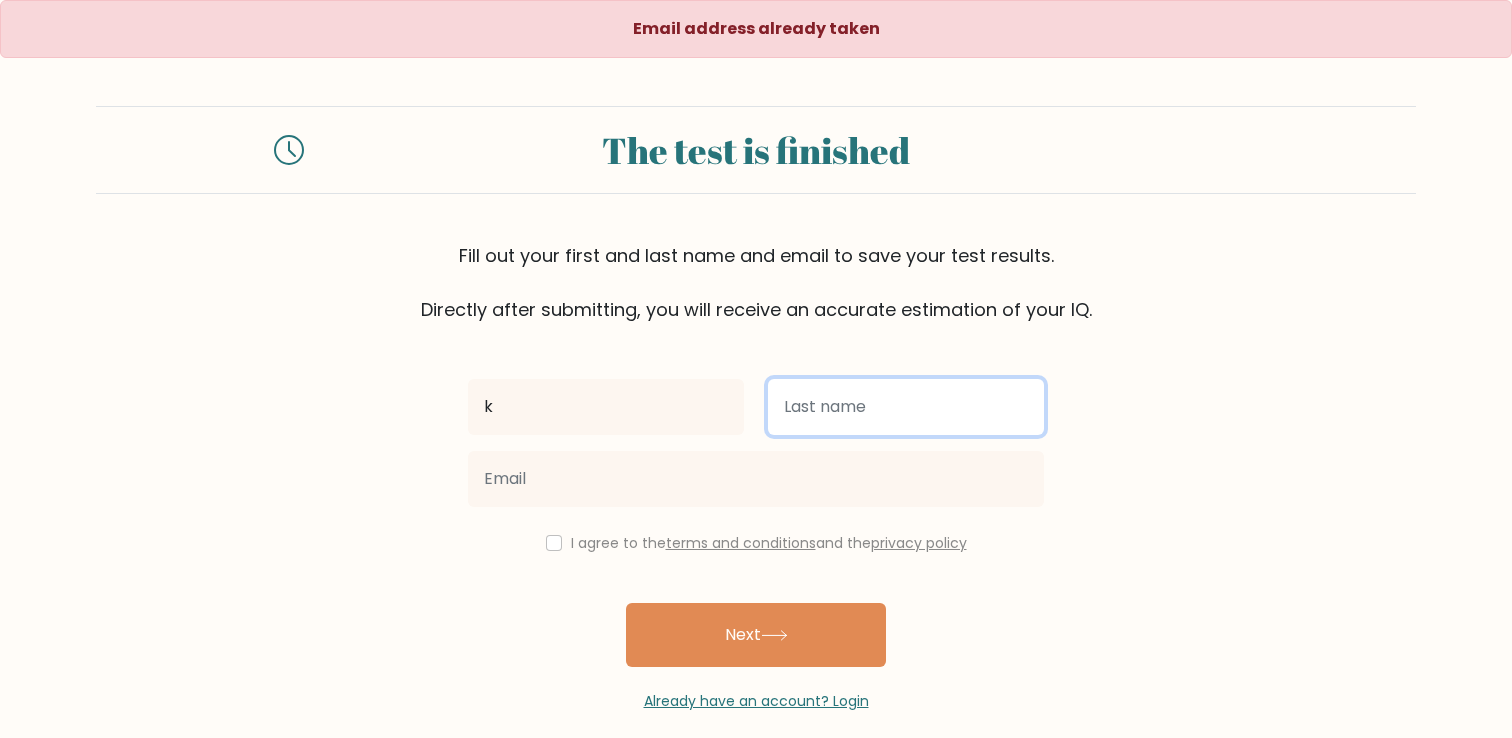 click at bounding box center (906, 407) 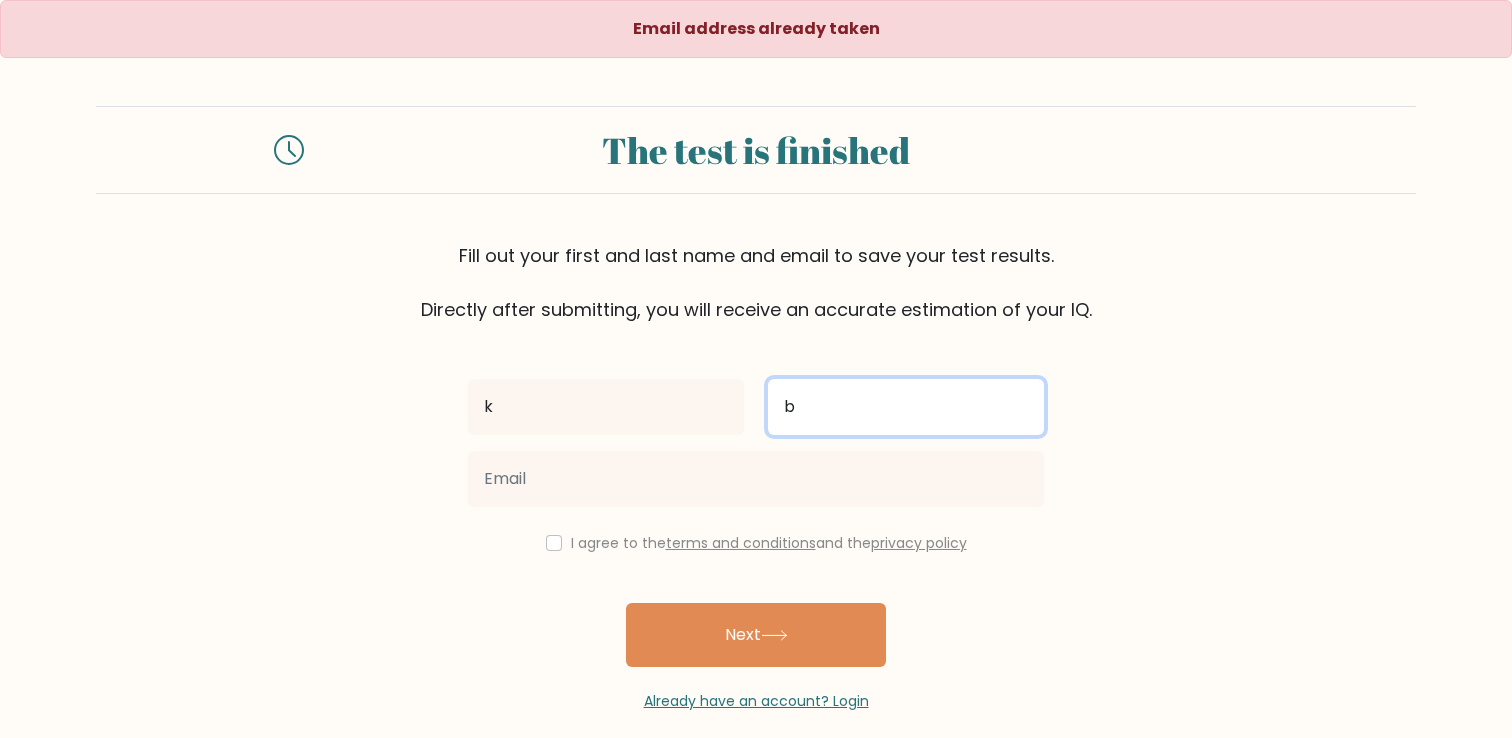 type on "b" 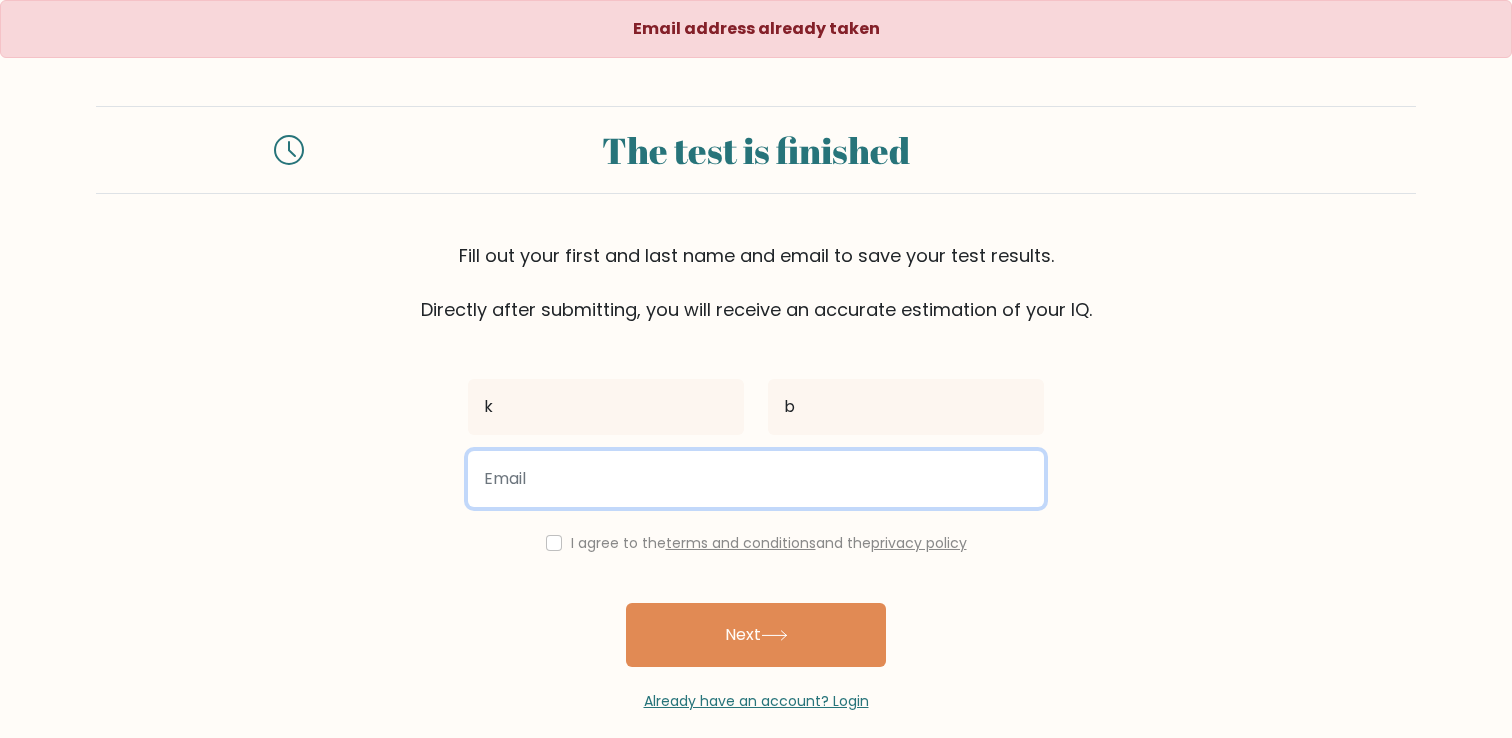 click at bounding box center (756, 479) 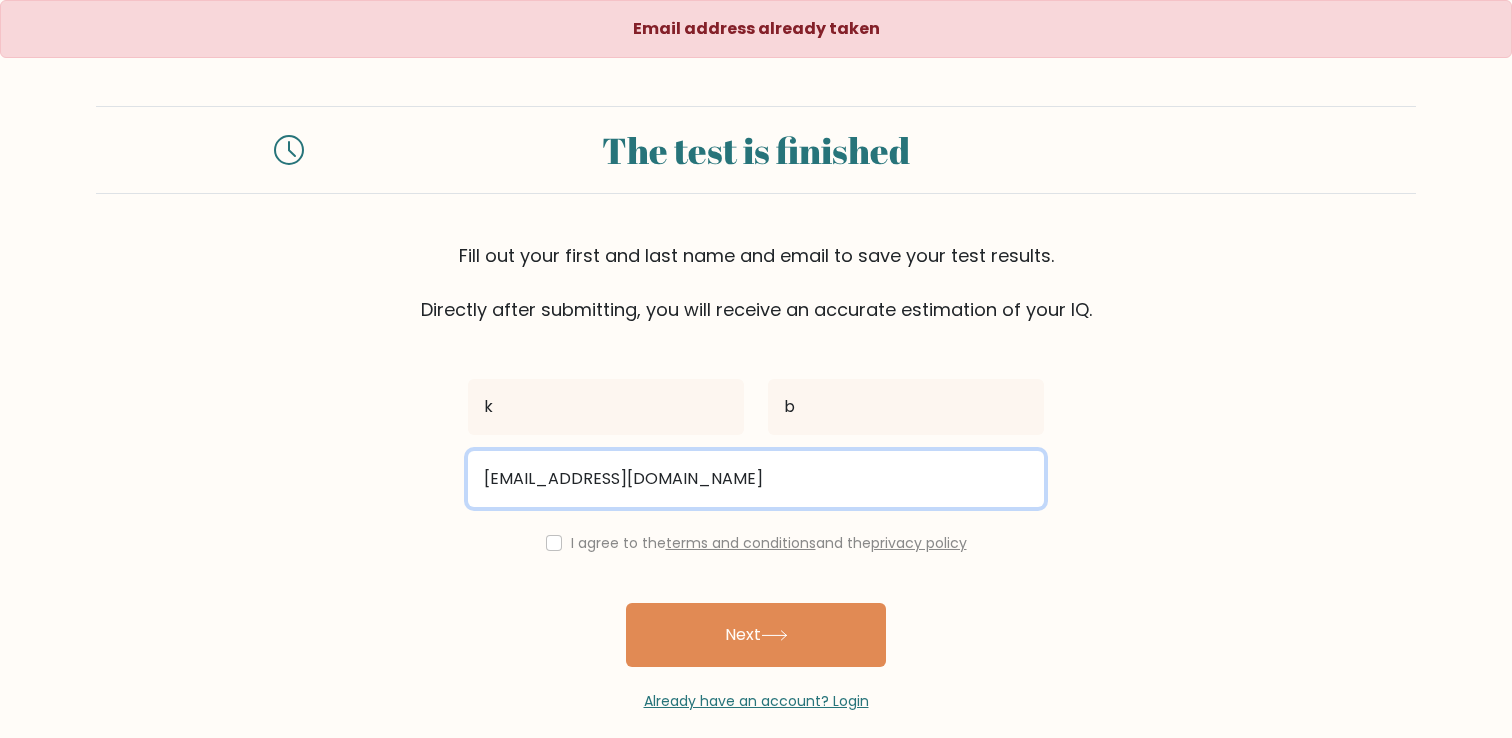 type on "[EMAIL_ADDRESS][DOMAIN_NAME]" 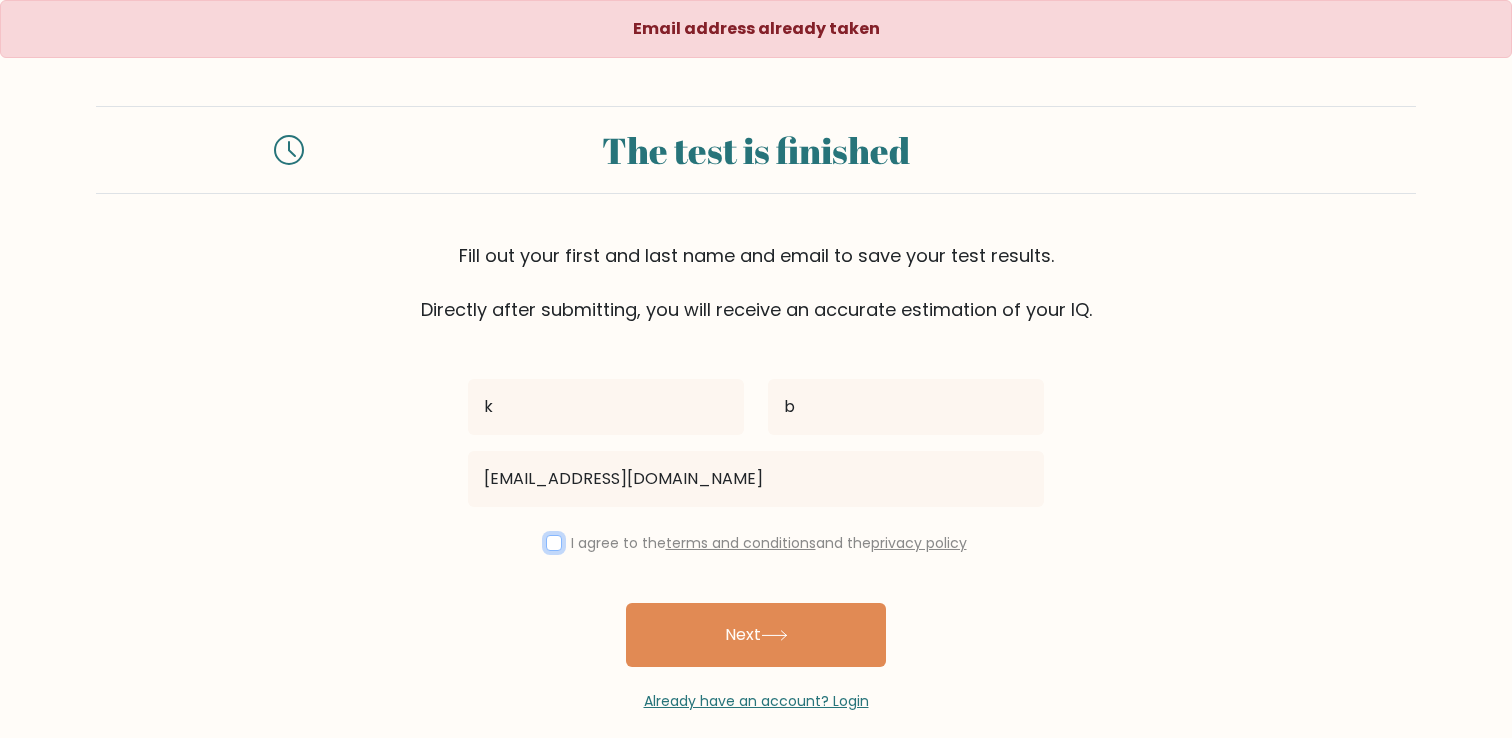 click at bounding box center (554, 543) 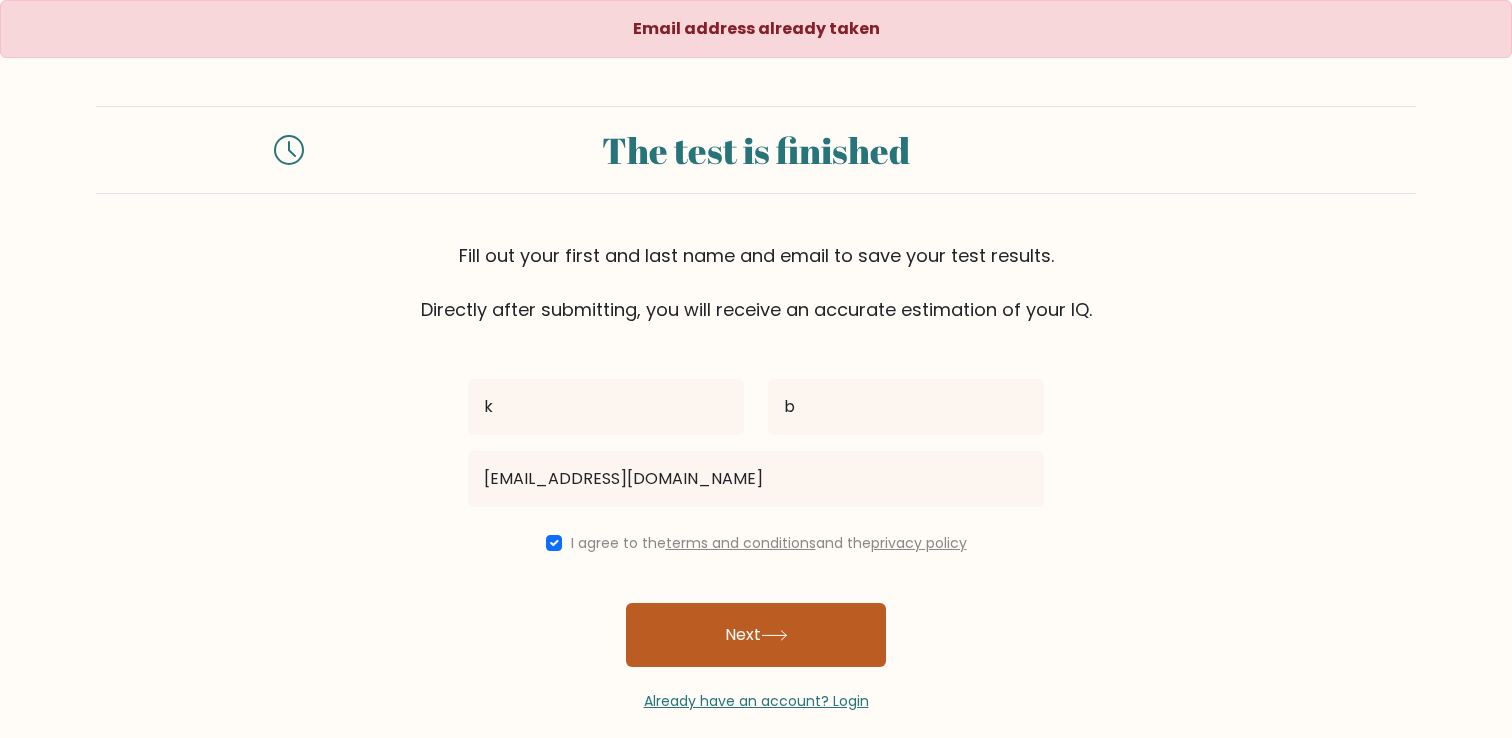 click on "Next" at bounding box center [756, 635] 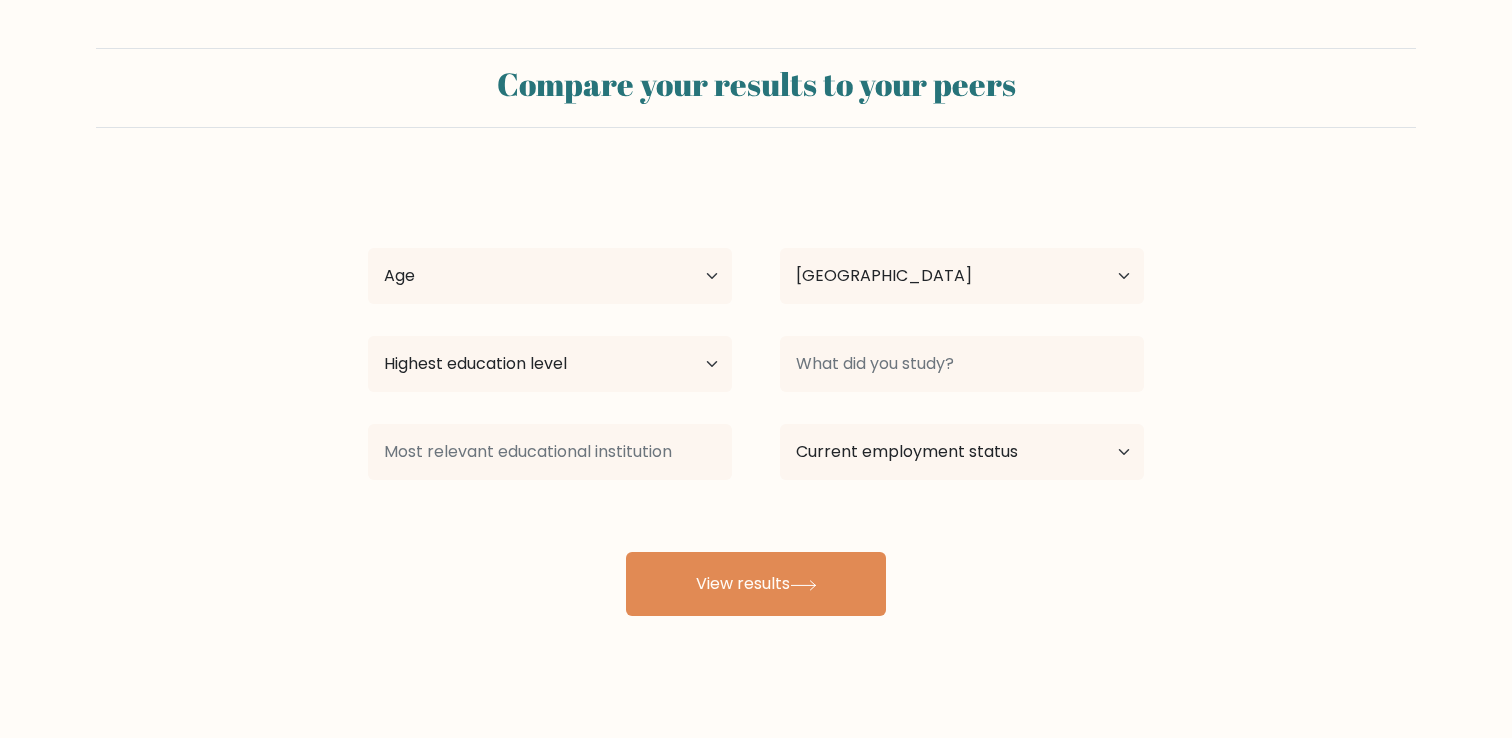 select on "VN" 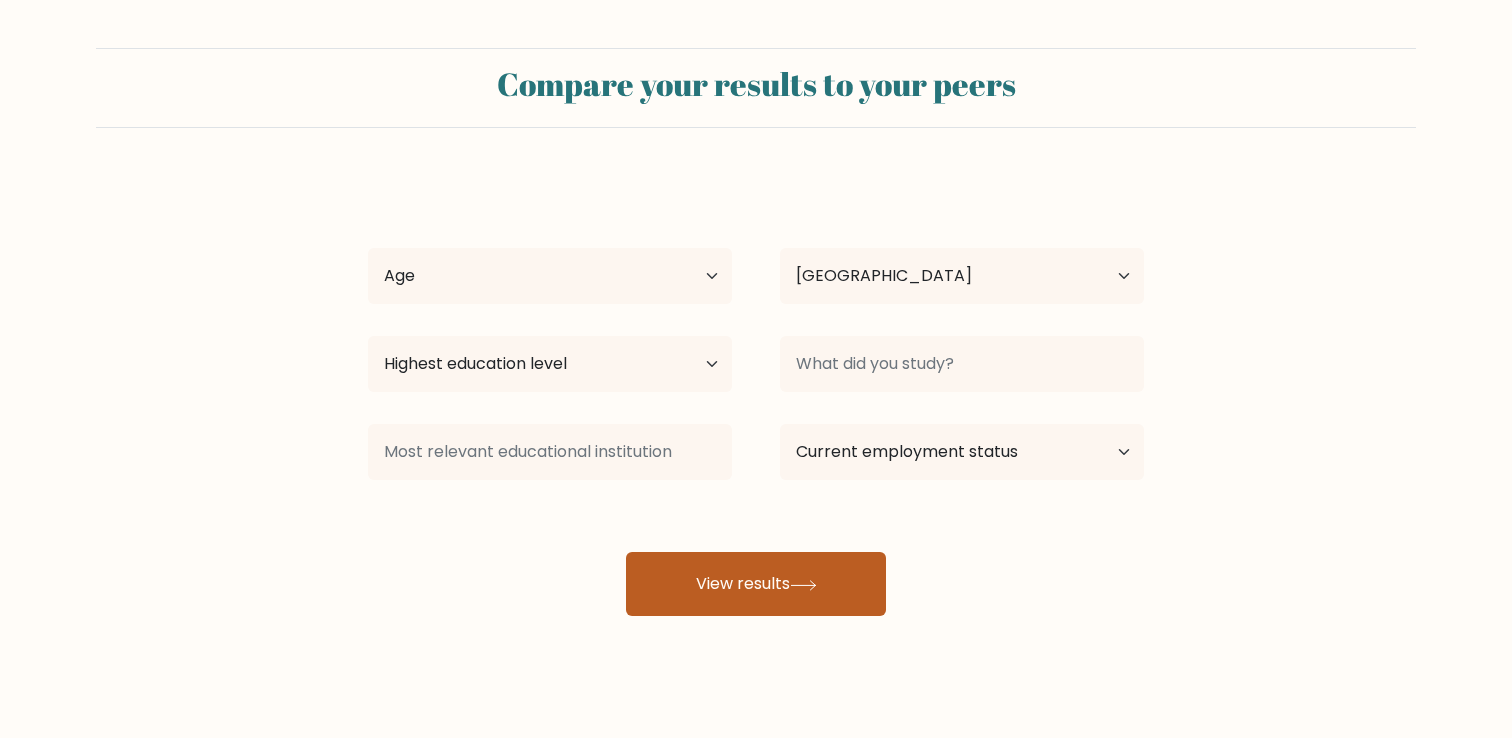 click on "View results" at bounding box center [756, 584] 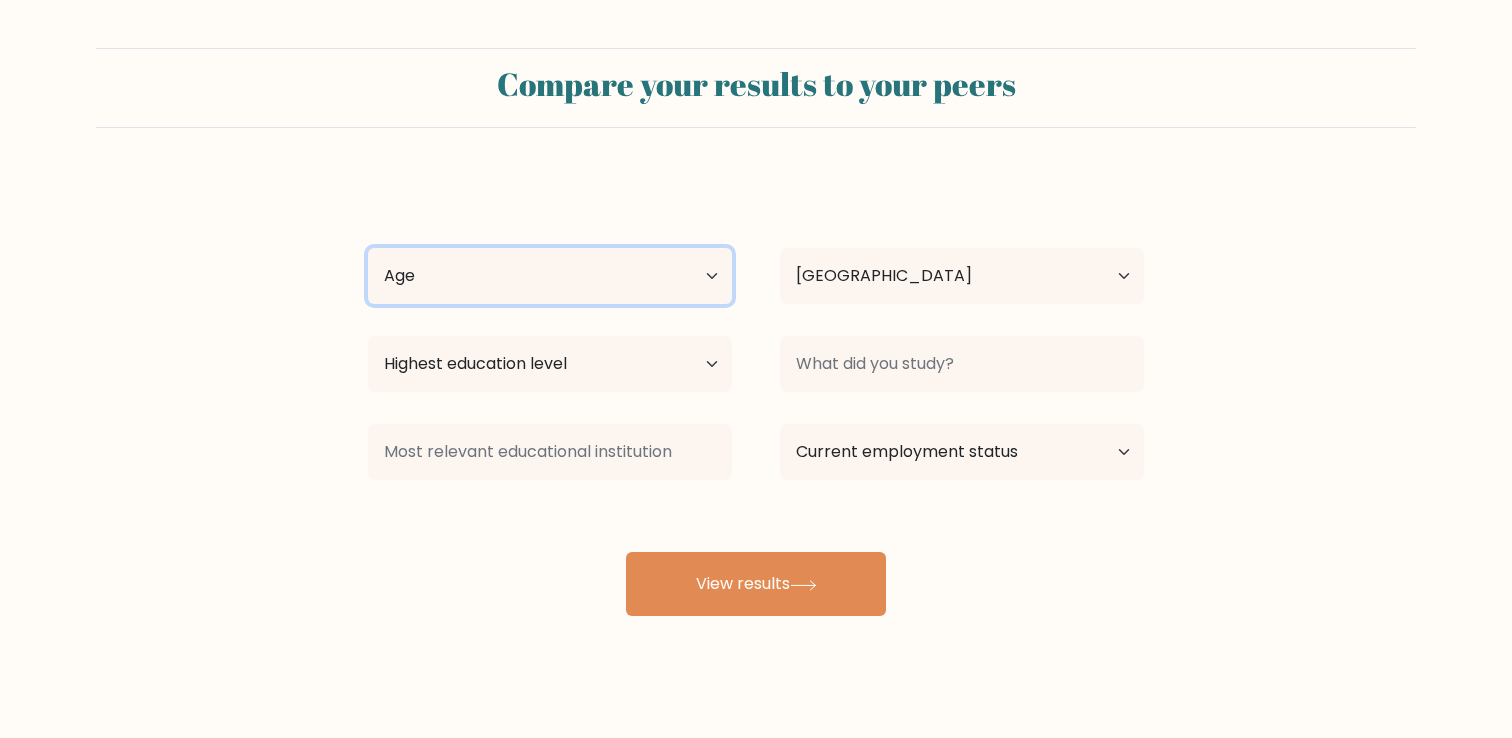 click on "Age
Under 18 years old
18-24 years old
25-34 years old
35-44 years old
45-54 years old
55-64 years old
65 years old and above" at bounding box center [550, 276] 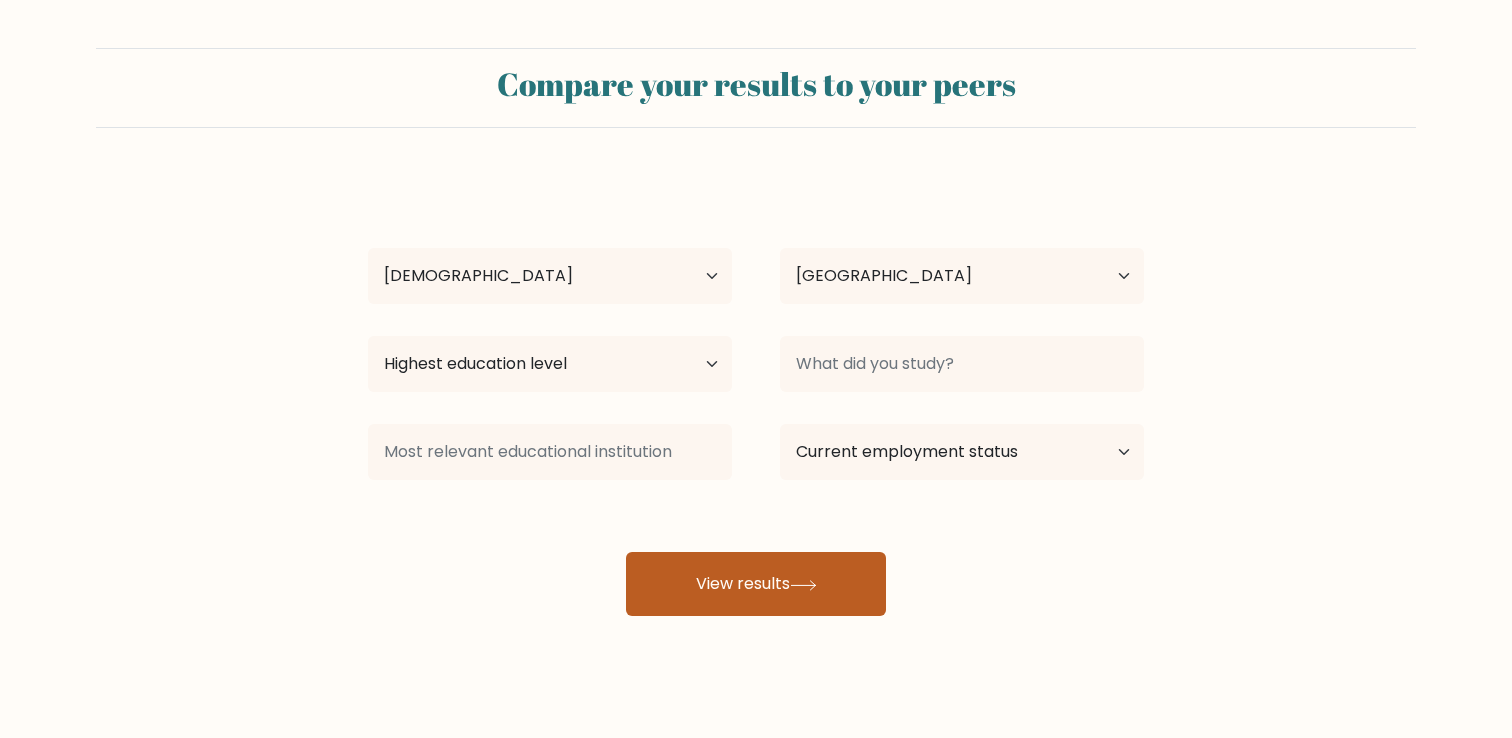 click on "View results" at bounding box center (756, 584) 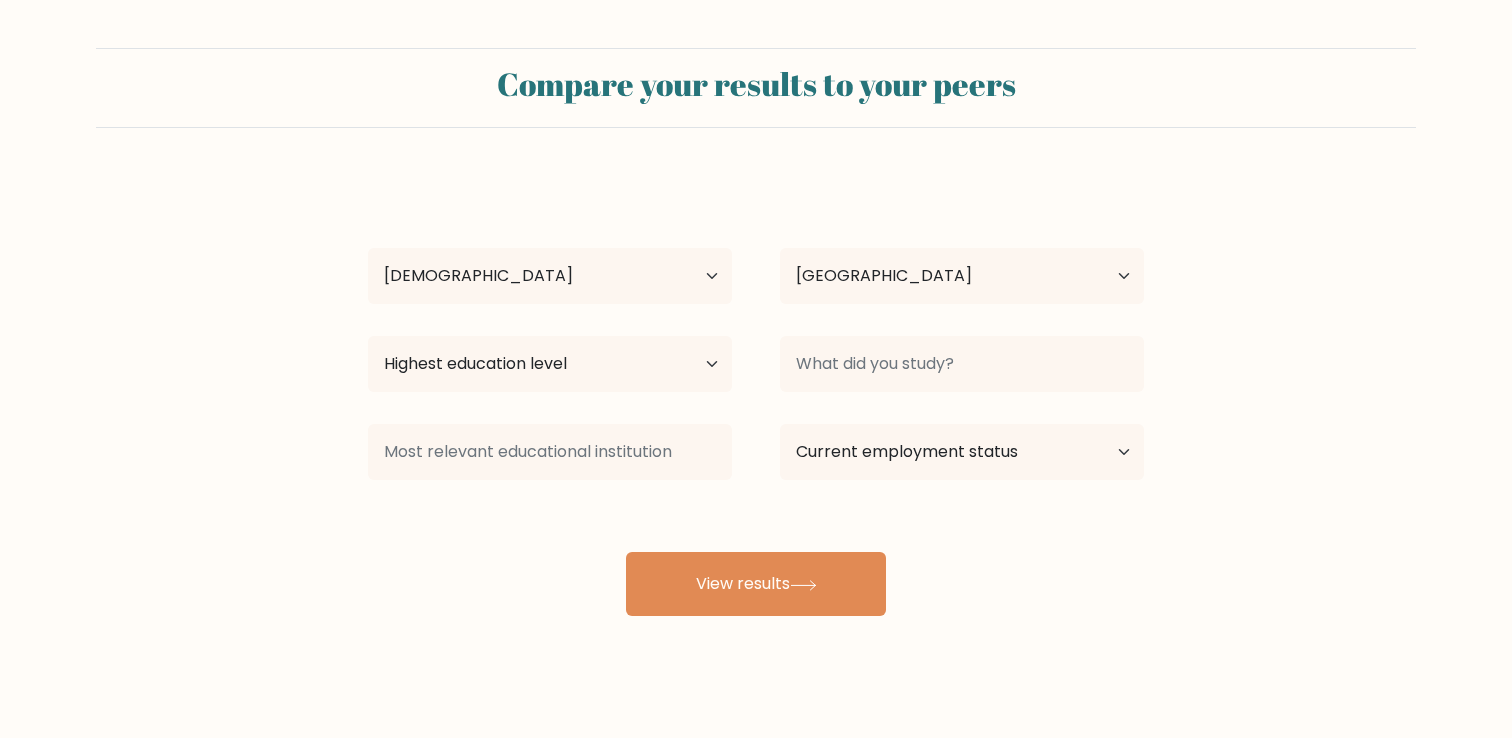 click on "Highest education level
No schooling
Primary
Lower Secondary
Upper Secondary
Occupation Specific
Bachelor's degree
Master's degree
Doctoral degree" at bounding box center (550, 364) 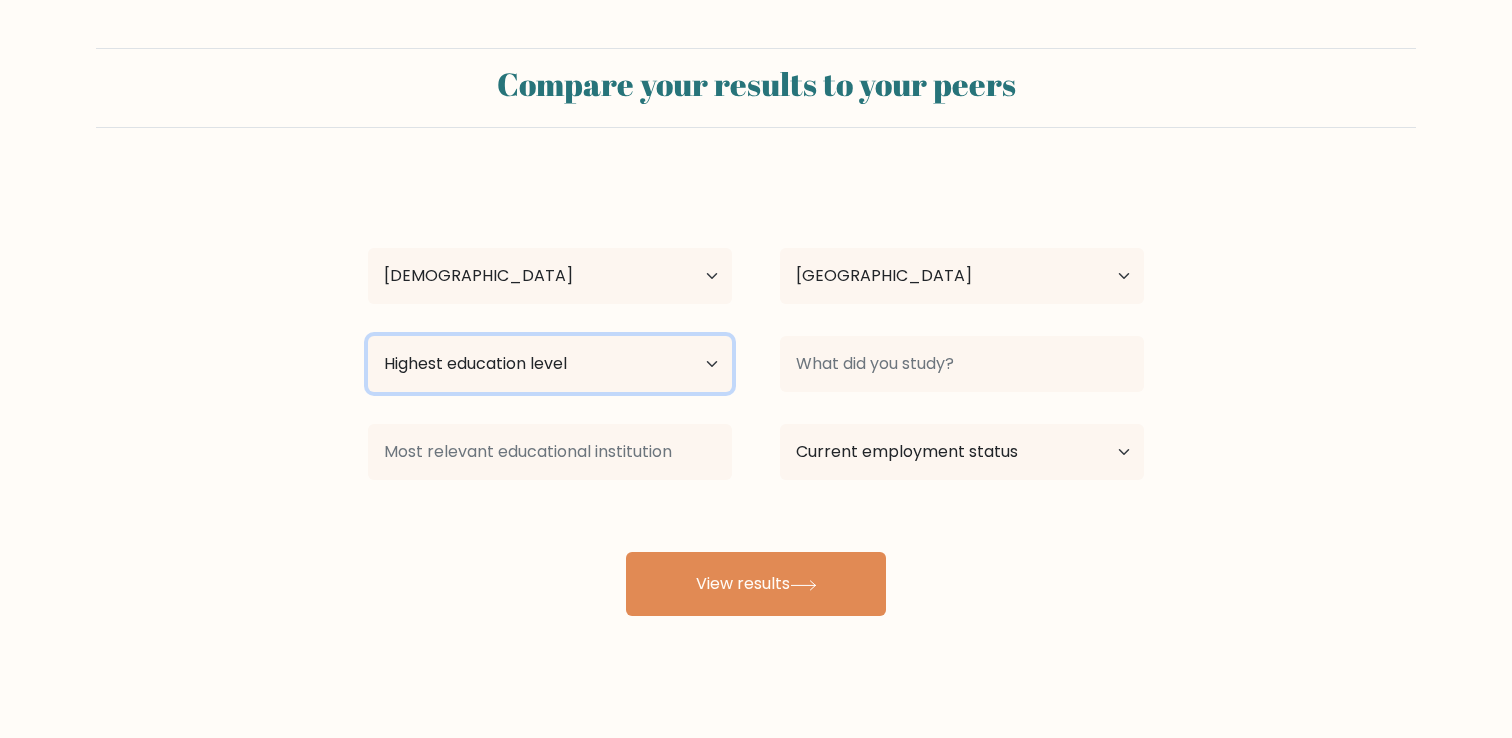 click on "Highest education level
No schooling
Primary
Lower Secondary
Upper Secondary
Occupation Specific
Bachelor's degree
Master's degree
Doctoral degree" at bounding box center (550, 364) 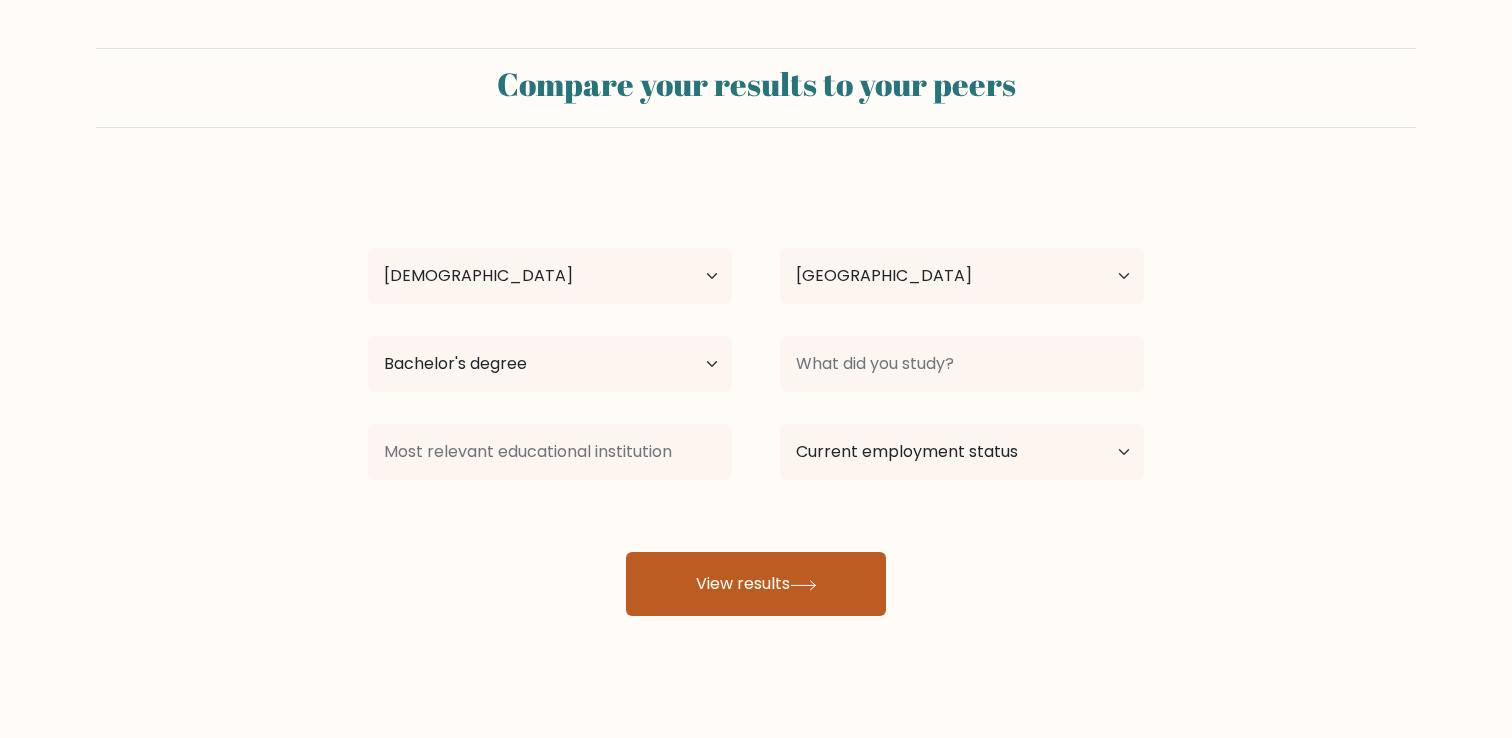 click on "View results" at bounding box center [756, 584] 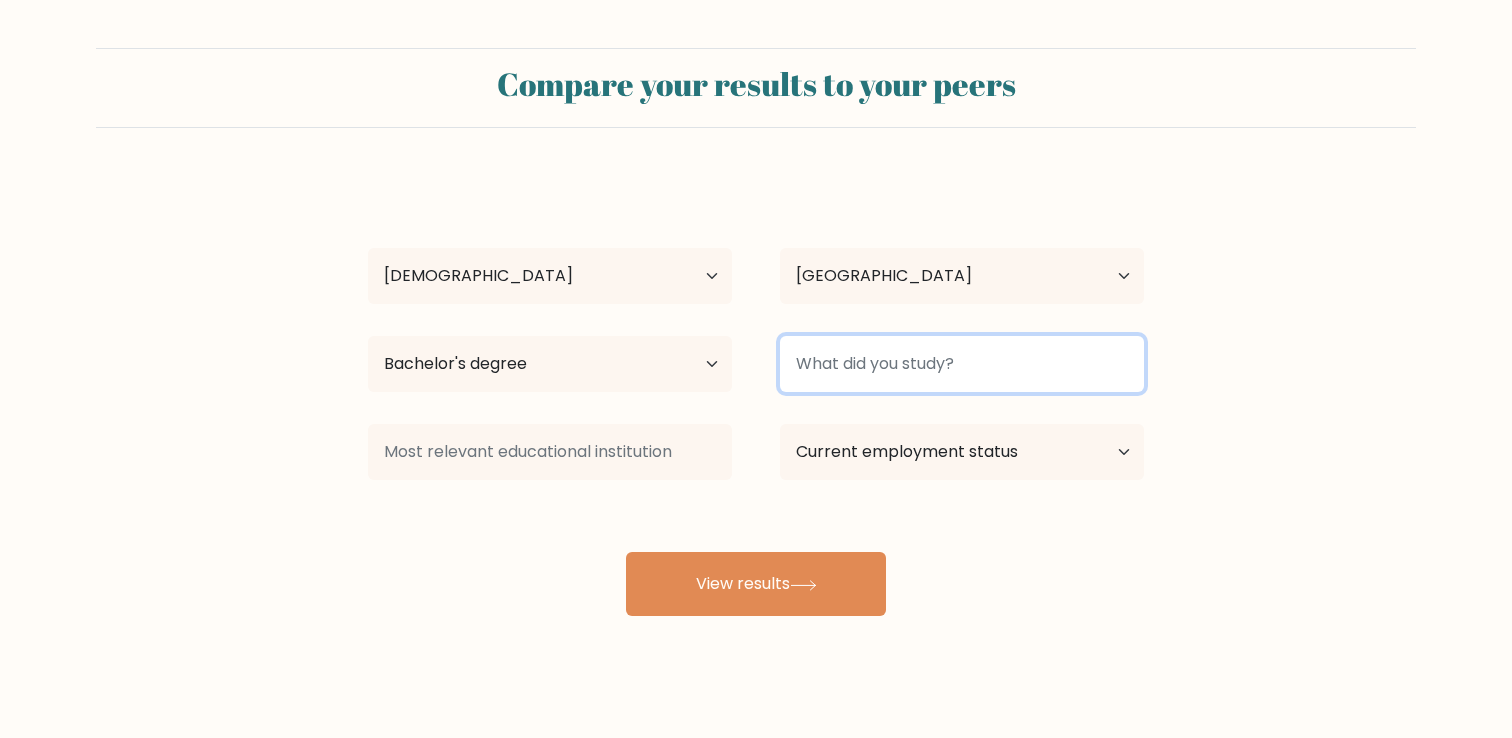 click at bounding box center (962, 364) 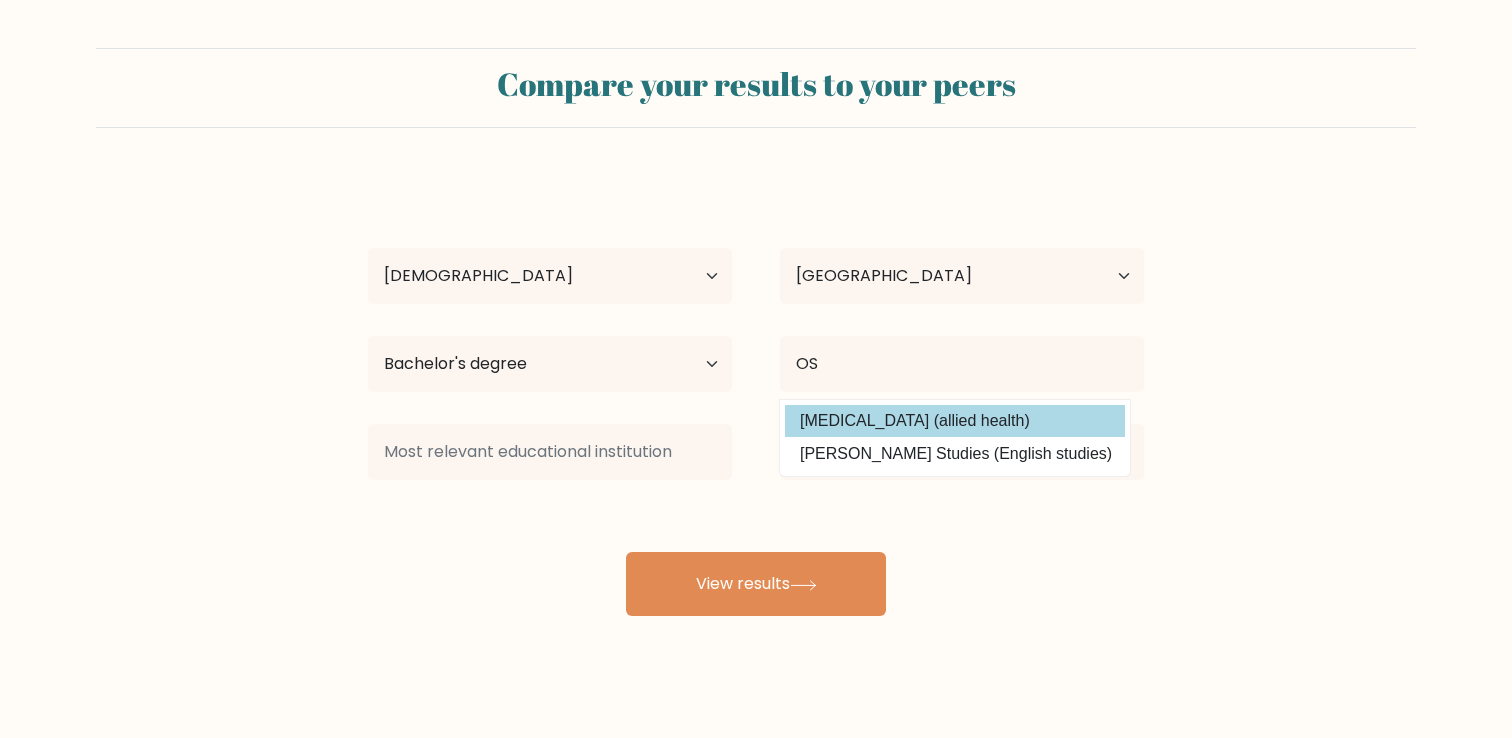 click on "Osteopathy (allied health)" at bounding box center (955, 421) 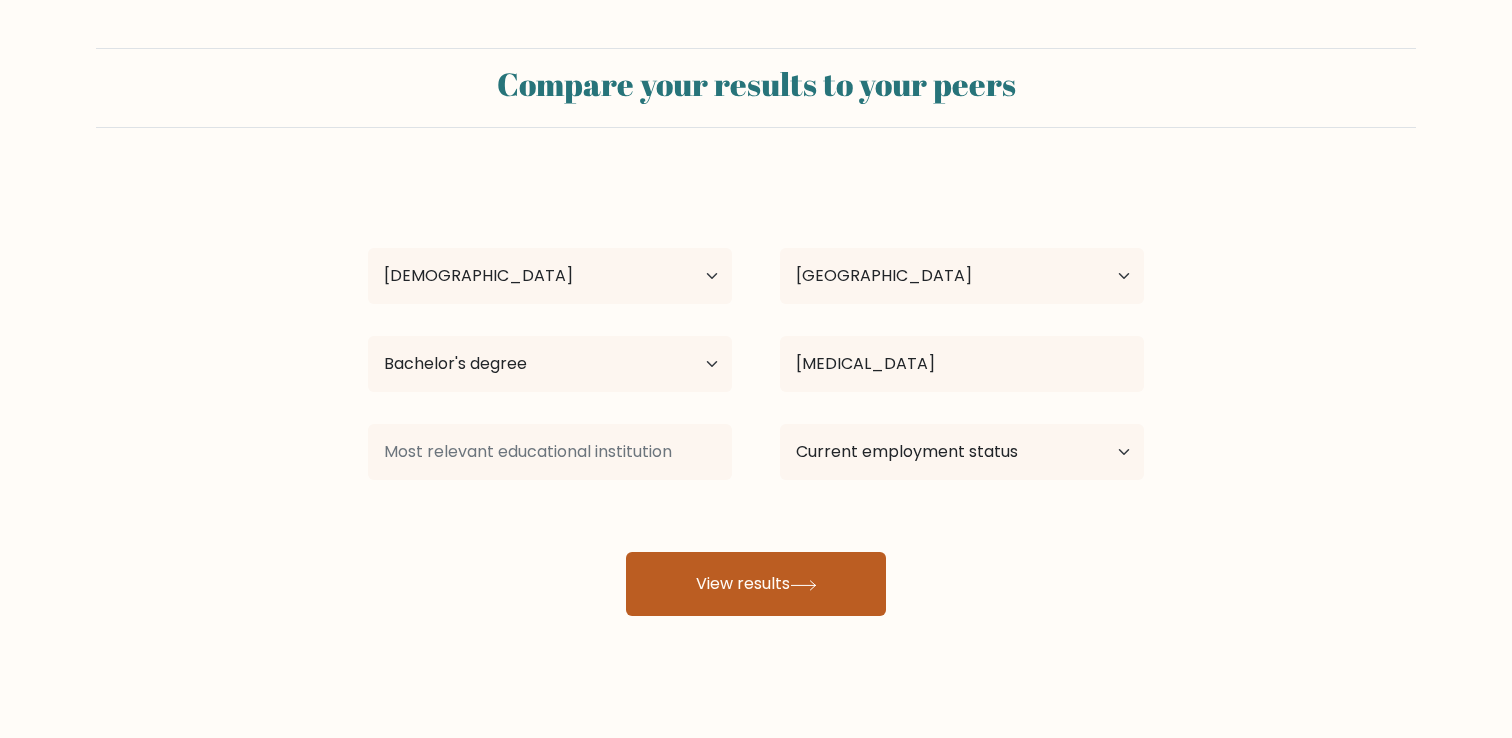 click on "View results" at bounding box center [756, 584] 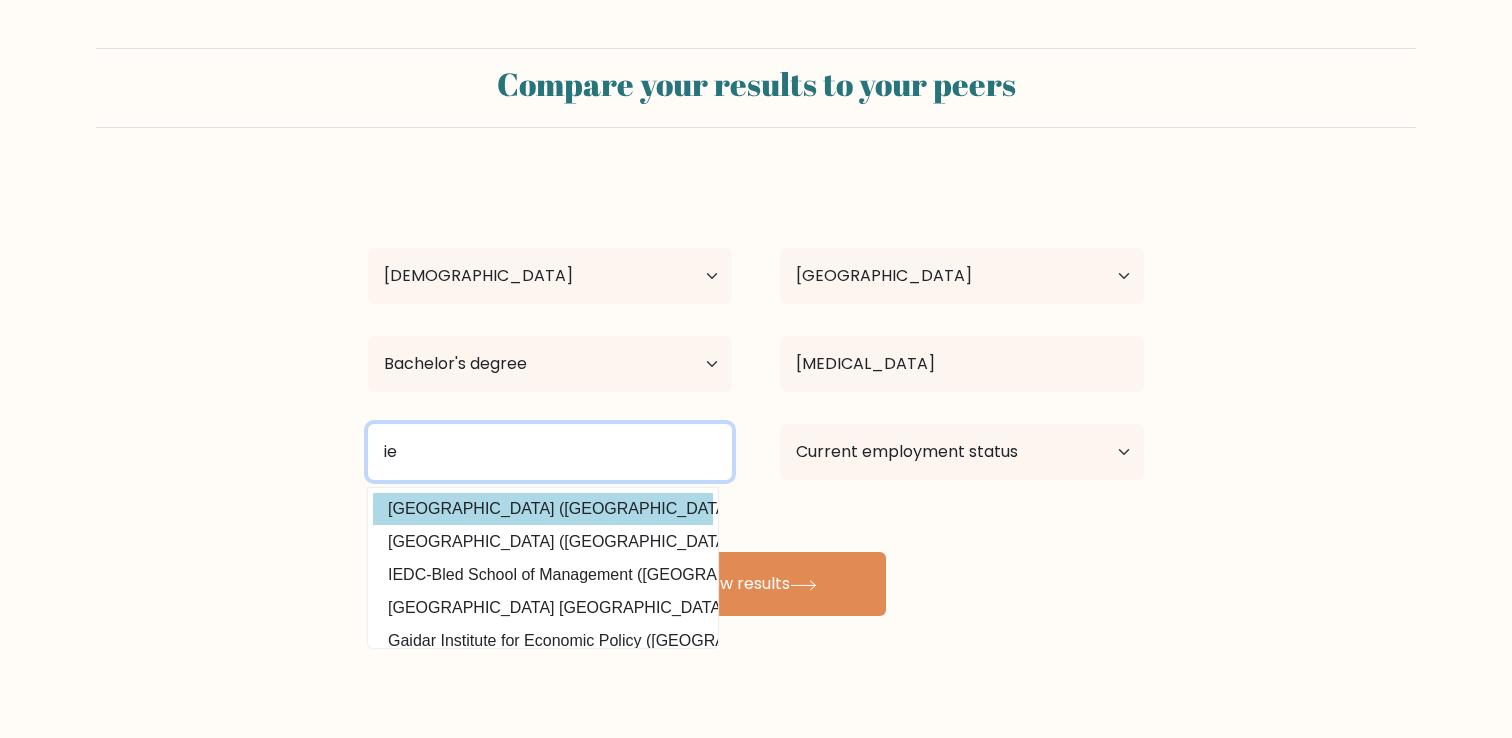 type on "i" 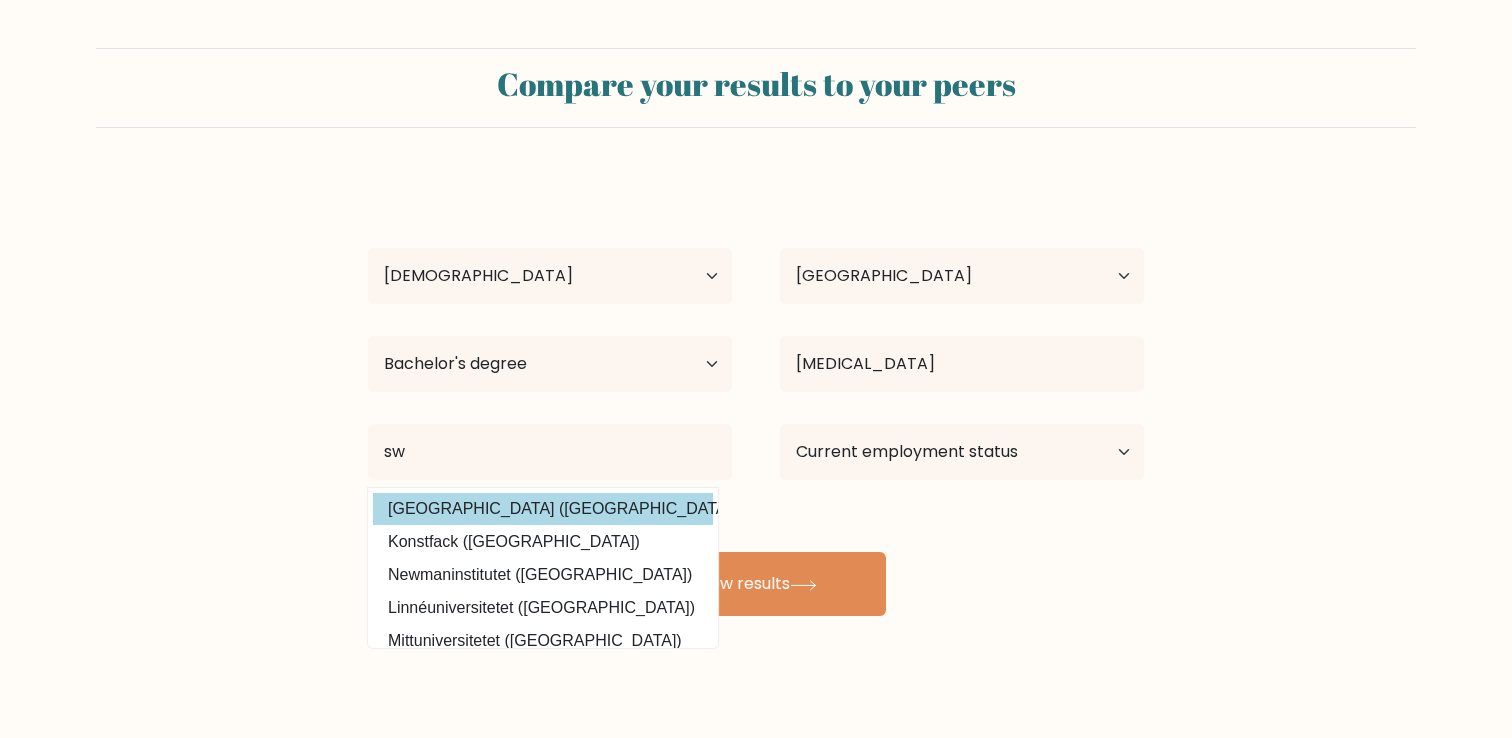 click on "Swarthmore College (United States)" at bounding box center (543, 509) 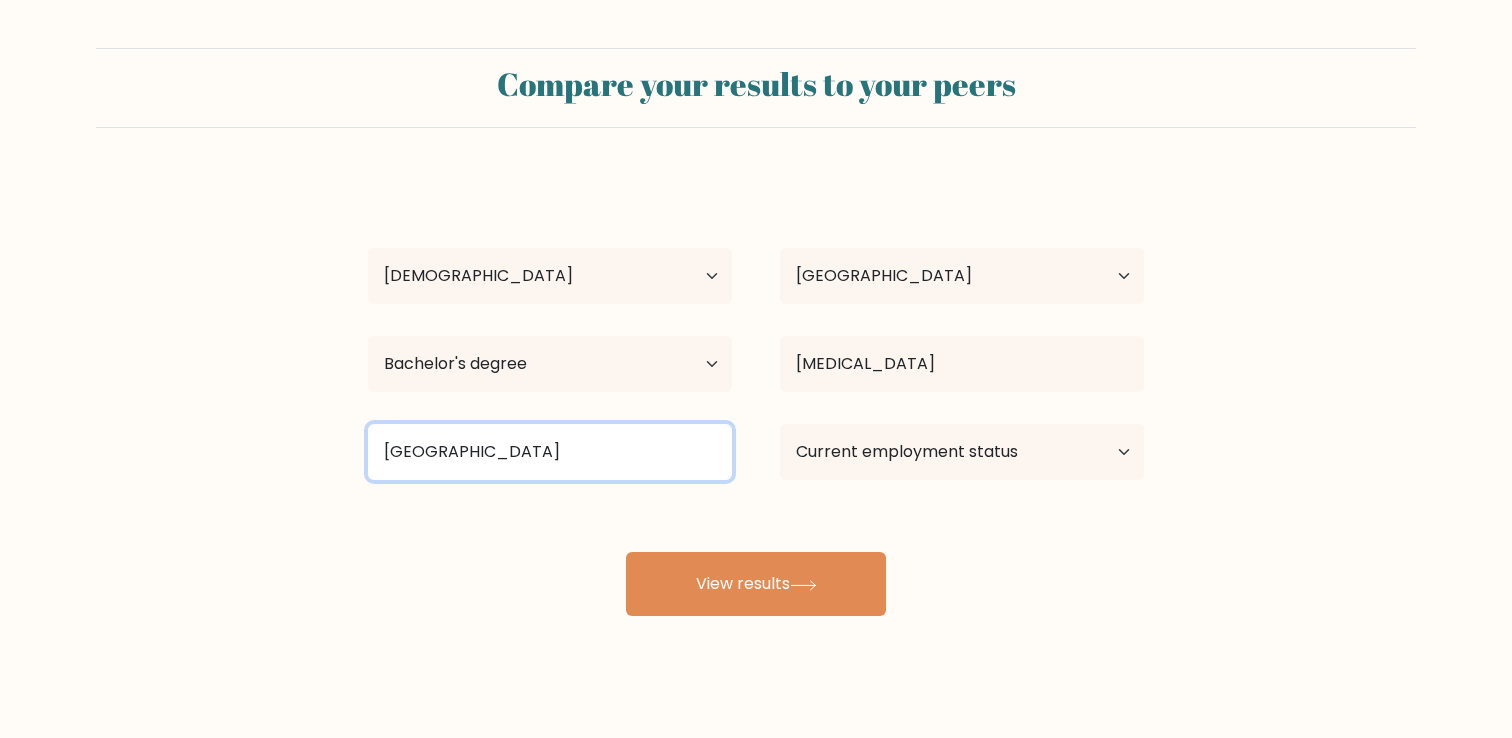 click on "Swarthmore College" at bounding box center [550, 452] 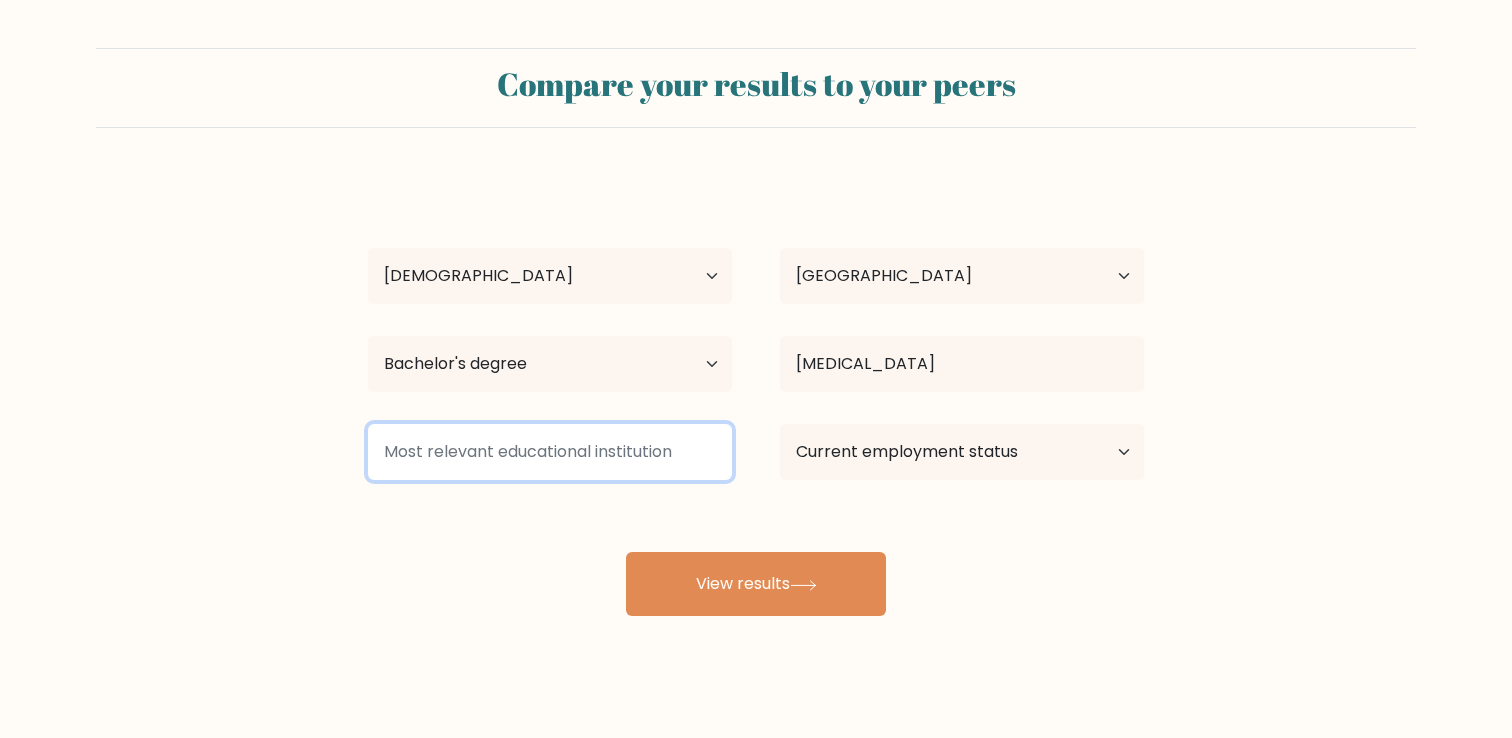 type on "h" 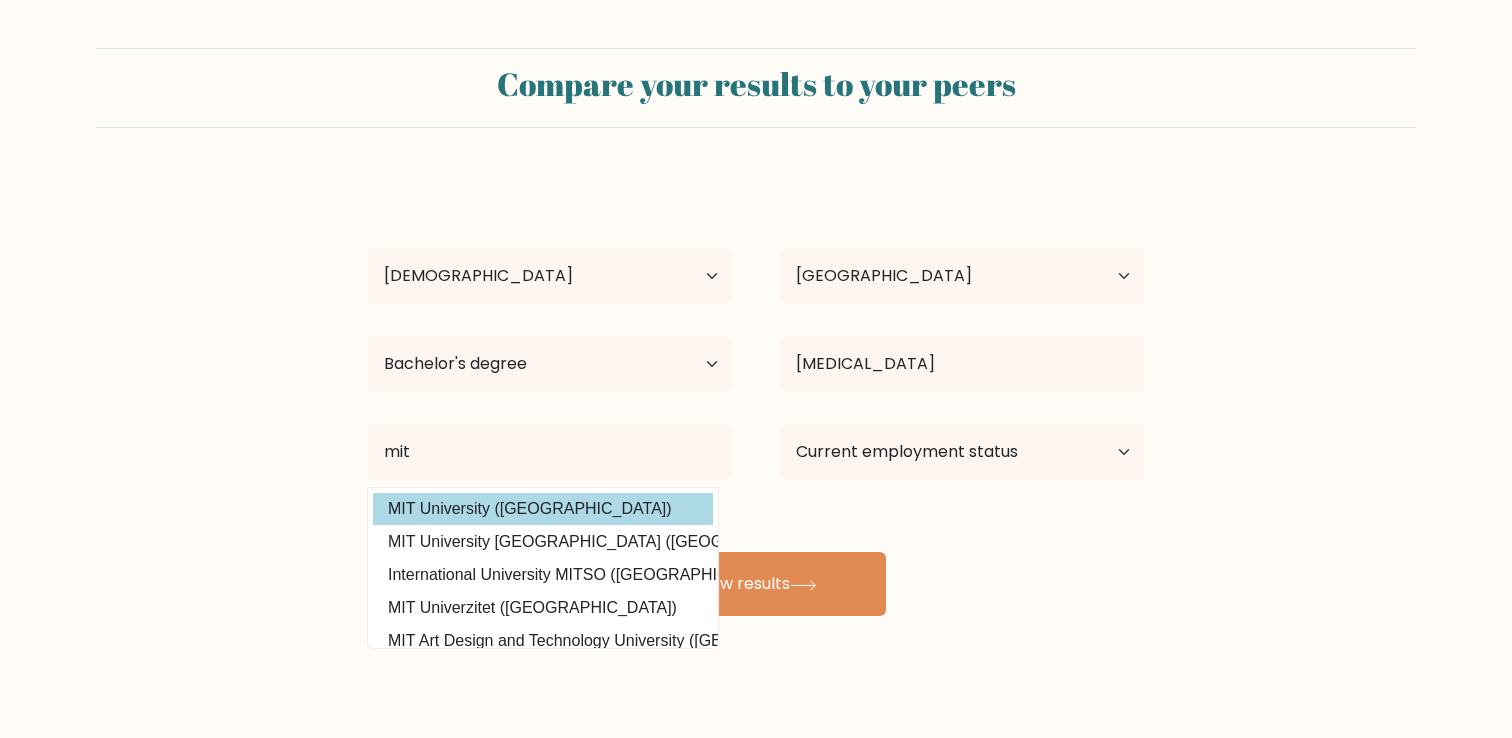 click on "MIT University (India)" at bounding box center (543, 509) 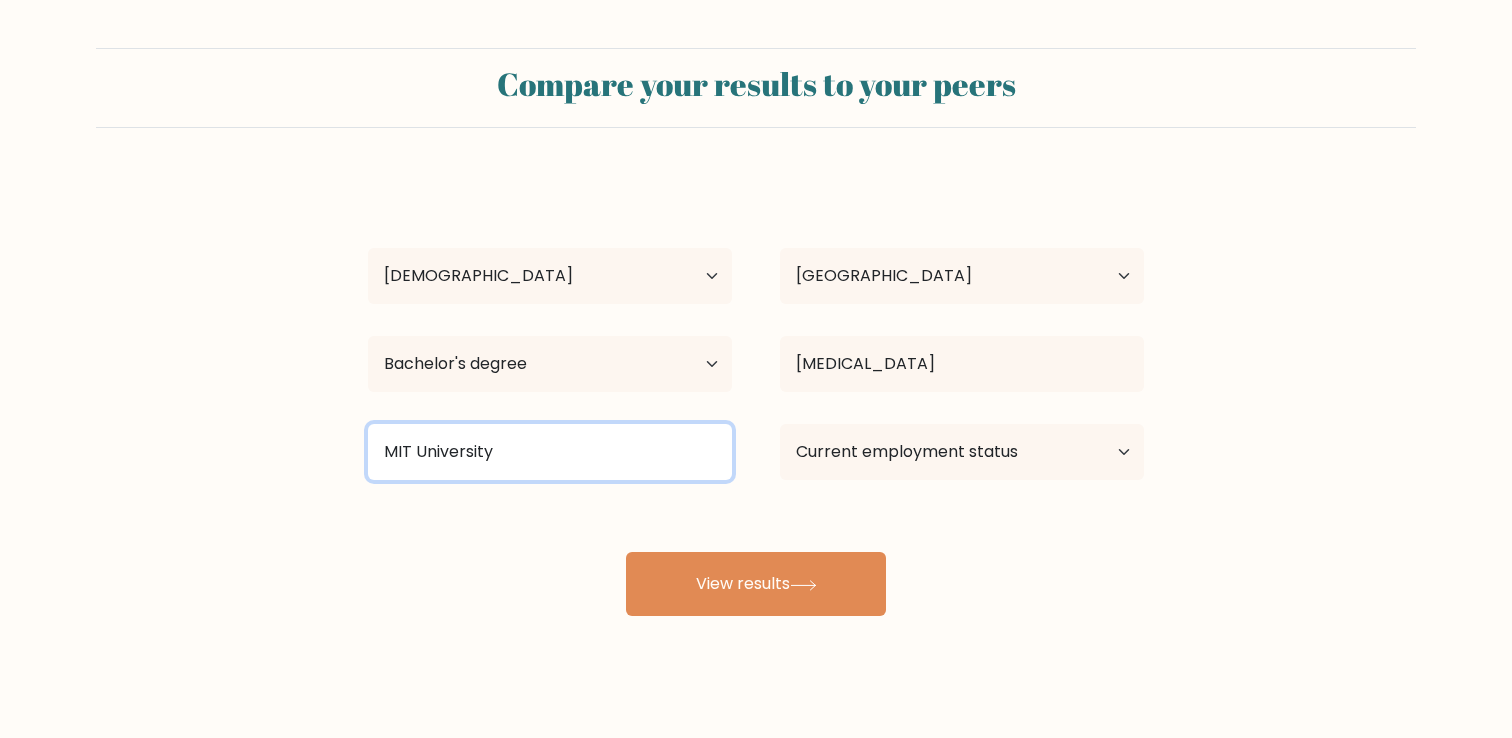 click on "MIT University" at bounding box center (550, 452) 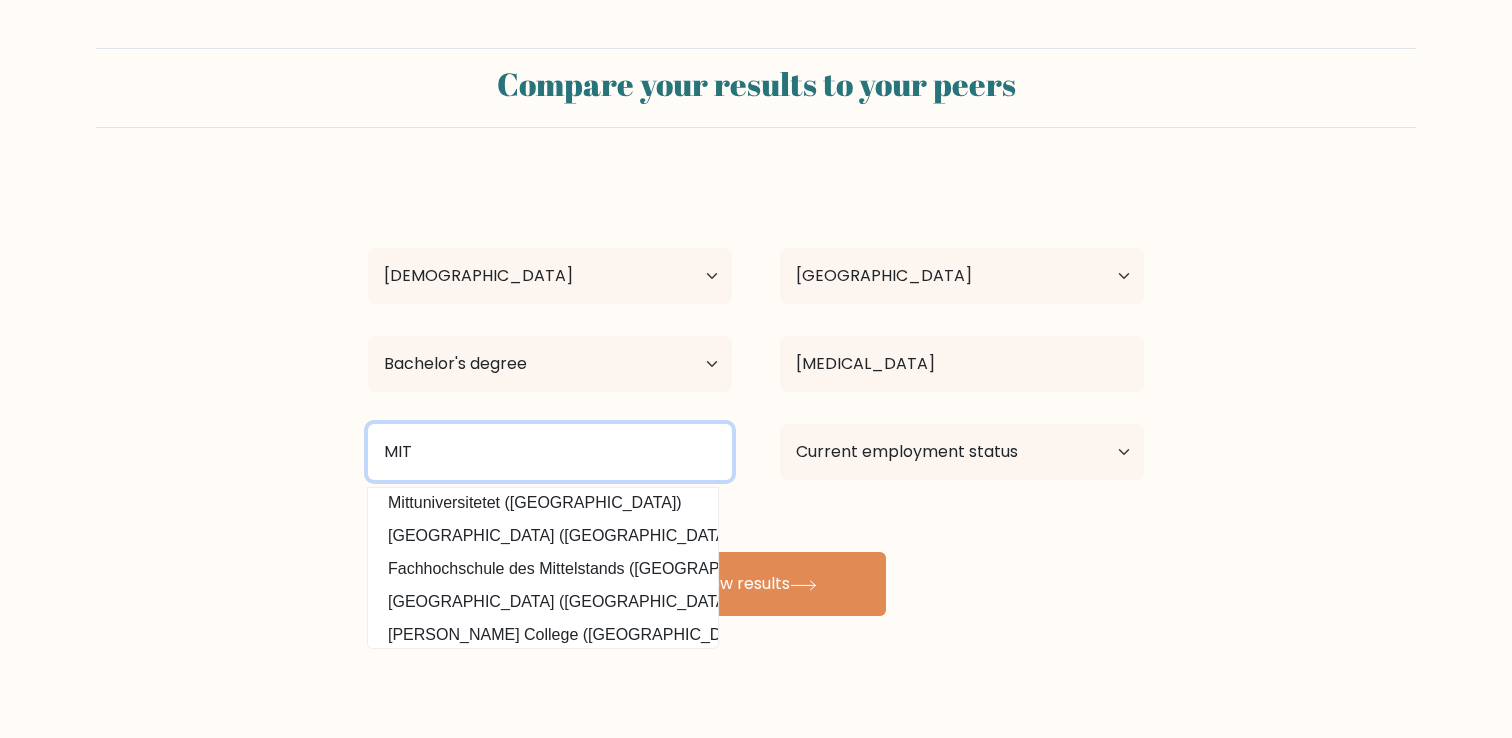scroll, scrollTop: 180, scrollLeft: 0, axis: vertical 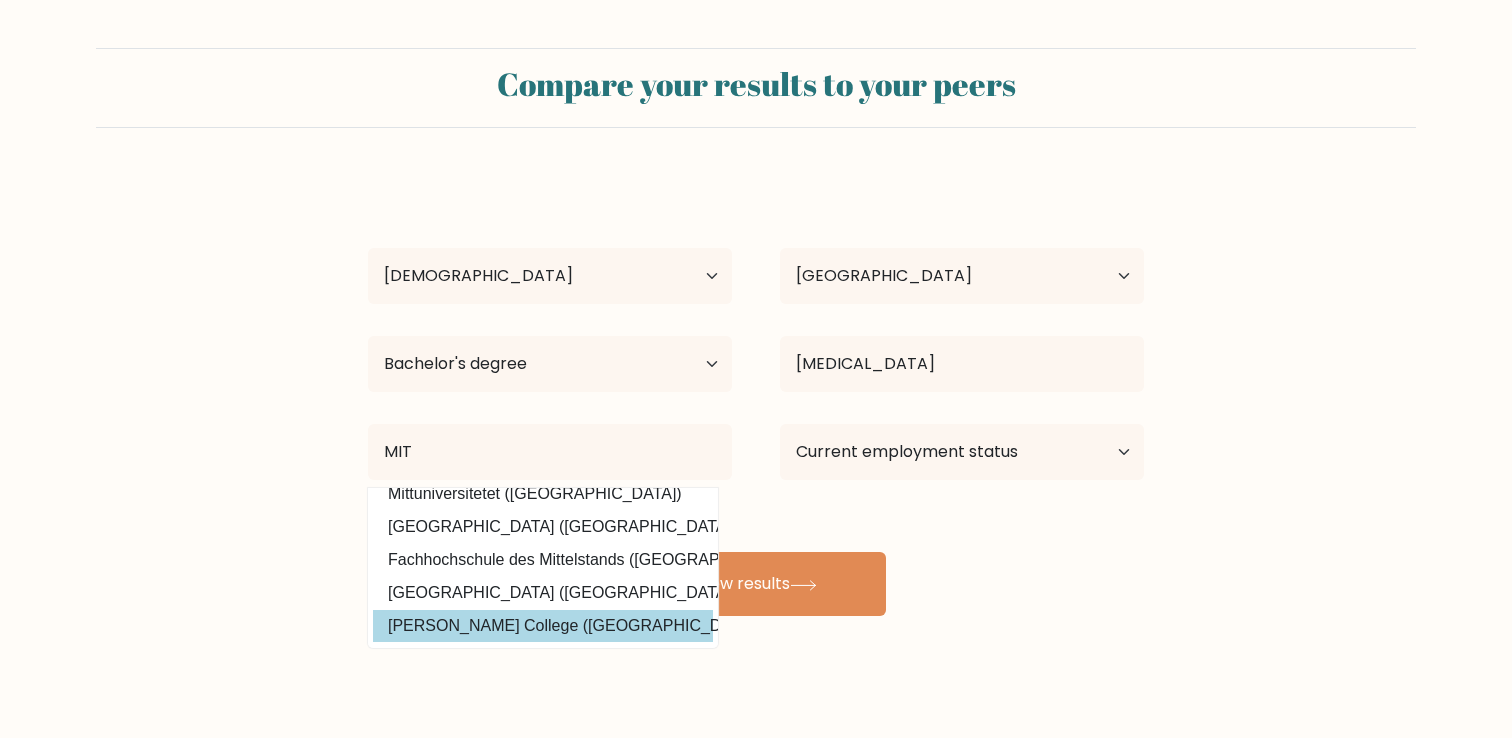 click on "Mitchell College (United States)" at bounding box center (543, 626) 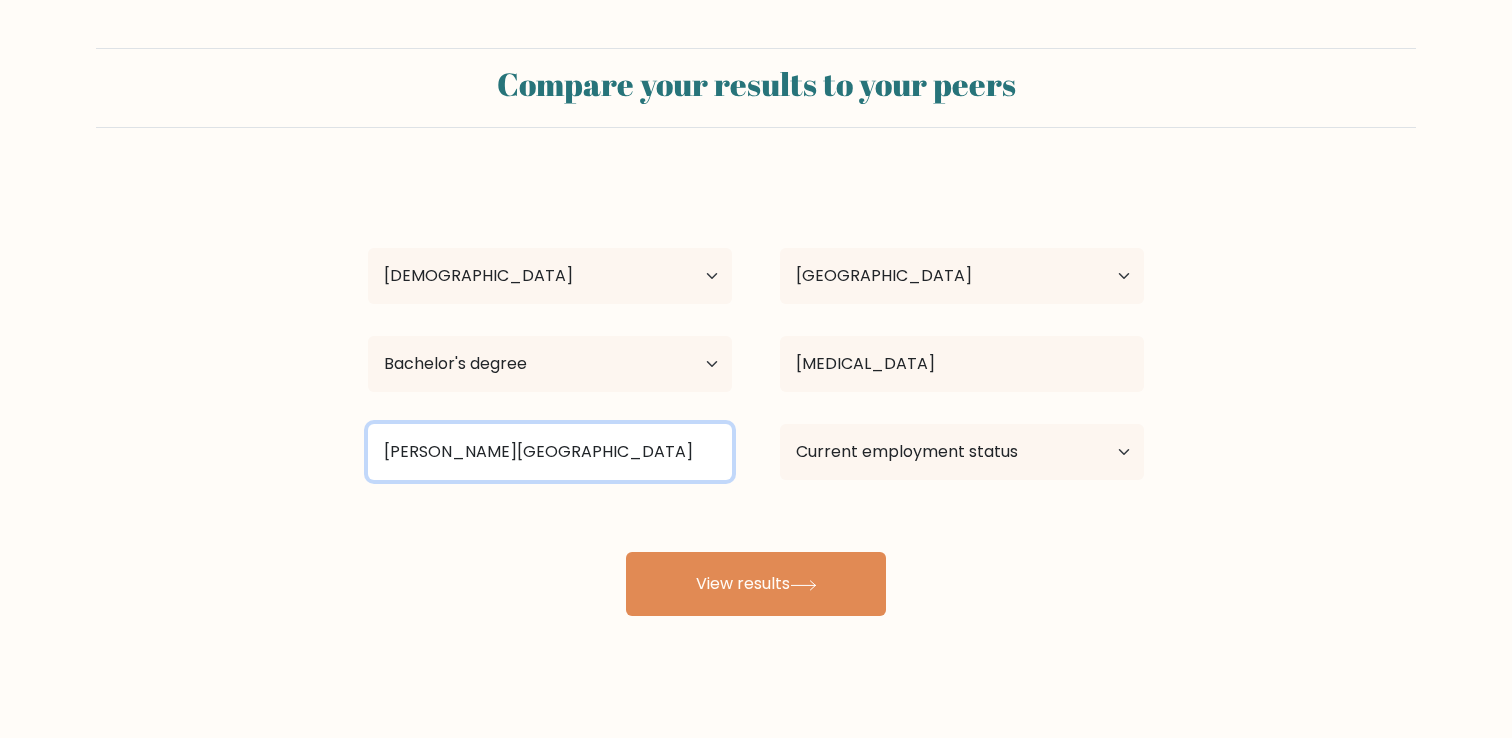 click on "Mitchell College" at bounding box center [550, 452] 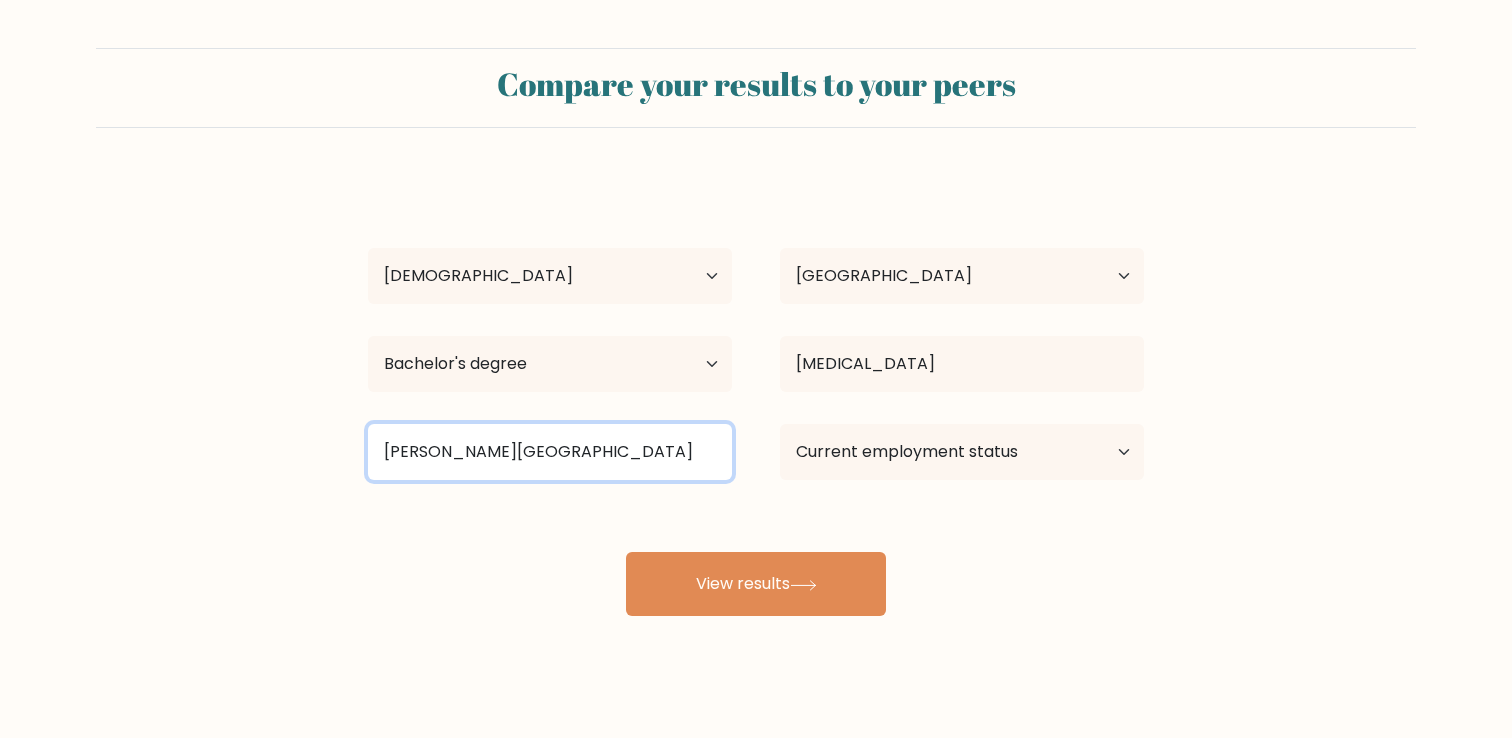 drag, startPoint x: 565, startPoint y: 458, endPoint x: 341, endPoint y: 452, distance: 224.08034 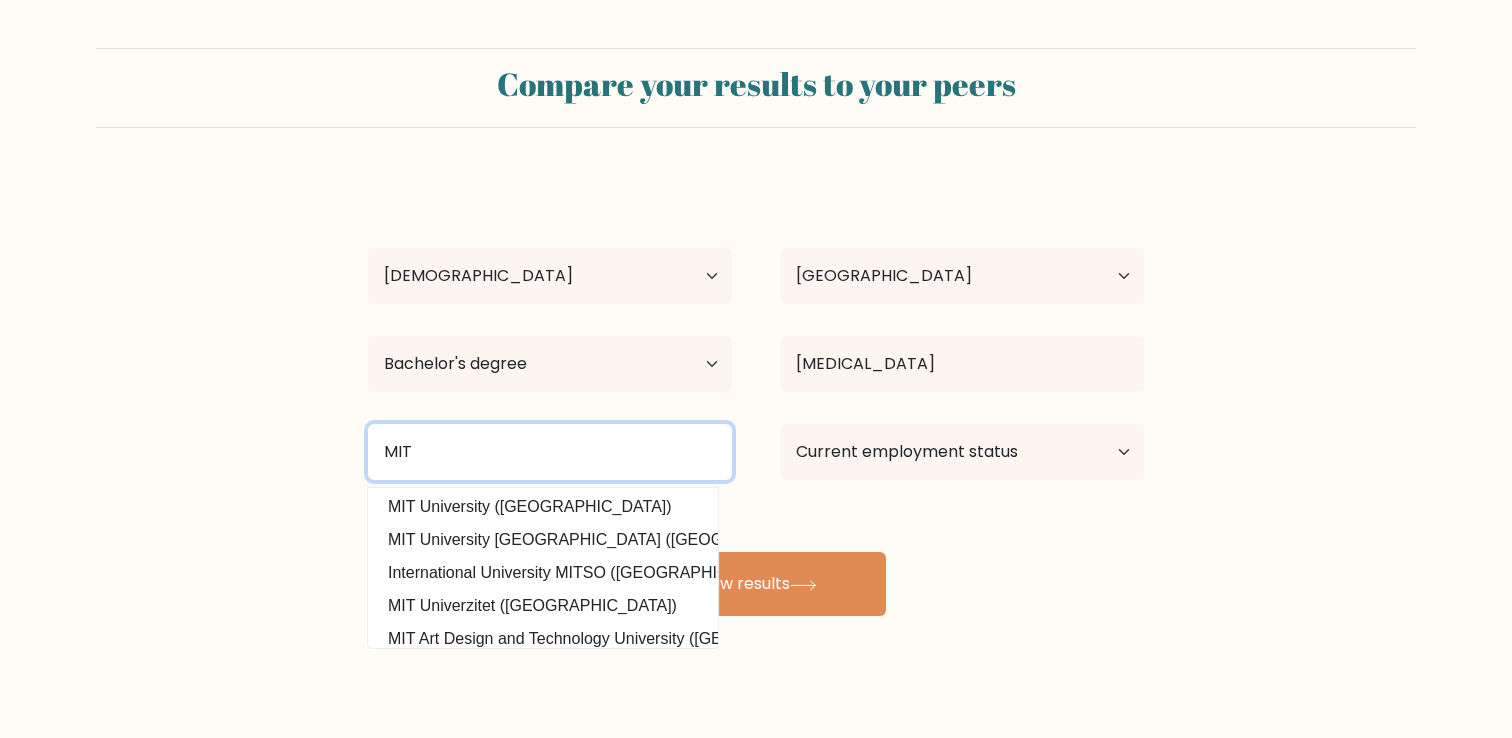 scroll, scrollTop: 0, scrollLeft: 0, axis: both 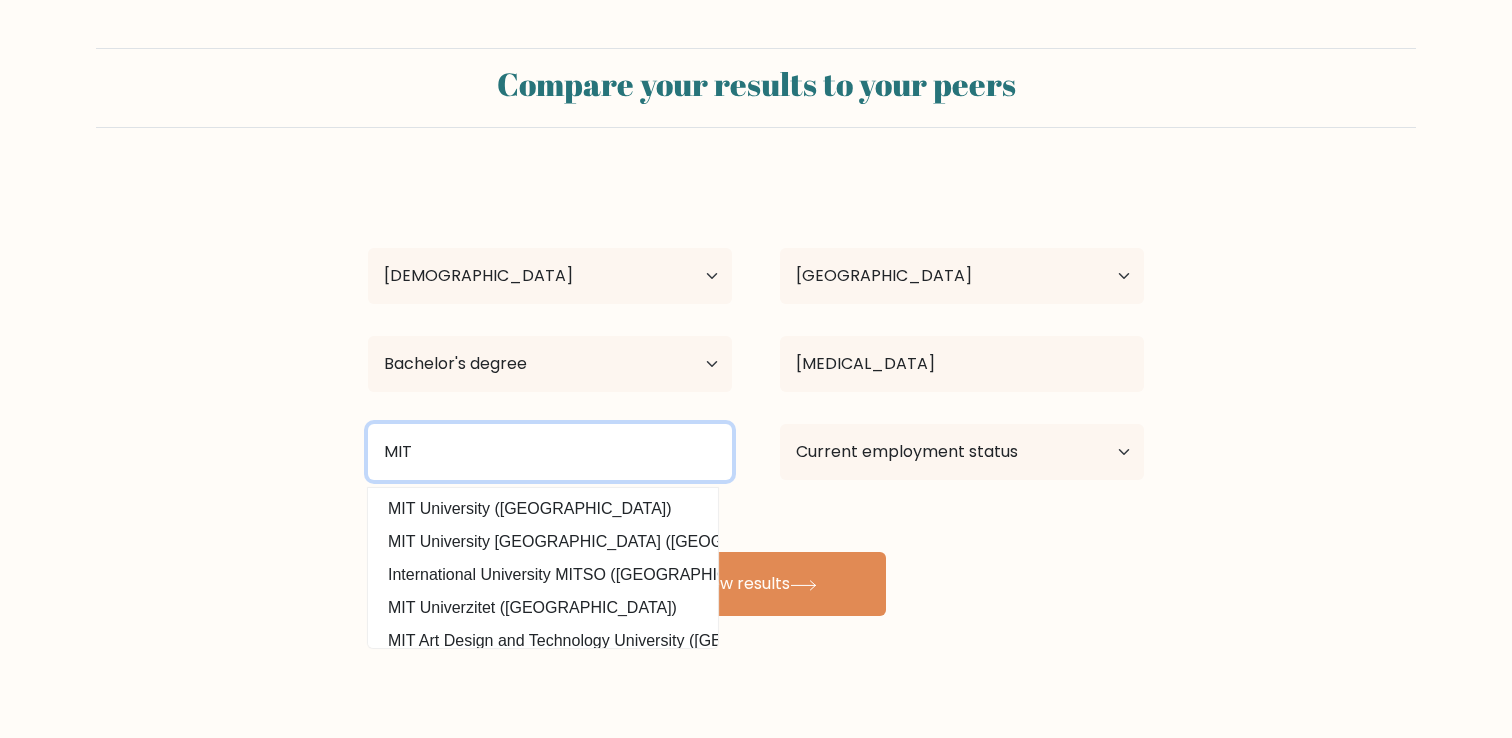 drag, startPoint x: 436, startPoint y: 464, endPoint x: 361, endPoint y: 453, distance: 75.802376 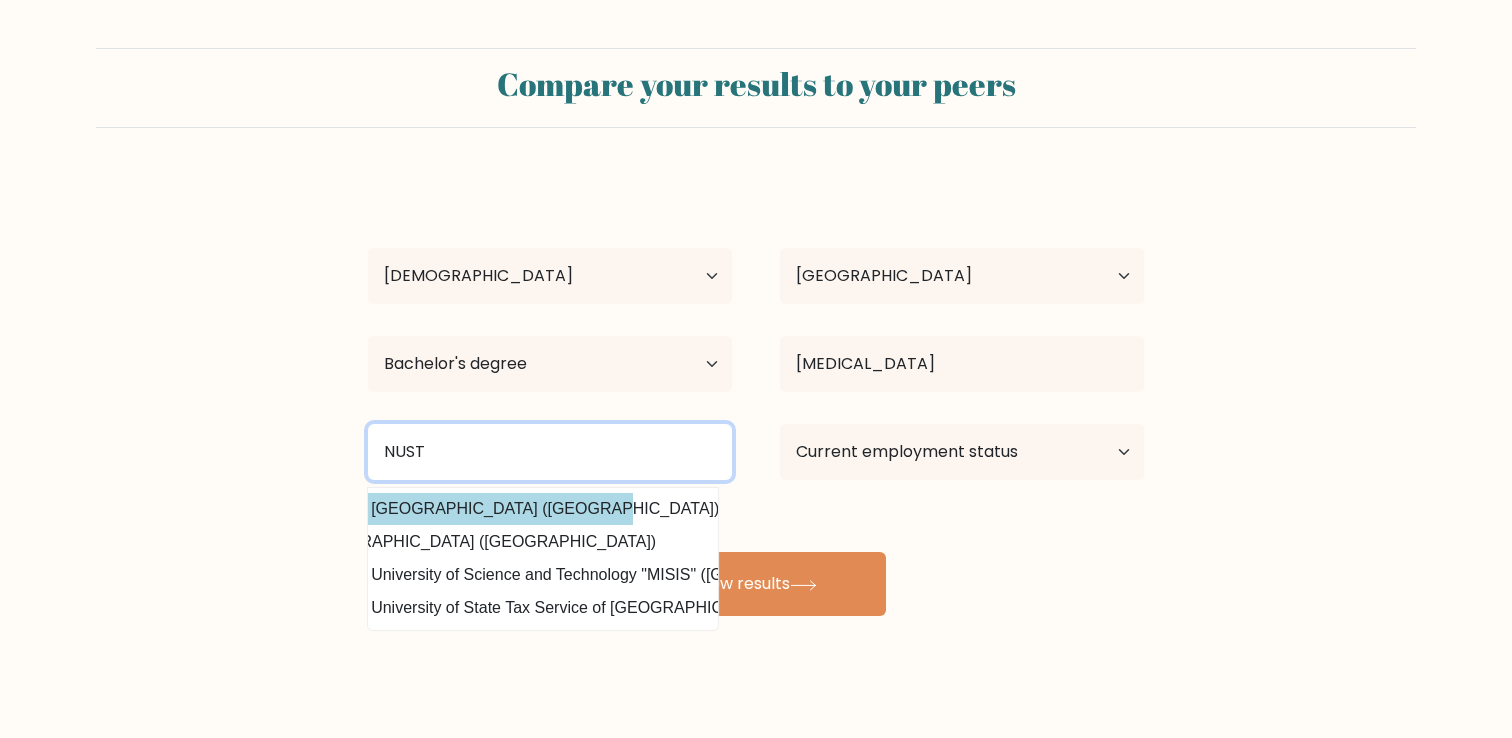 scroll, scrollTop: 0, scrollLeft: 122, axis: horizontal 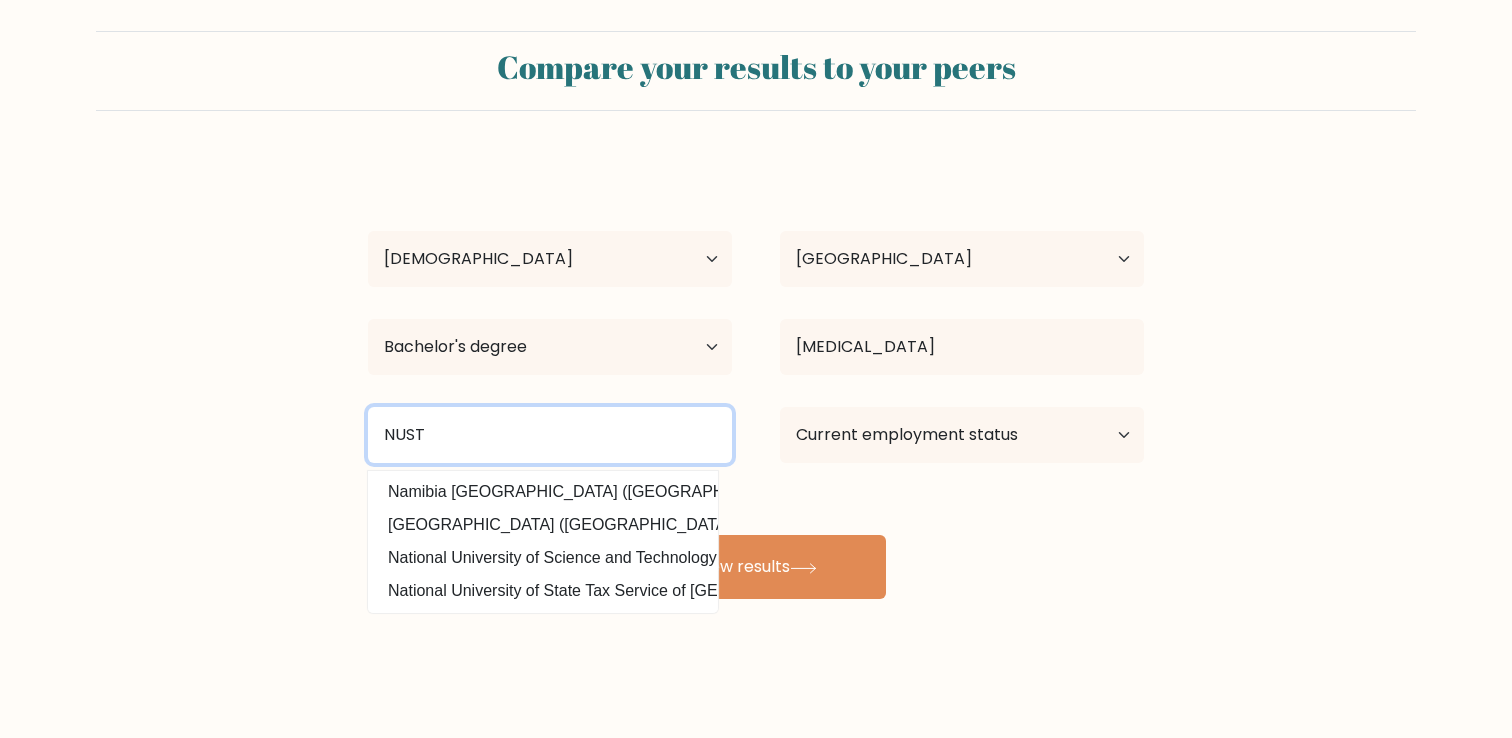drag, startPoint x: 441, startPoint y: 432, endPoint x: 398, endPoint y: 432, distance: 43 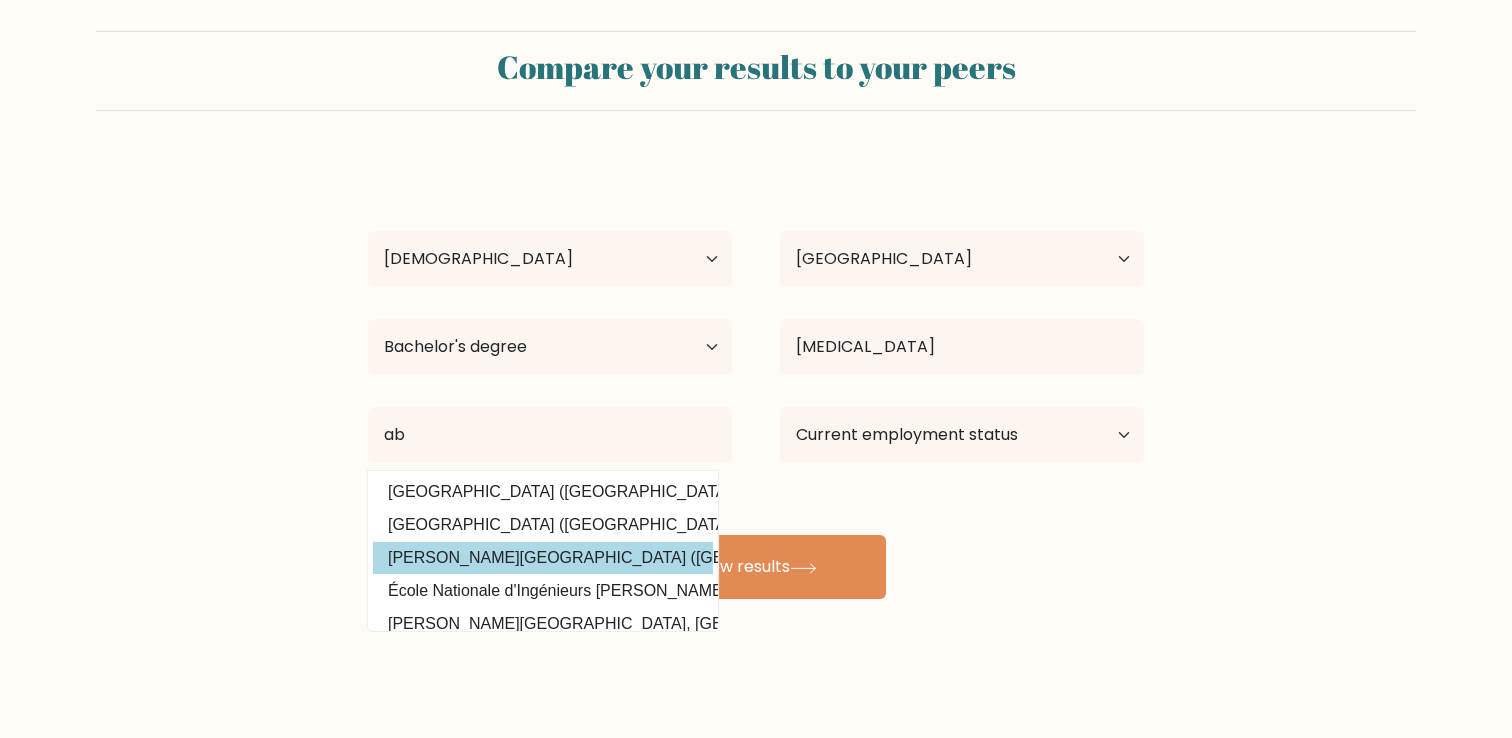 click on "Abraham Baldwin Agricultural College (United States)" at bounding box center [543, 558] 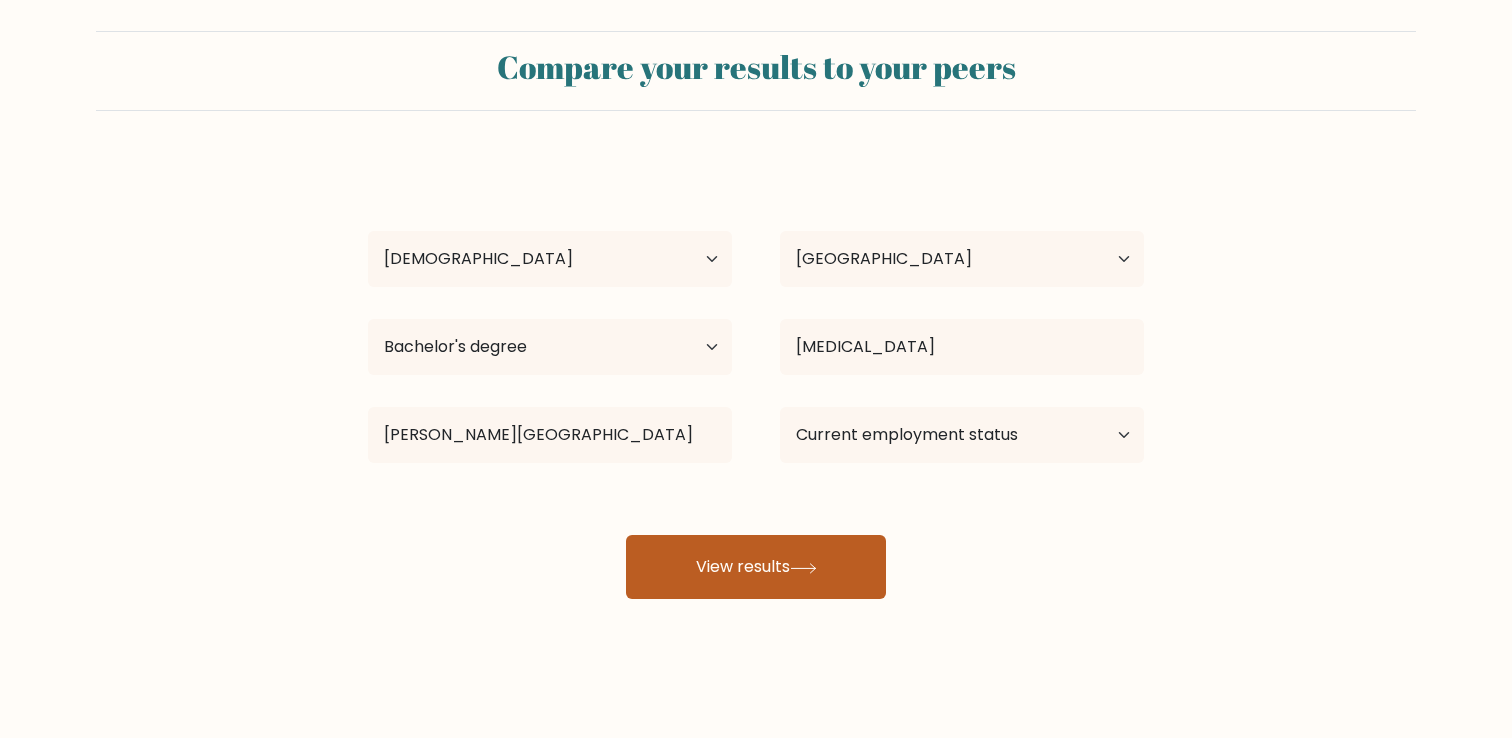 click on "View results" at bounding box center (756, 567) 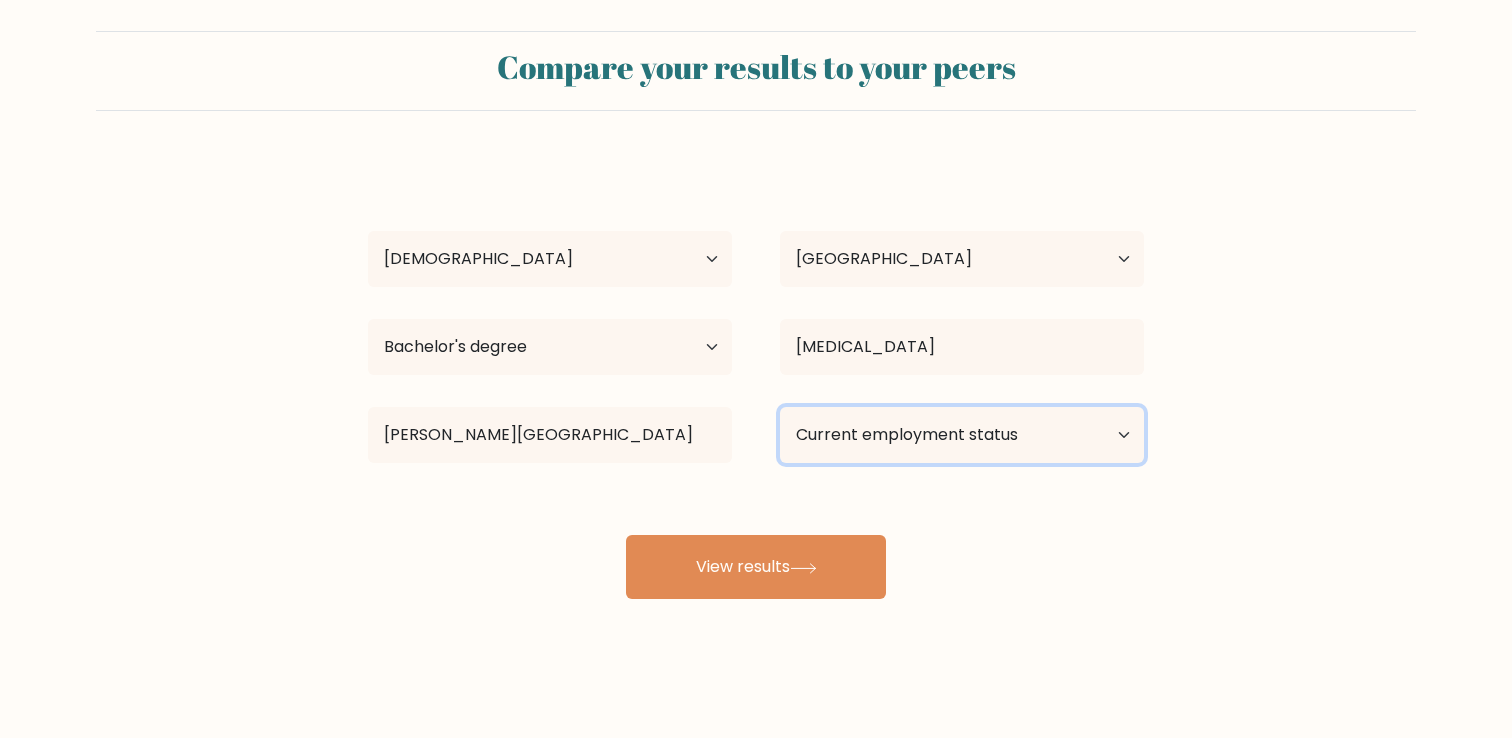 click on "Current employment status
Employed
Student
Retired
Other / prefer not to answer" at bounding box center (962, 435) 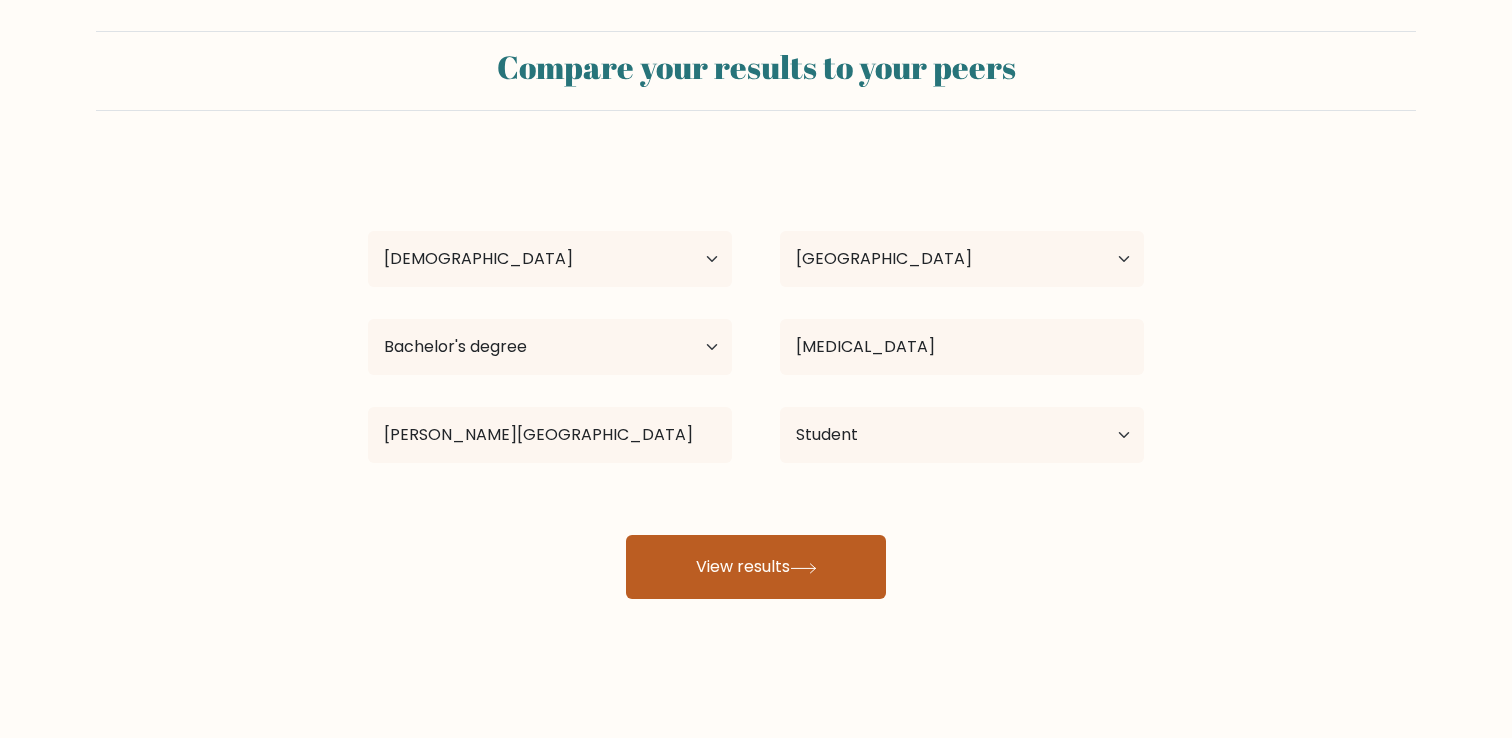 click on "View results" at bounding box center (756, 567) 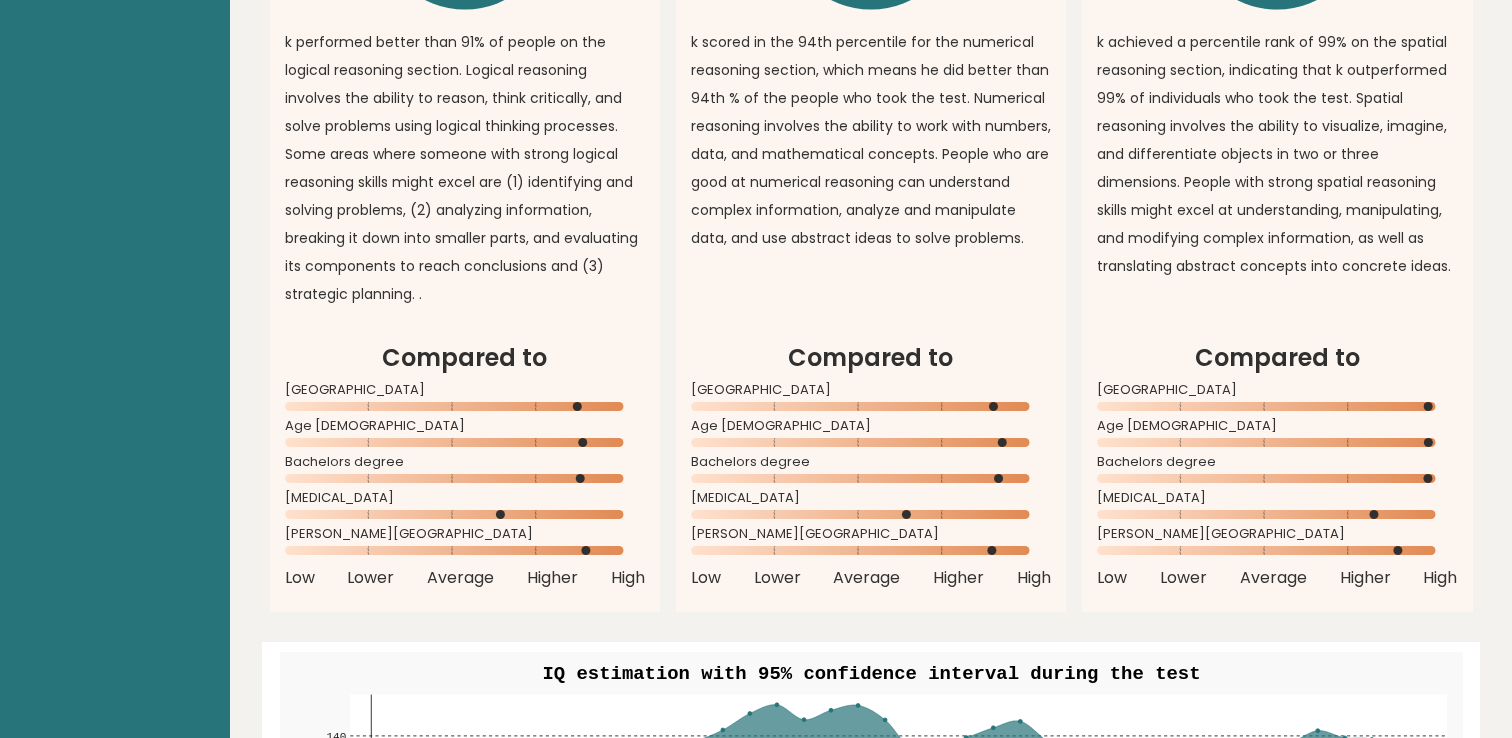 scroll, scrollTop: 1778, scrollLeft: 0, axis: vertical 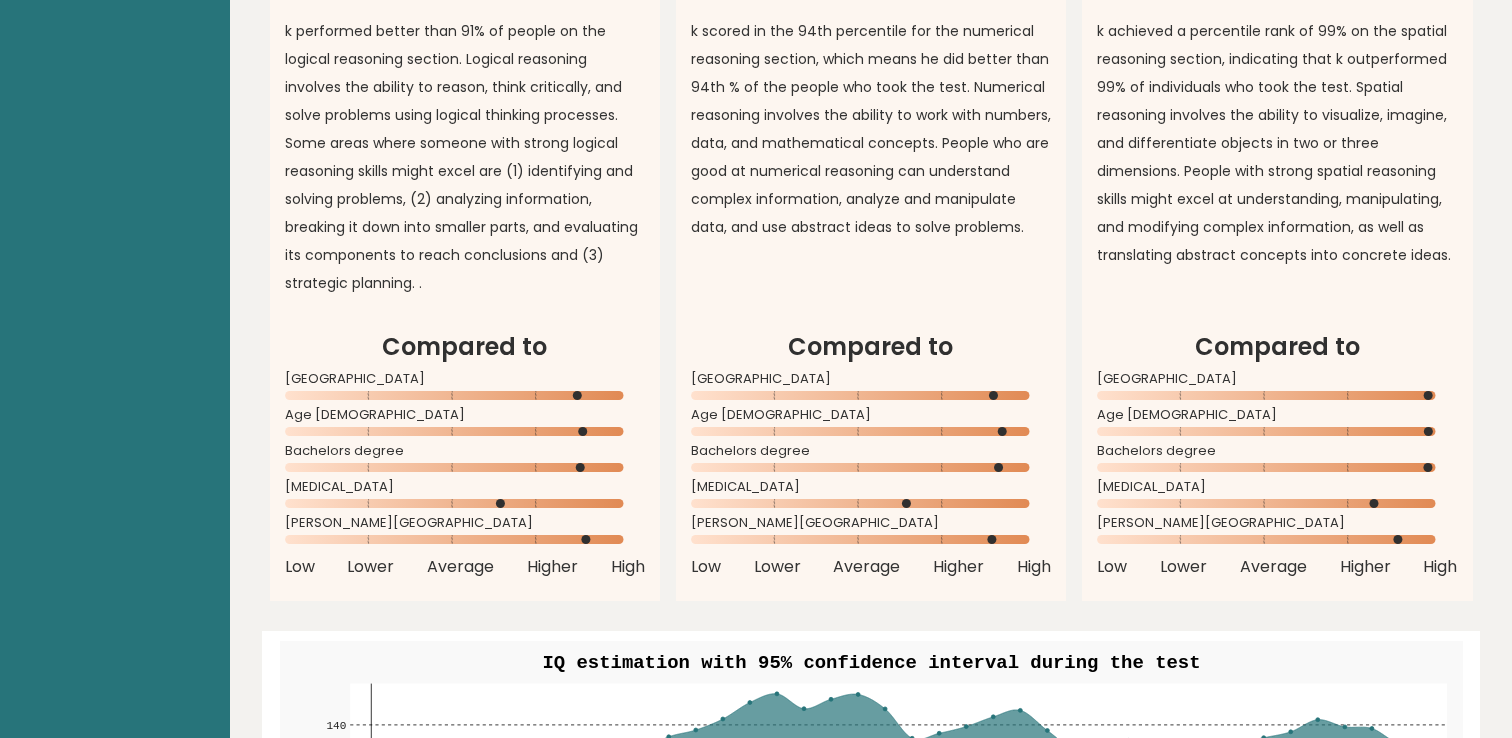 click on "[MEDICAL_DATA]" at bounding box center [871, 487] 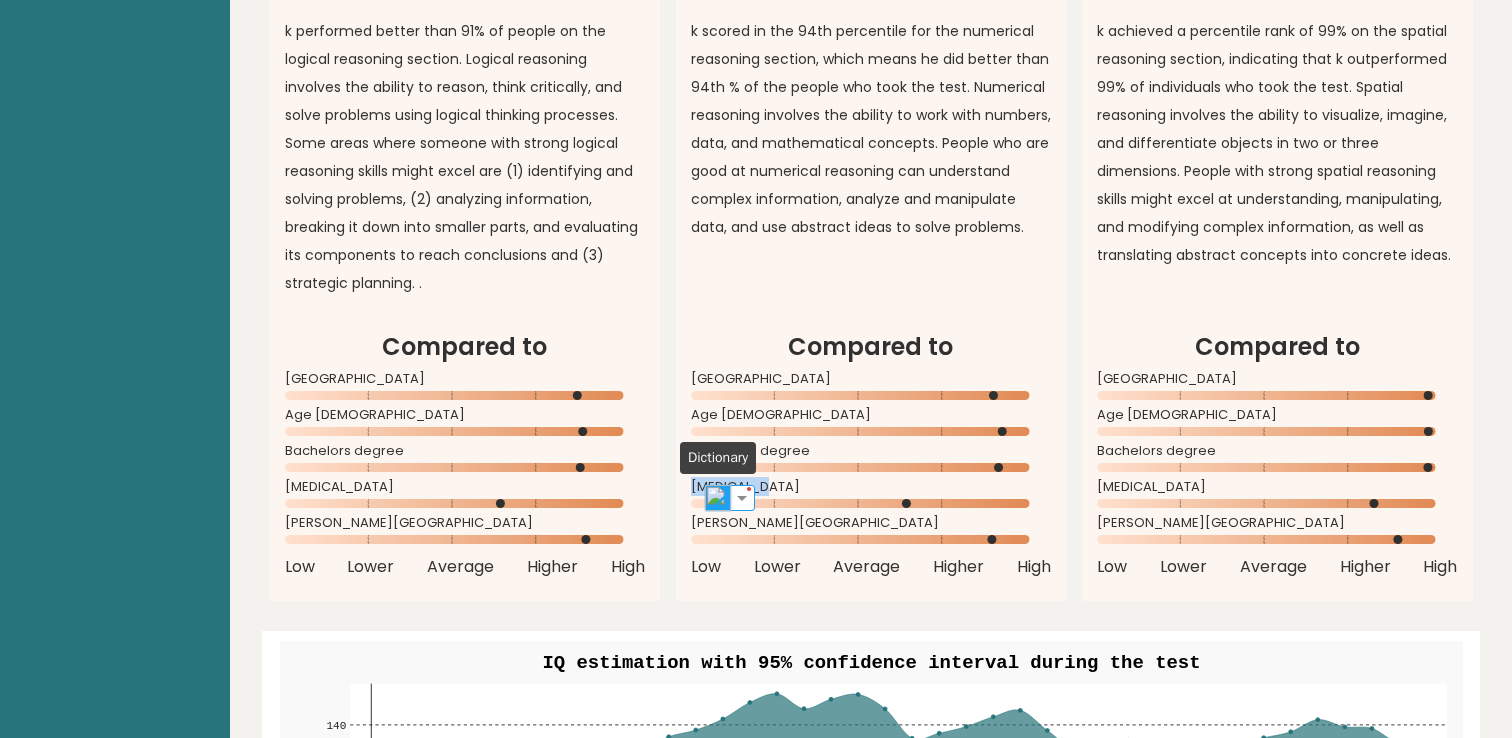 click at bounding box center [718, 498] 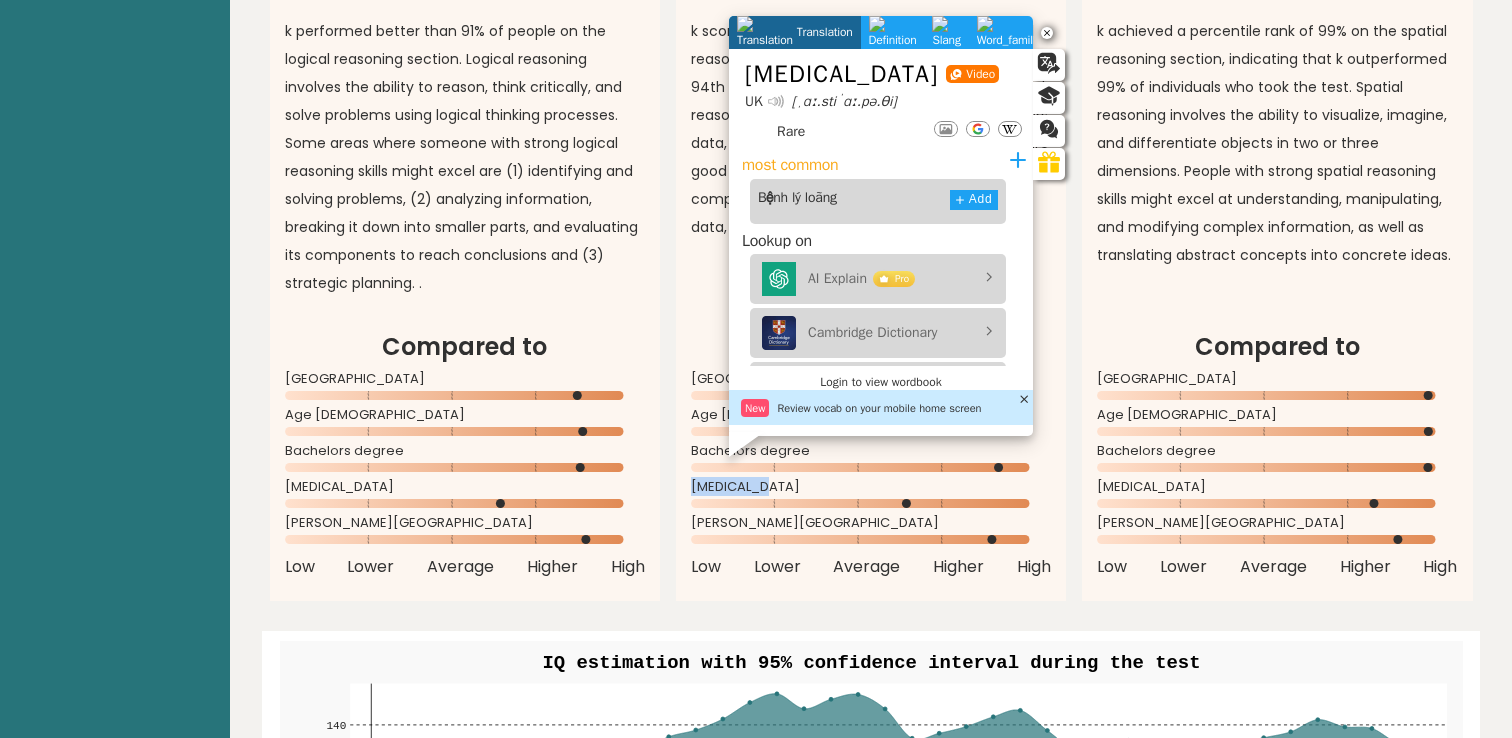 click on "Lower" at bounding box center [777, 567] 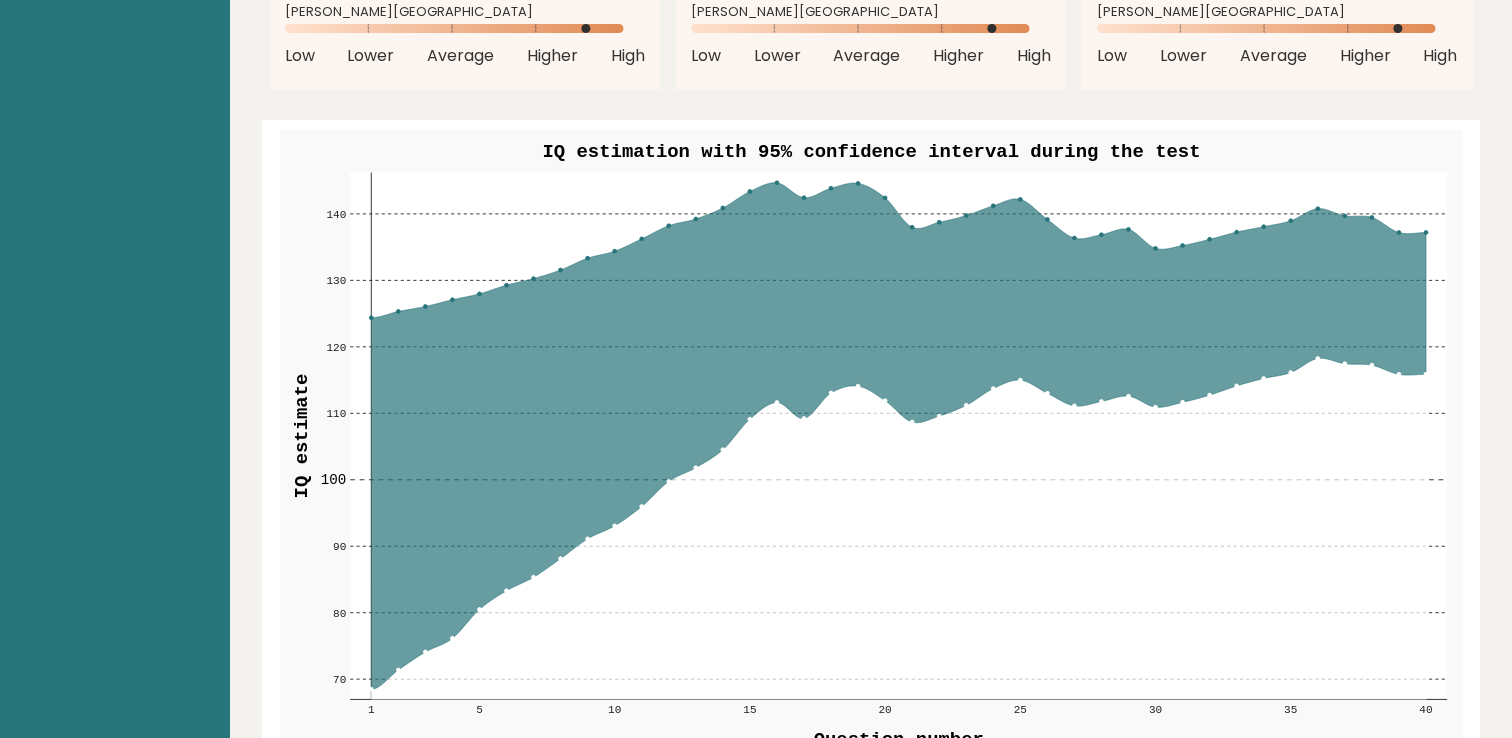 scroll, scrollTop: 2290, scrollLeft: 0, axis: vertical 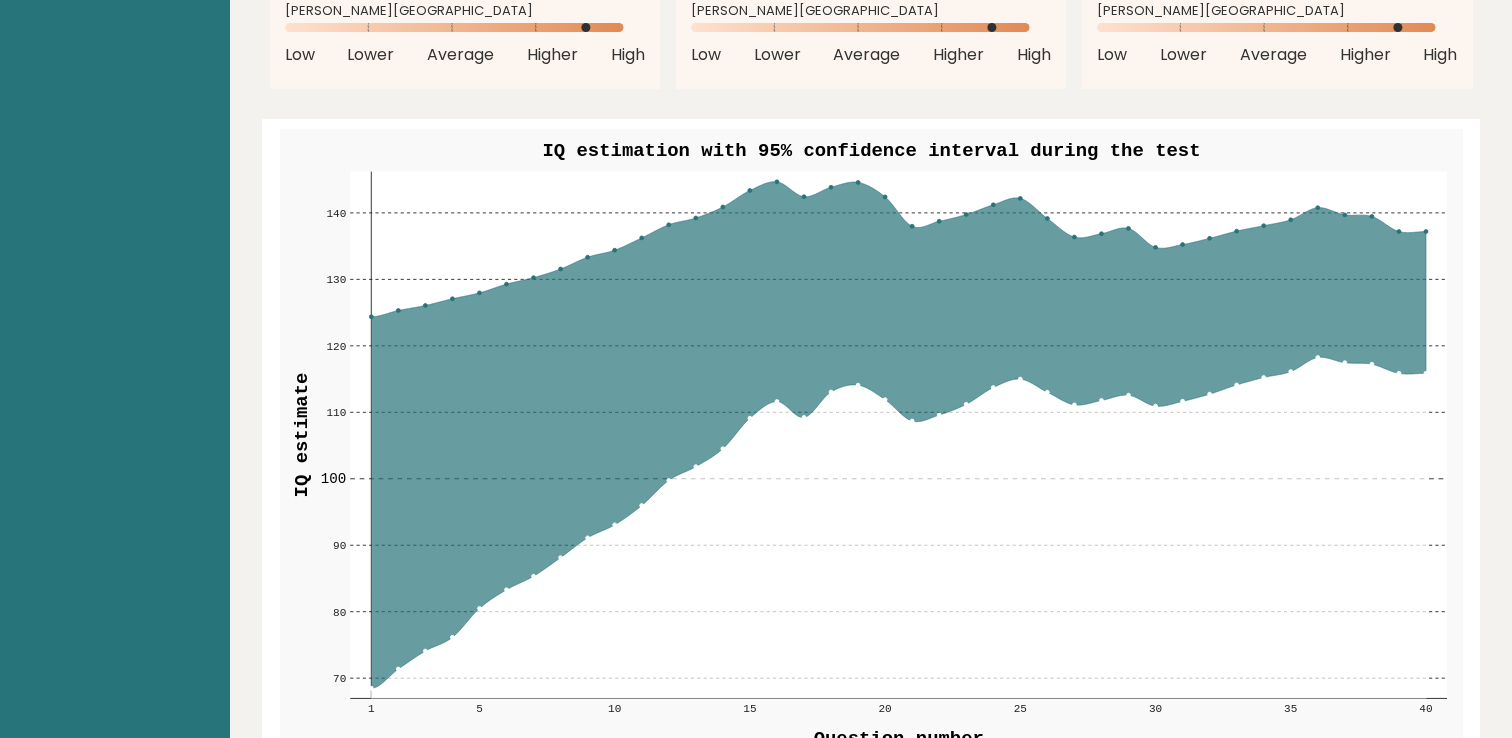 drag, startPoint x: 538, startPoint y: 125, endPoint x: 1045, endPoint y: 126, distance: 507.00098 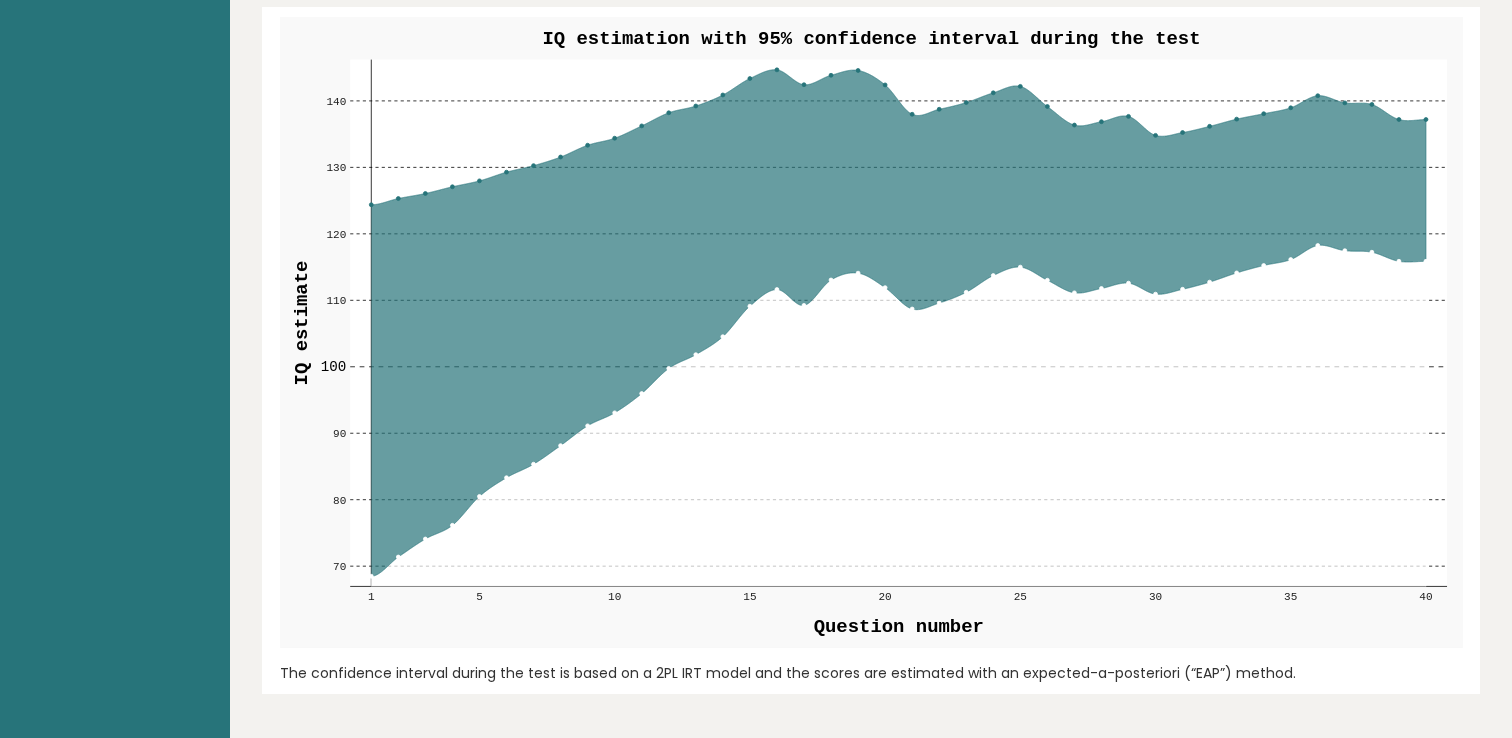 scroll, scrollTop: 2401, scrollLeft: 0, axis: vertical 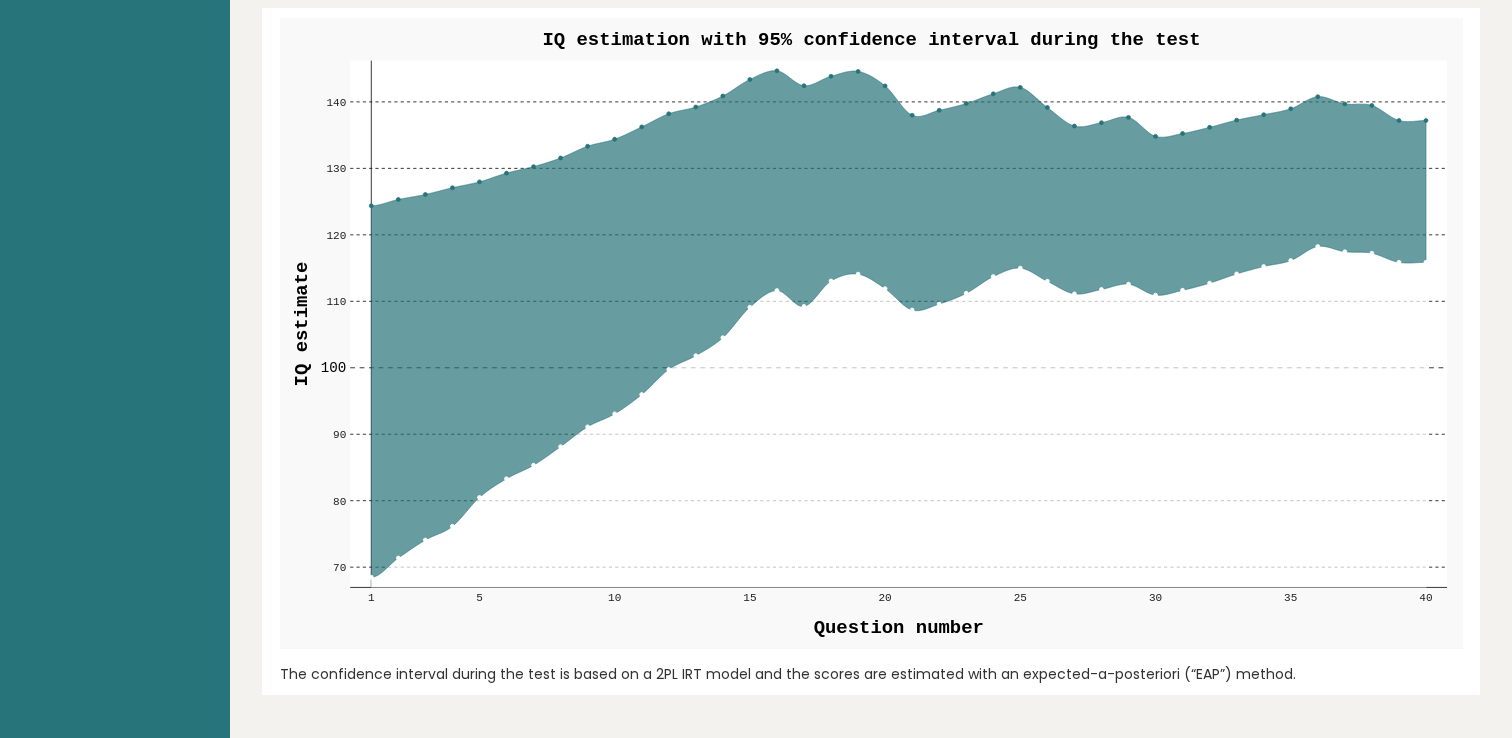 drag, startPoint x: 280, startPoint y: 656, endPoint x: 1286, endPoint y: 648, distance: 1006.0318 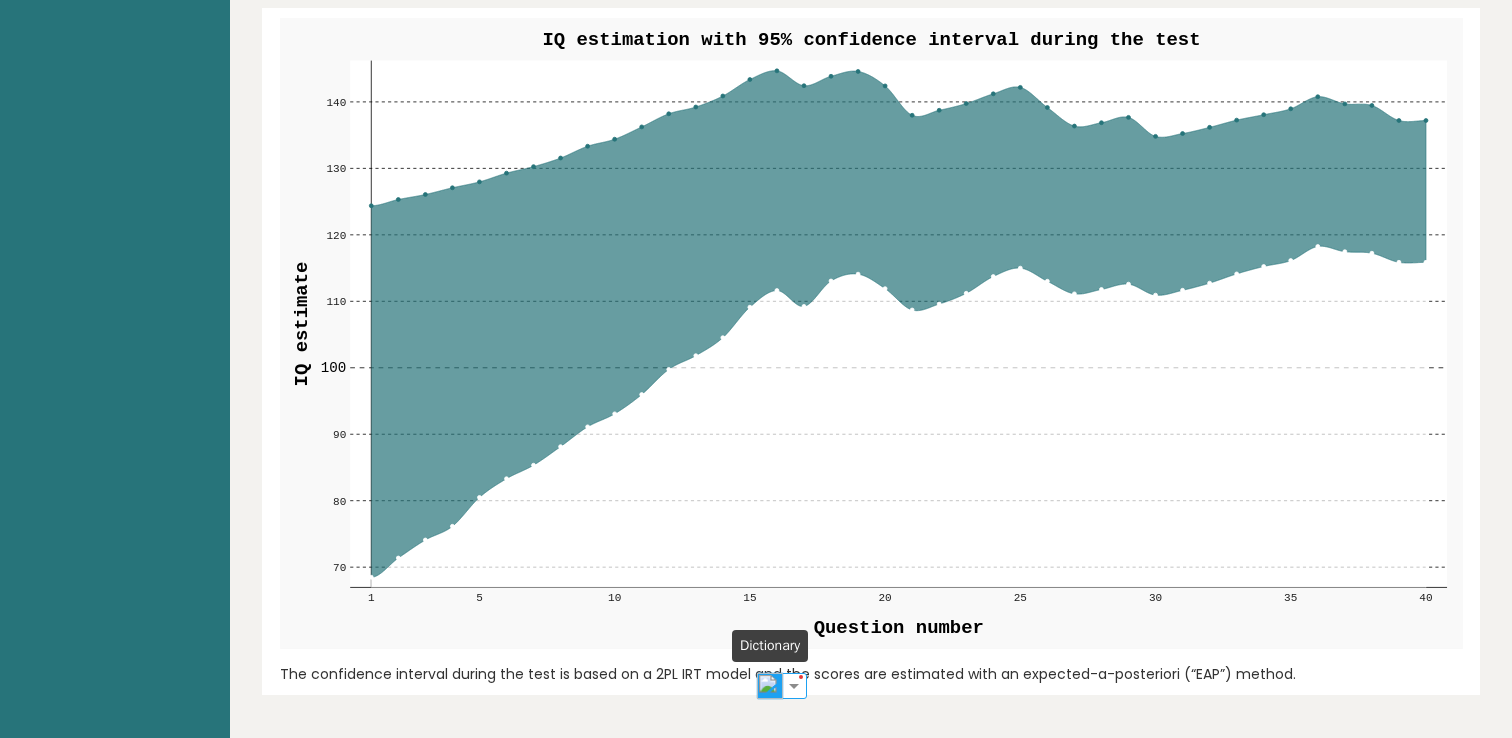 click at bounding box center [770, 686] 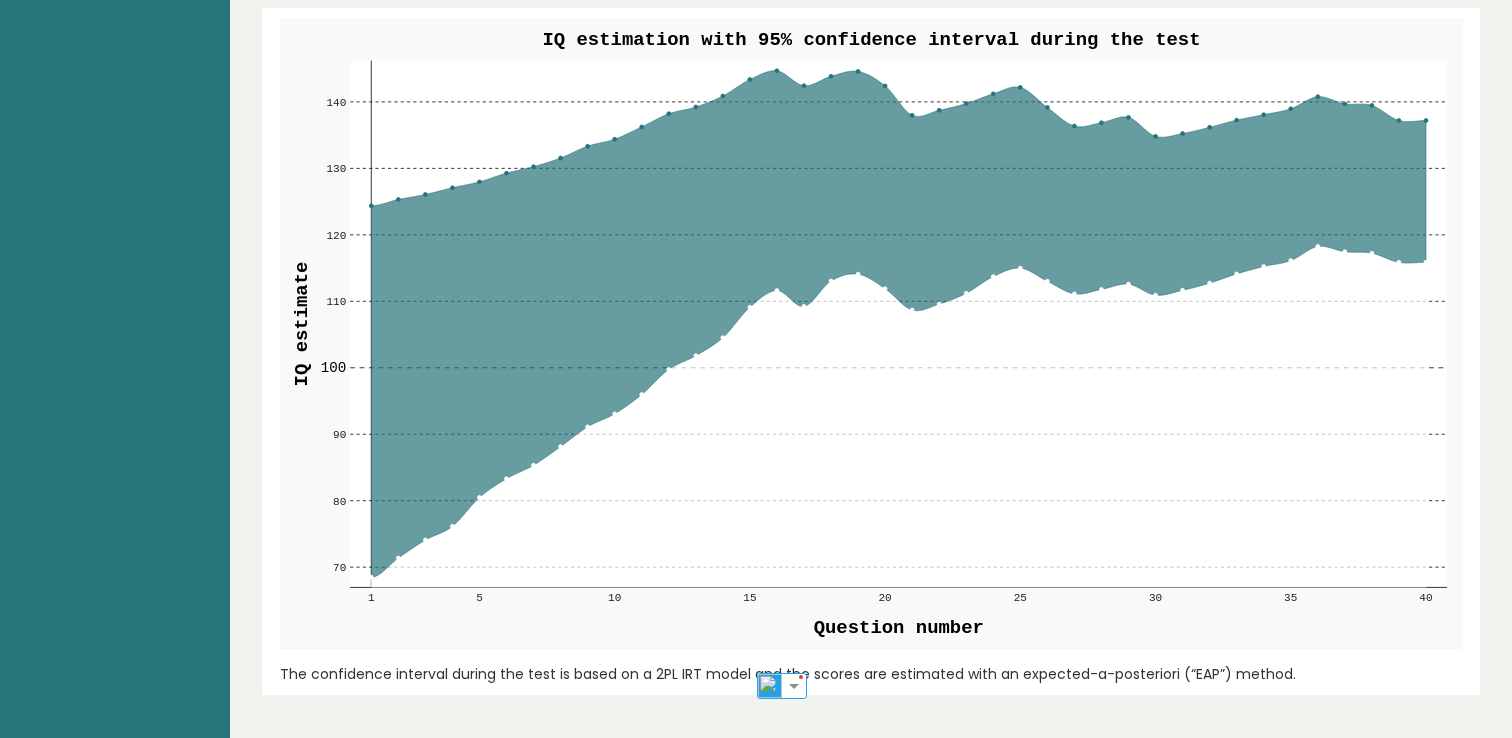 click on "IQ estimation with 95% confidence interval during the test 70 70 80 80 90 90 100 100 110 110 120 120 130 130 140 140 1 5 10 15 20 25 30 35 40 IQ estimation with 95% confidence interval during the test Question number IQ estimate 68.47955135 26.746153846153845 655.1538461538462 1 71.37420682 61.0360946745562 630.7579131298628 74.08432057 95.32603550295858 607.9172835024278 76.14613011 129.61597633136094 590.5405117275425 80.48969852 163.9059171597633 553.9332521530754 5 83.30344976 198.19585798816564 530.2191737476719 85.335122 232.48579881656804 513.0963968356886 88.13456631 266.77573964497043 489.50289618260257 91.10995298 301.06568047337277 464.4265668023846 93.06752298 335.35562130177516 447.9283177942244 10 95.97356937 369.6455621301775 423.4363830487718 99.7480676 403.93550295857983 391.62520306670064 101.8189965 438.2254437869822 374.17157428862225 104.5291962 472.5153846153846 351.3302200885753 109.1096135 506.80532544378696 312.7268165007436 15 20 25 1" at bounding box center [871, 351] 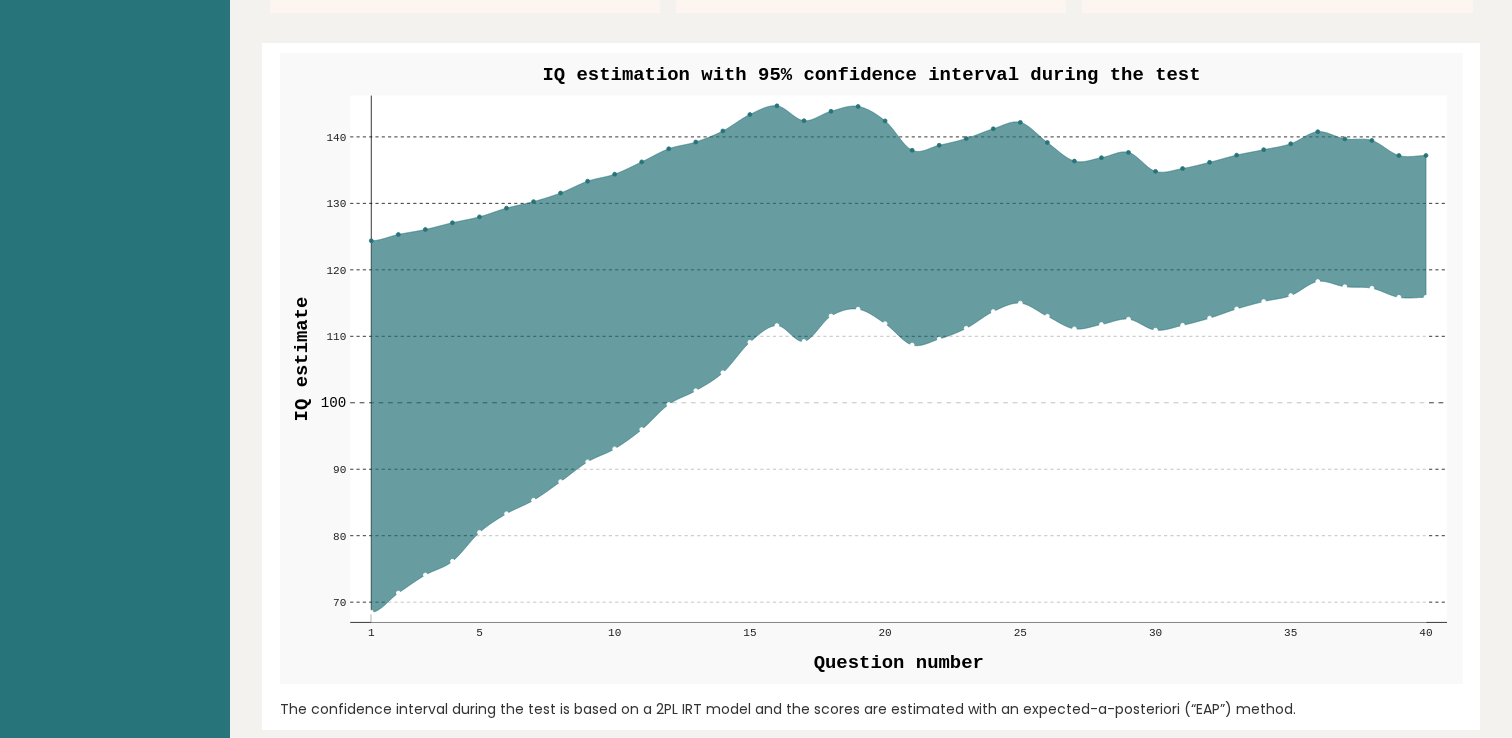 scroll, scrollTop: 2358, scrollLeft: 0, axis: vertical 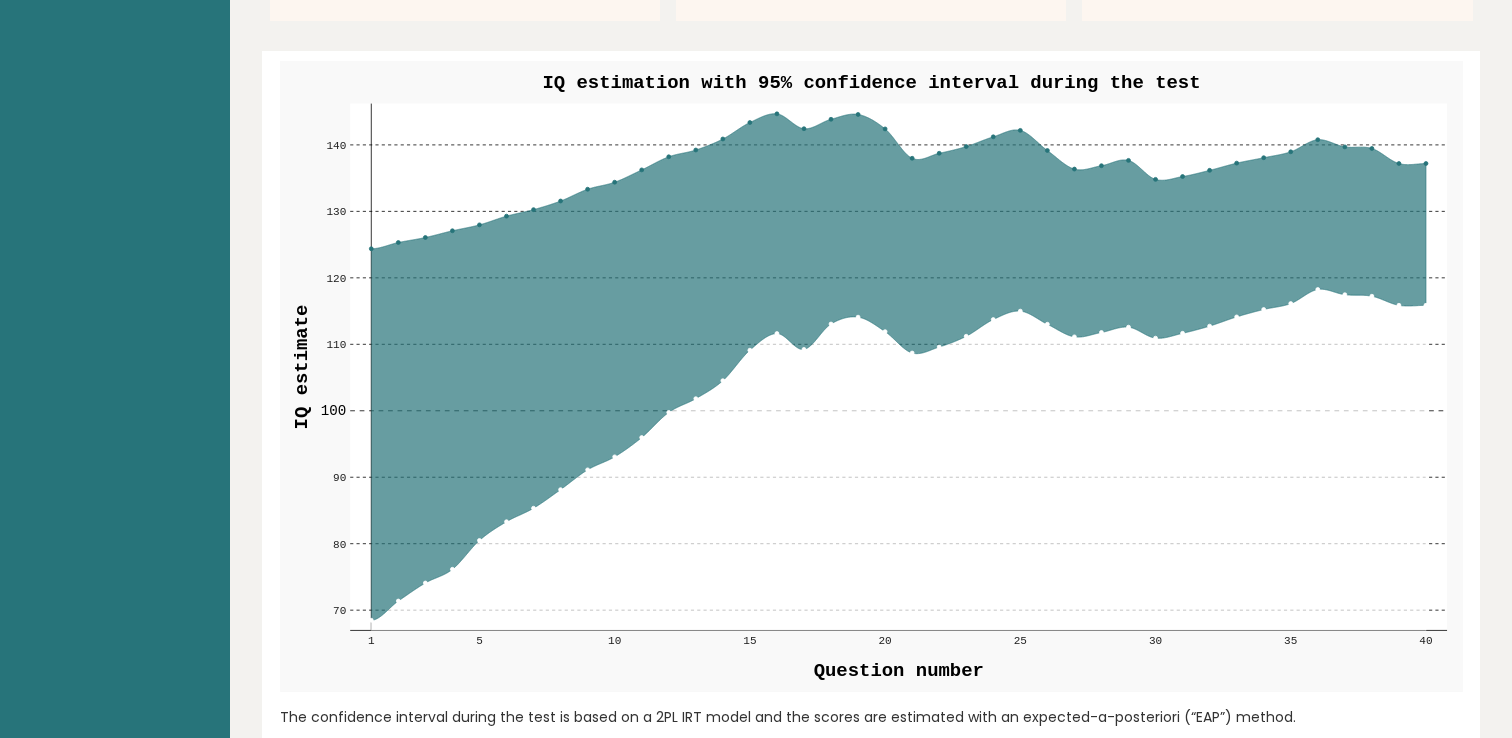 click 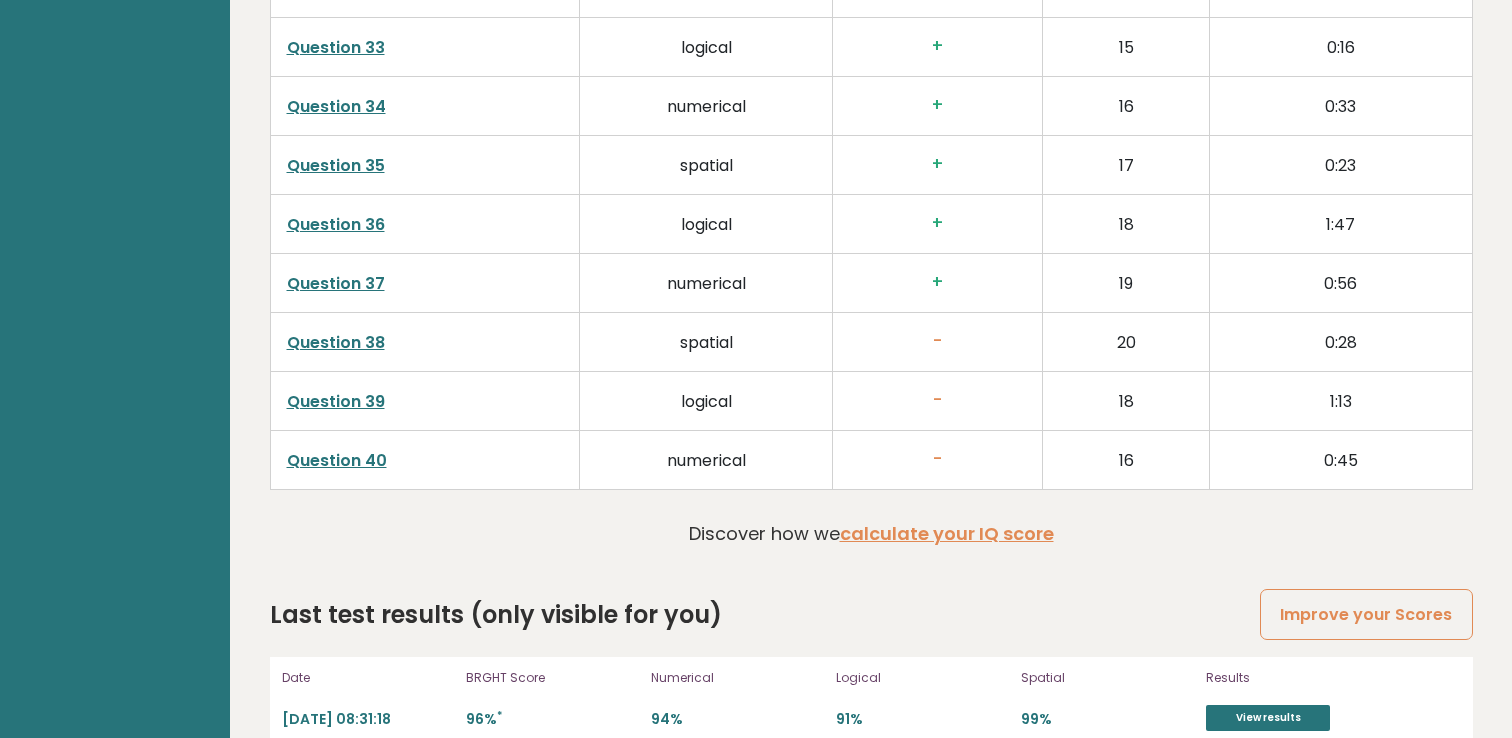 scroll, scrollTop: 5150, scrollLeft: 0, axis: vertical 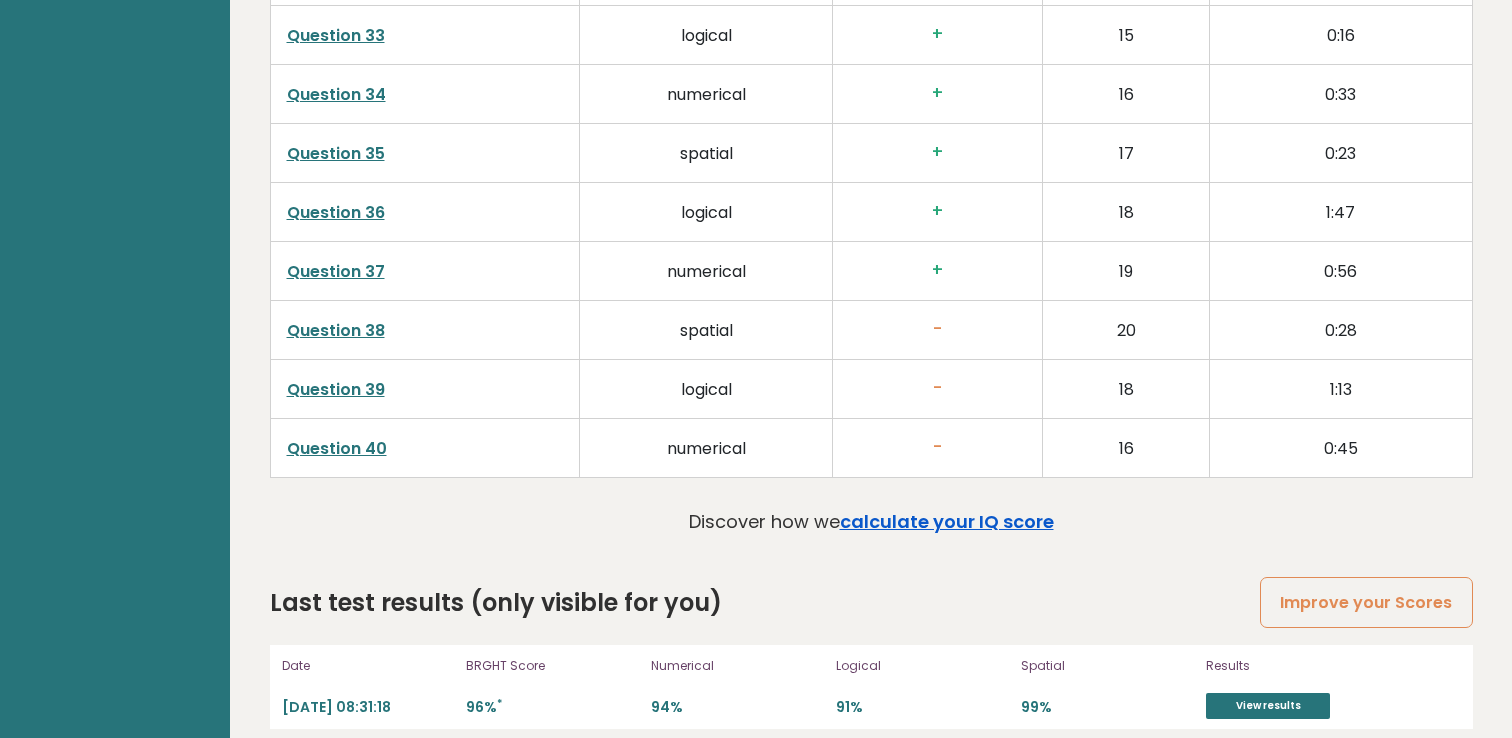 click on "calculate your IQ score" at bounding box center (947, 521) 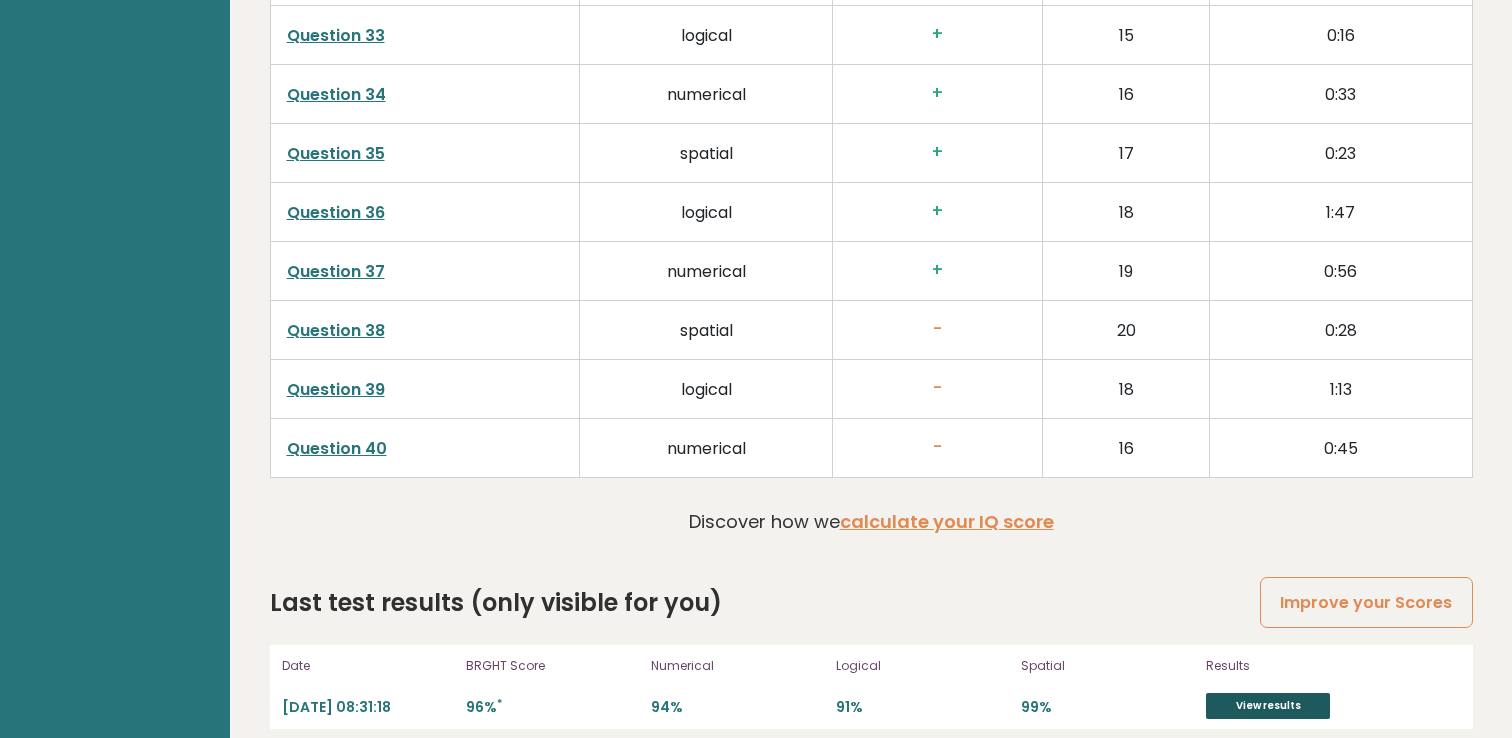 click on "View results" at bounding box center [1268, 706] 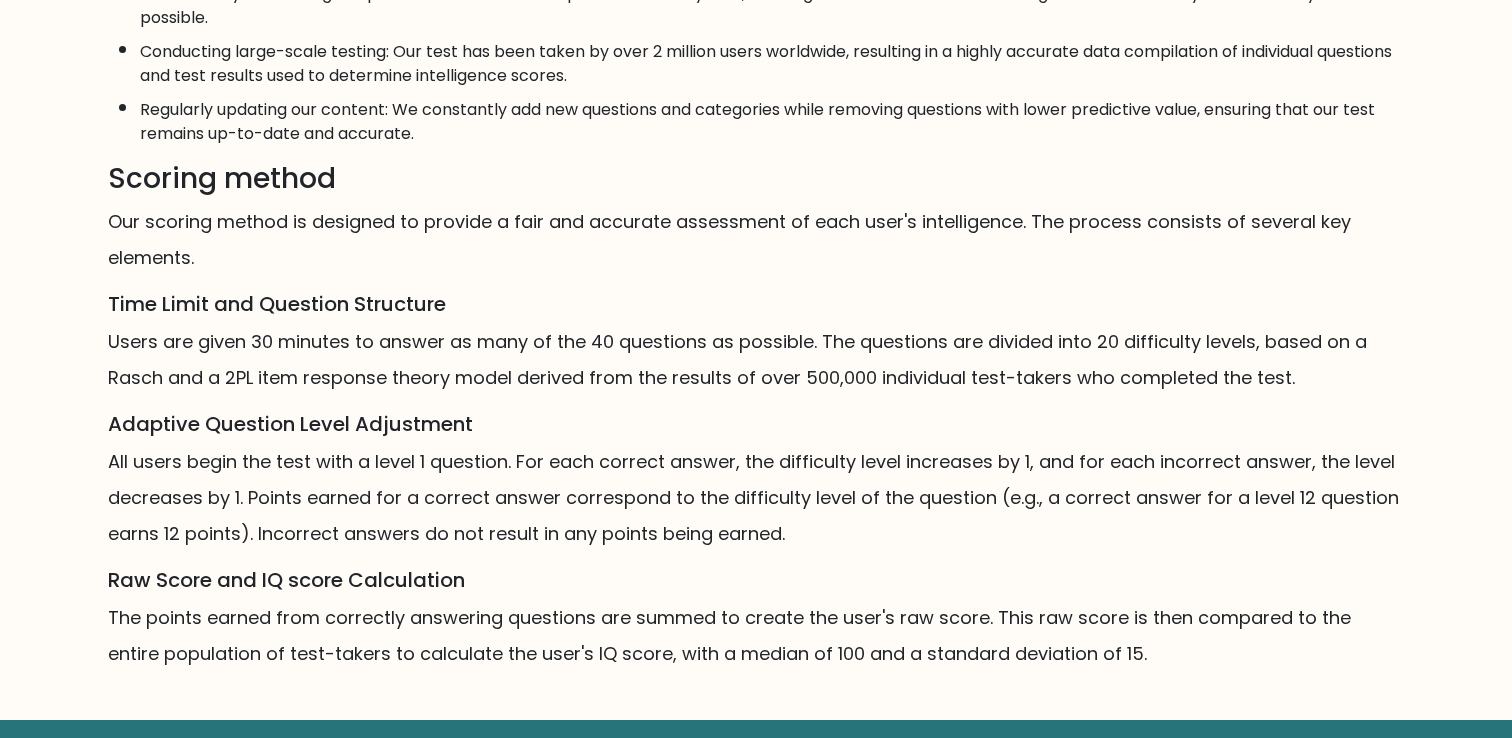 scroll, scrollTop: 1182, scrollLeft: 0, axis: vertical 